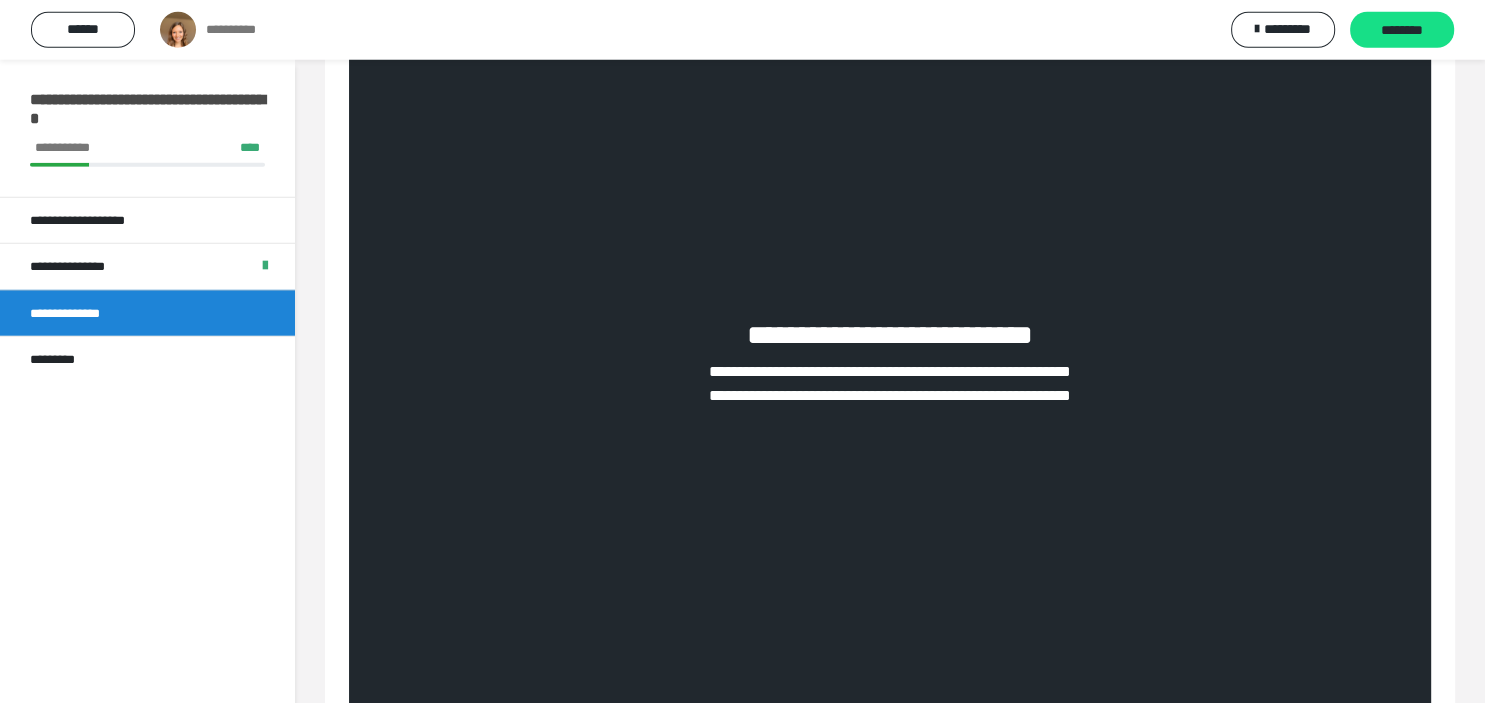 scroll, scrollTop: 2618, scrollLeft: 0, axis: vertical 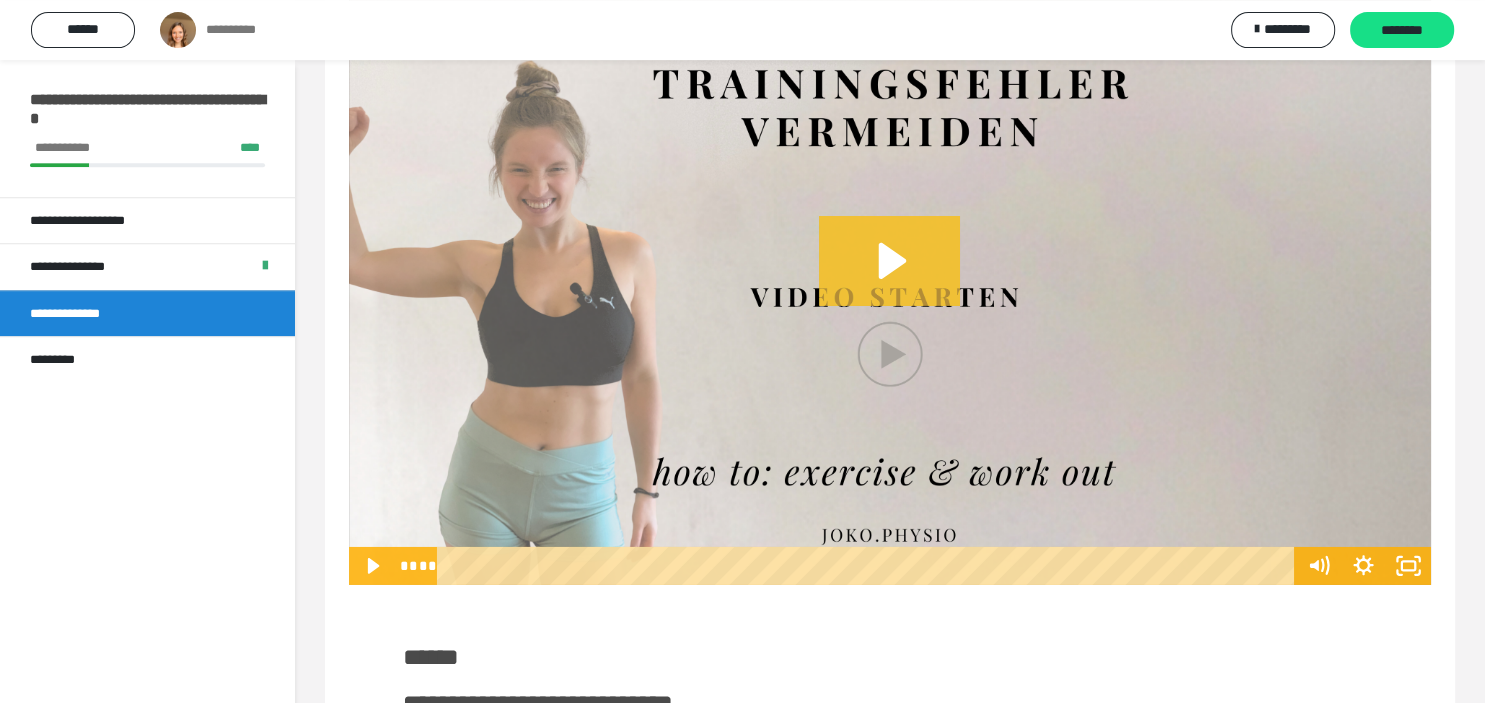 click 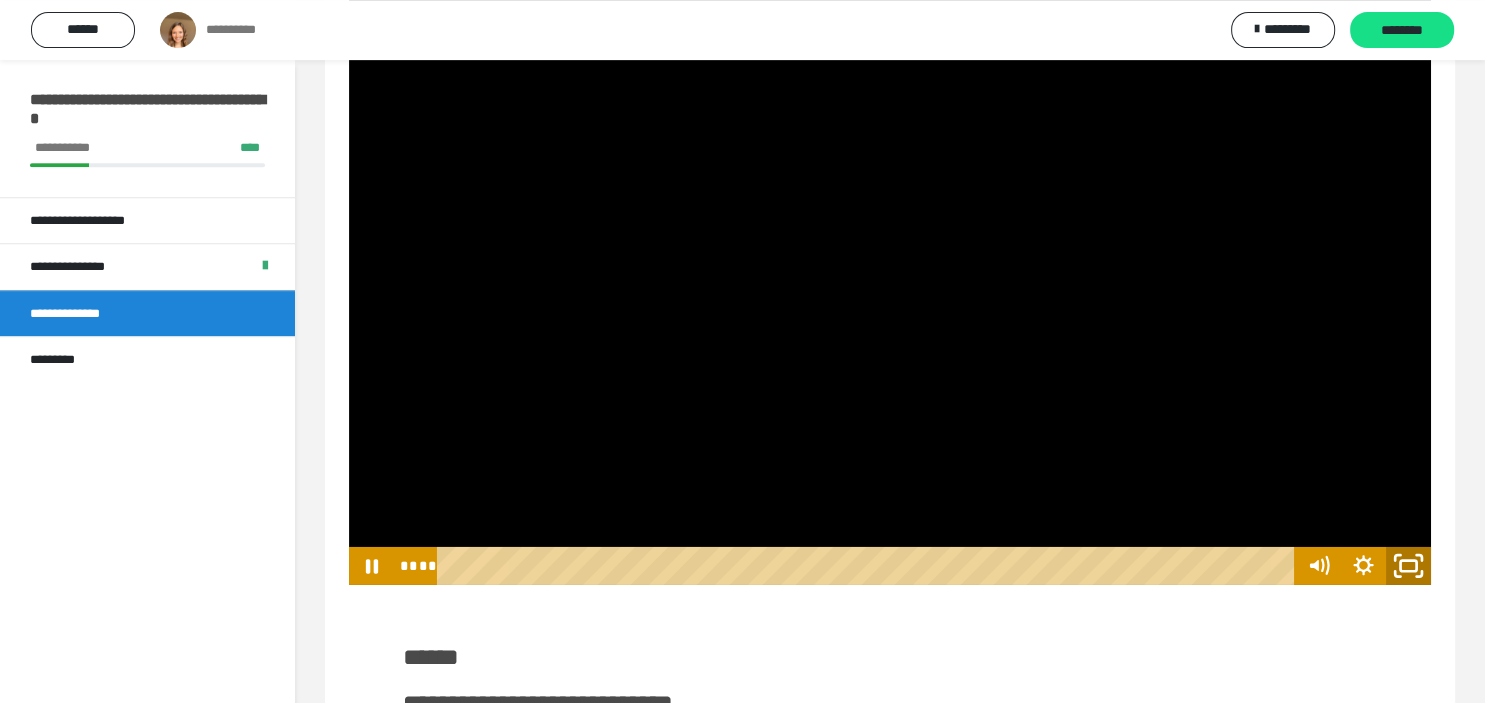 click 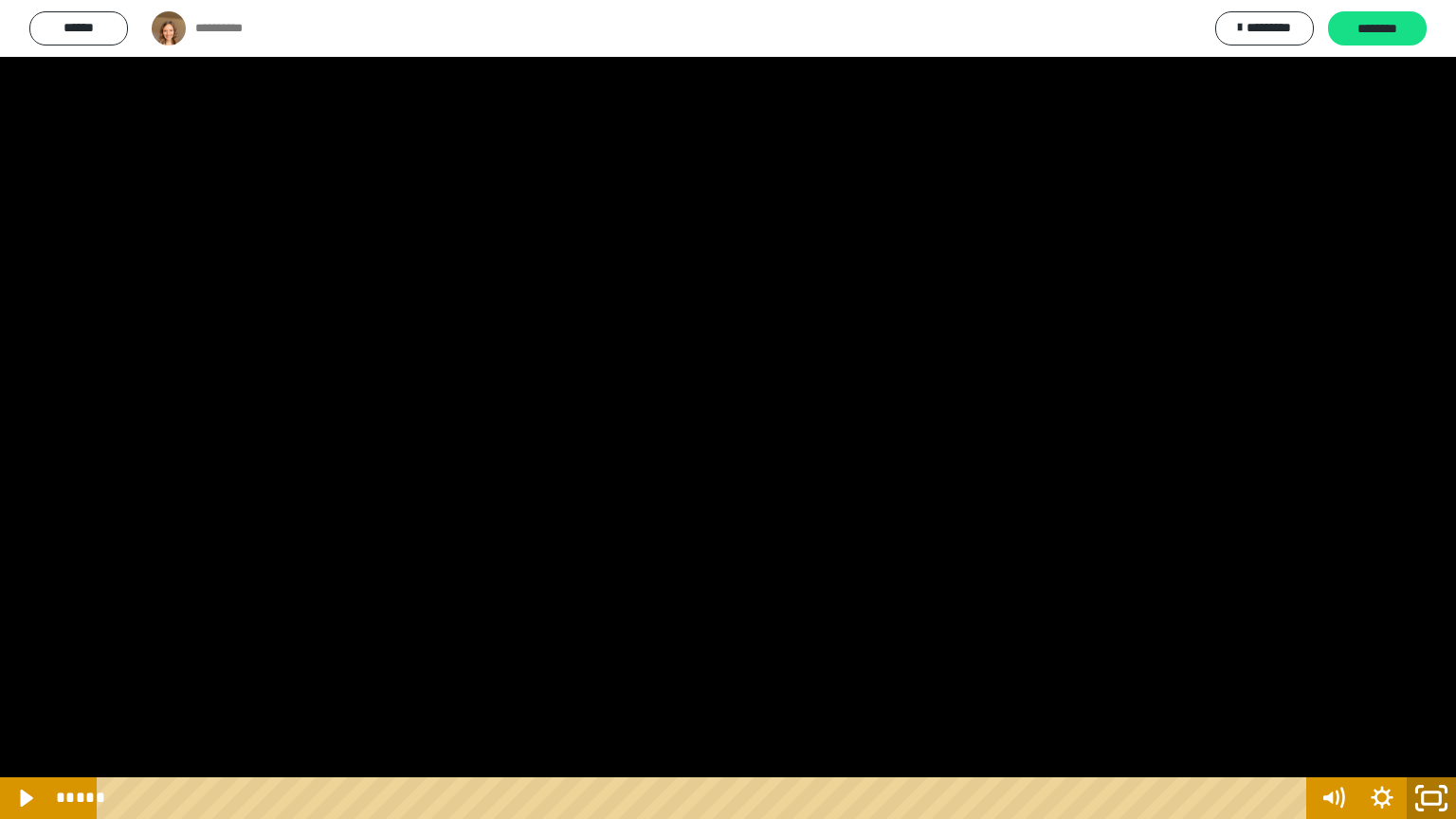 click 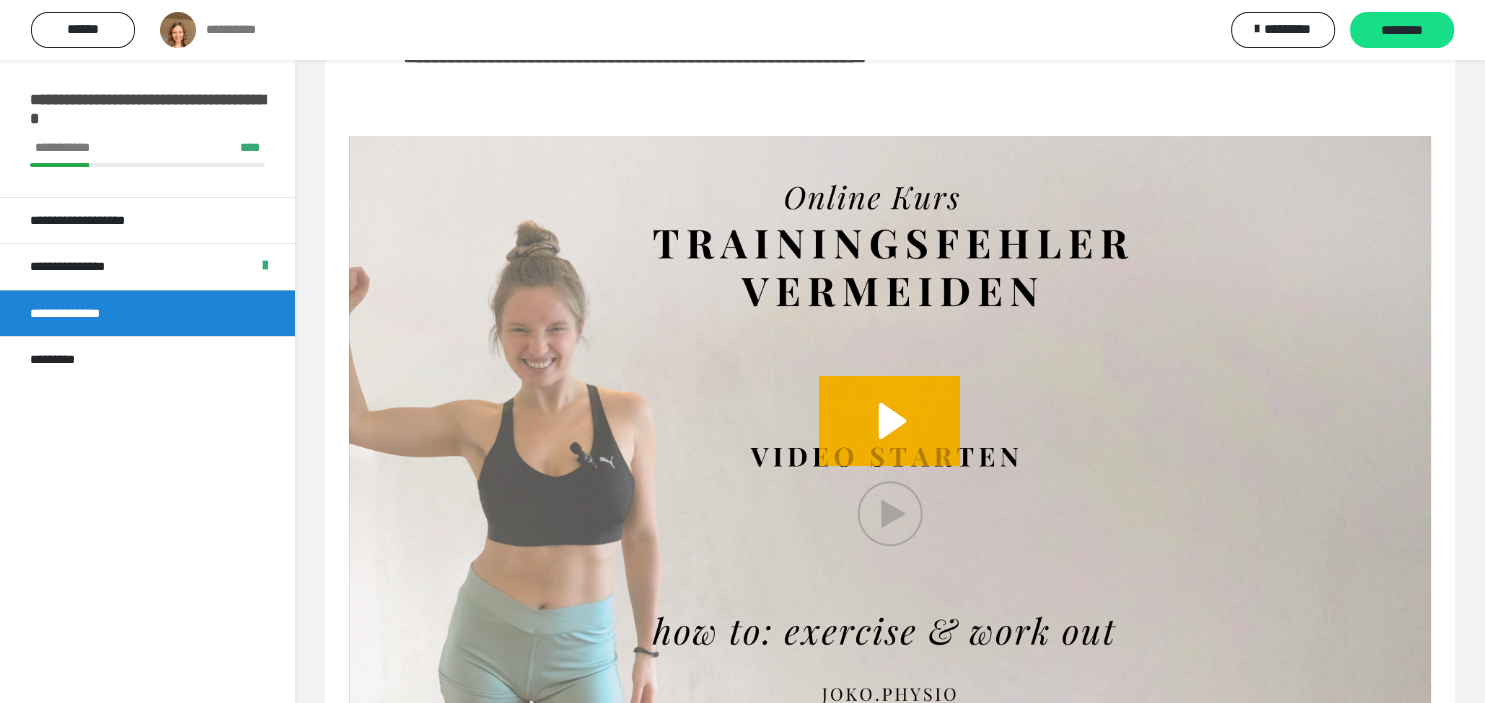 scroll, scrollTop: 7135, scrollLeft: 0, axis: vertical 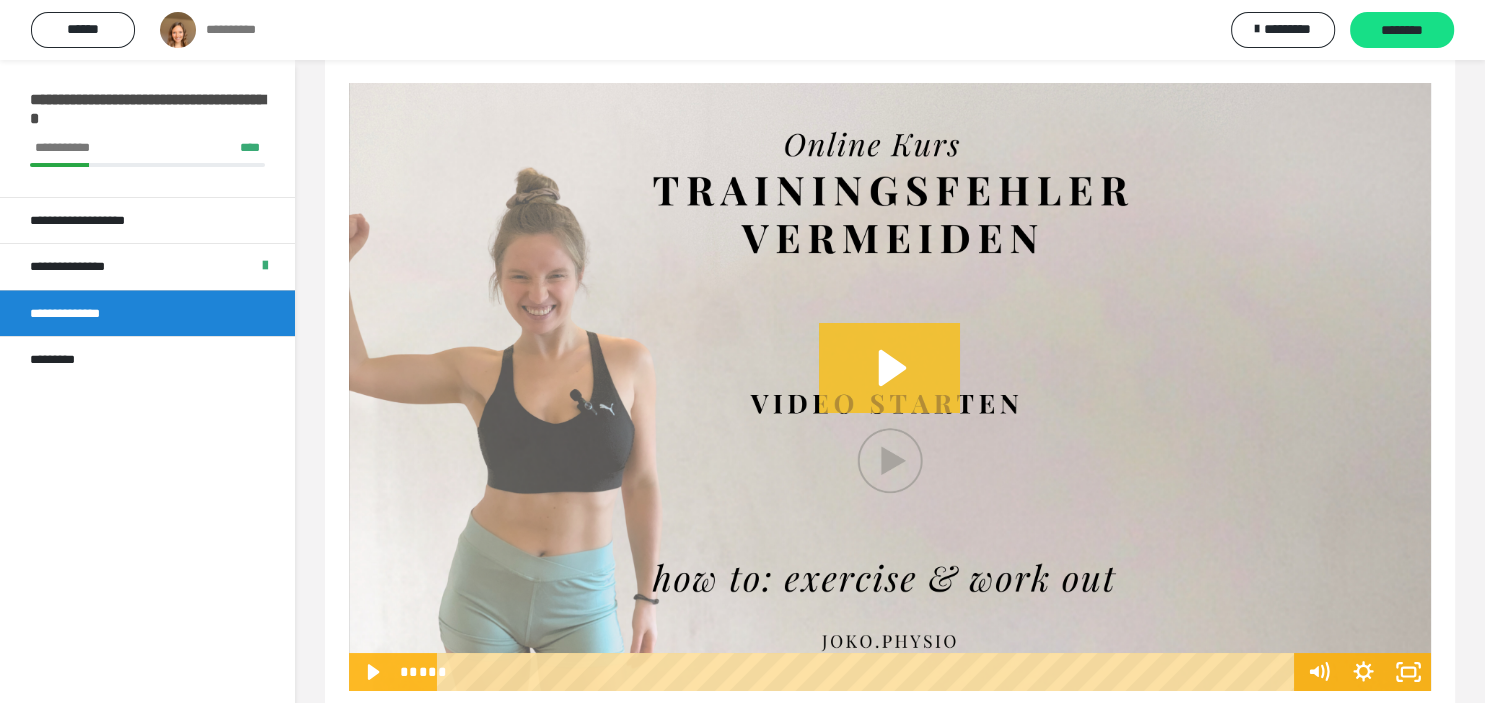click 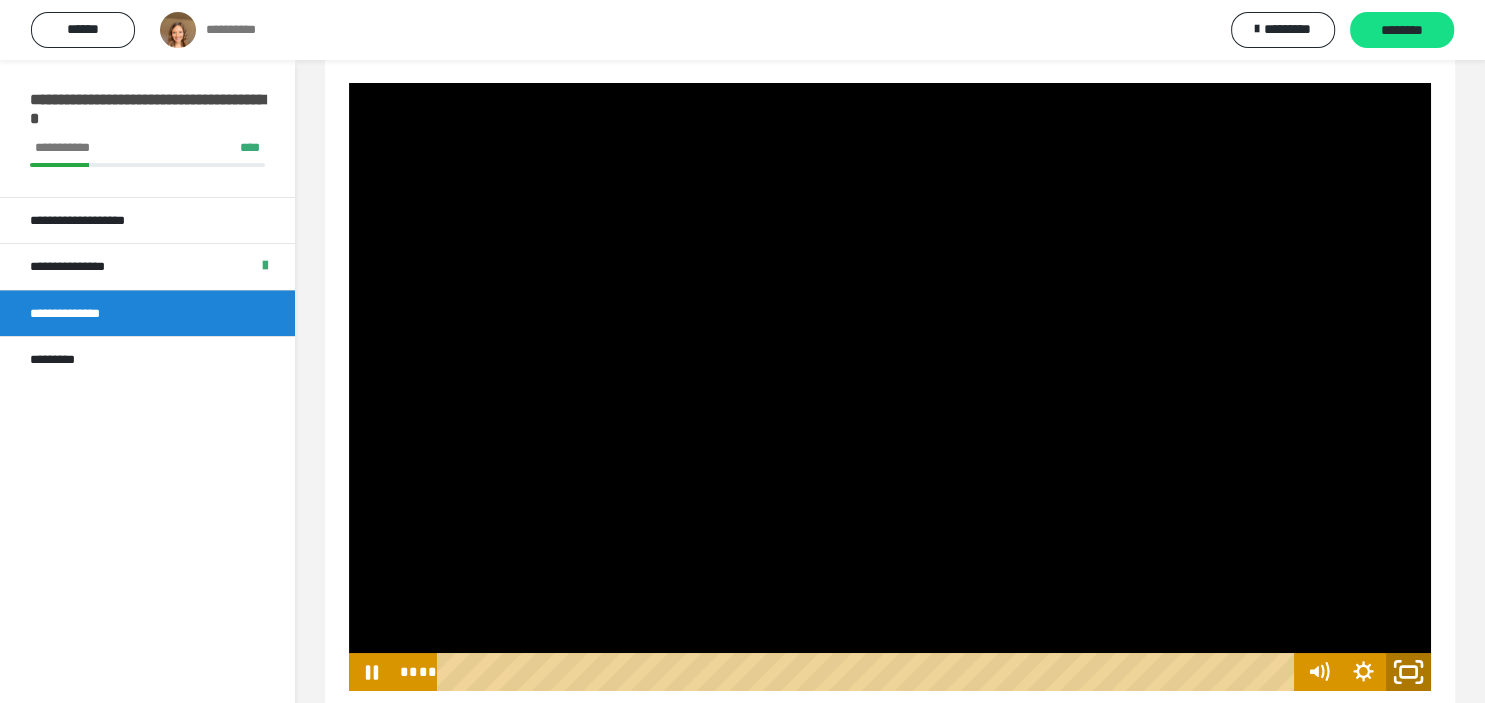 click 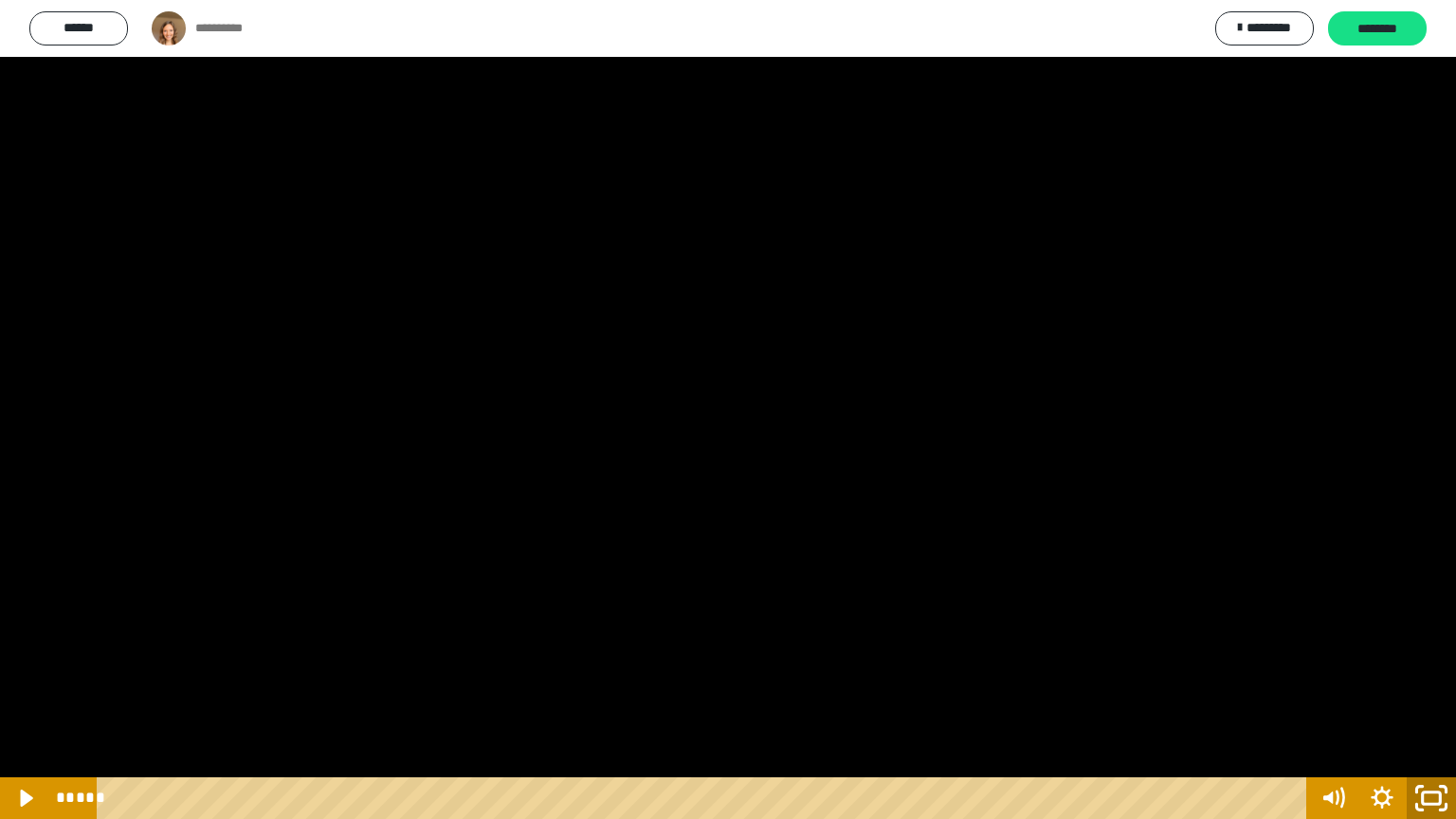 click 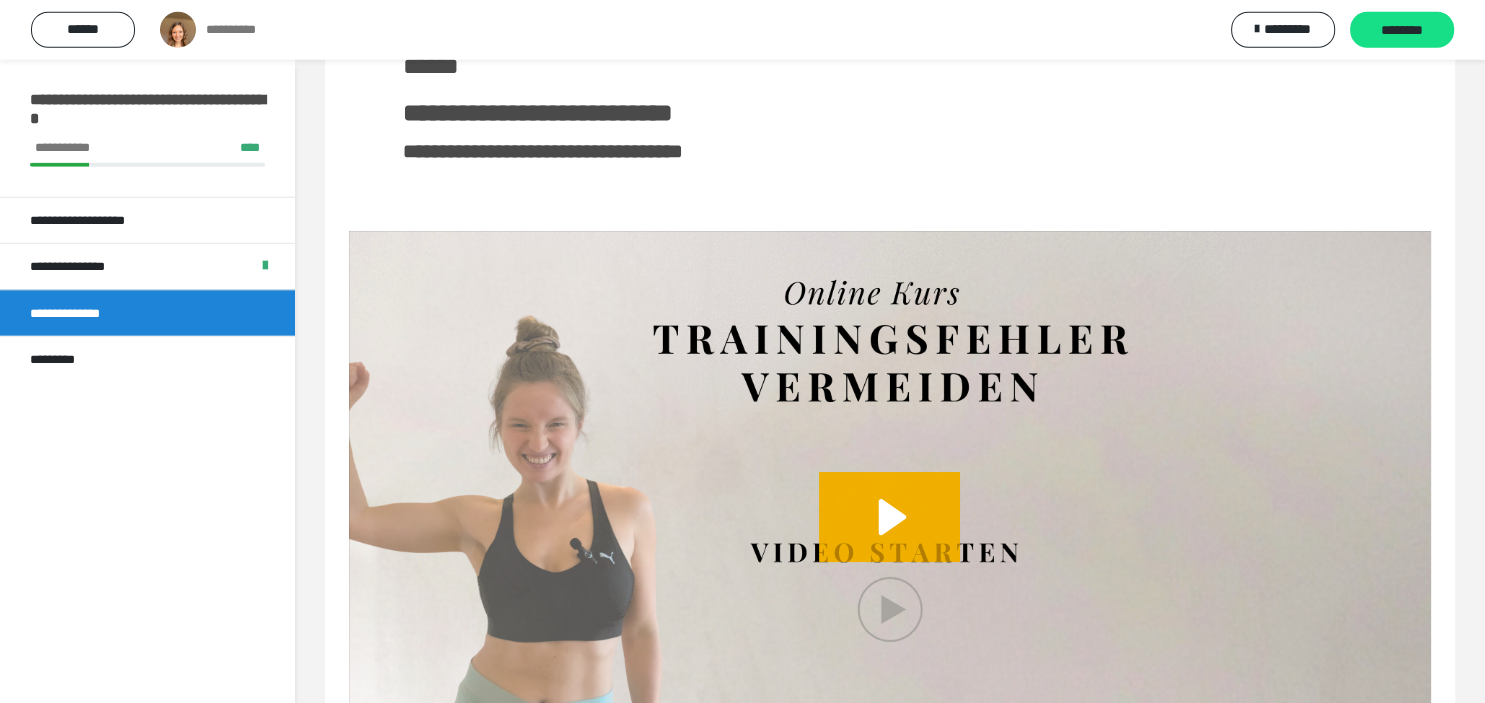 scroll, scrollTop: 7839, scrollLeft: 0, axis: vertical 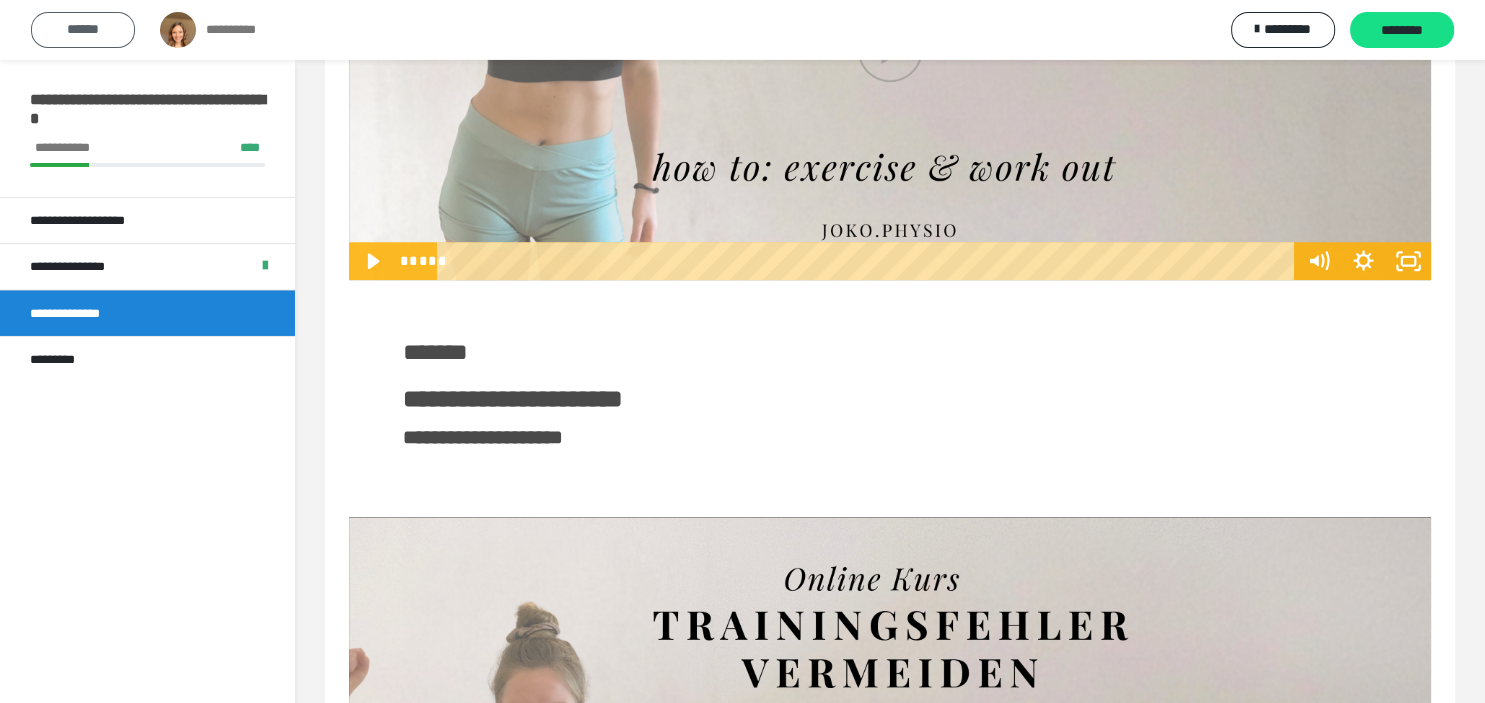 click on "******" at bounding box center [83, 29] 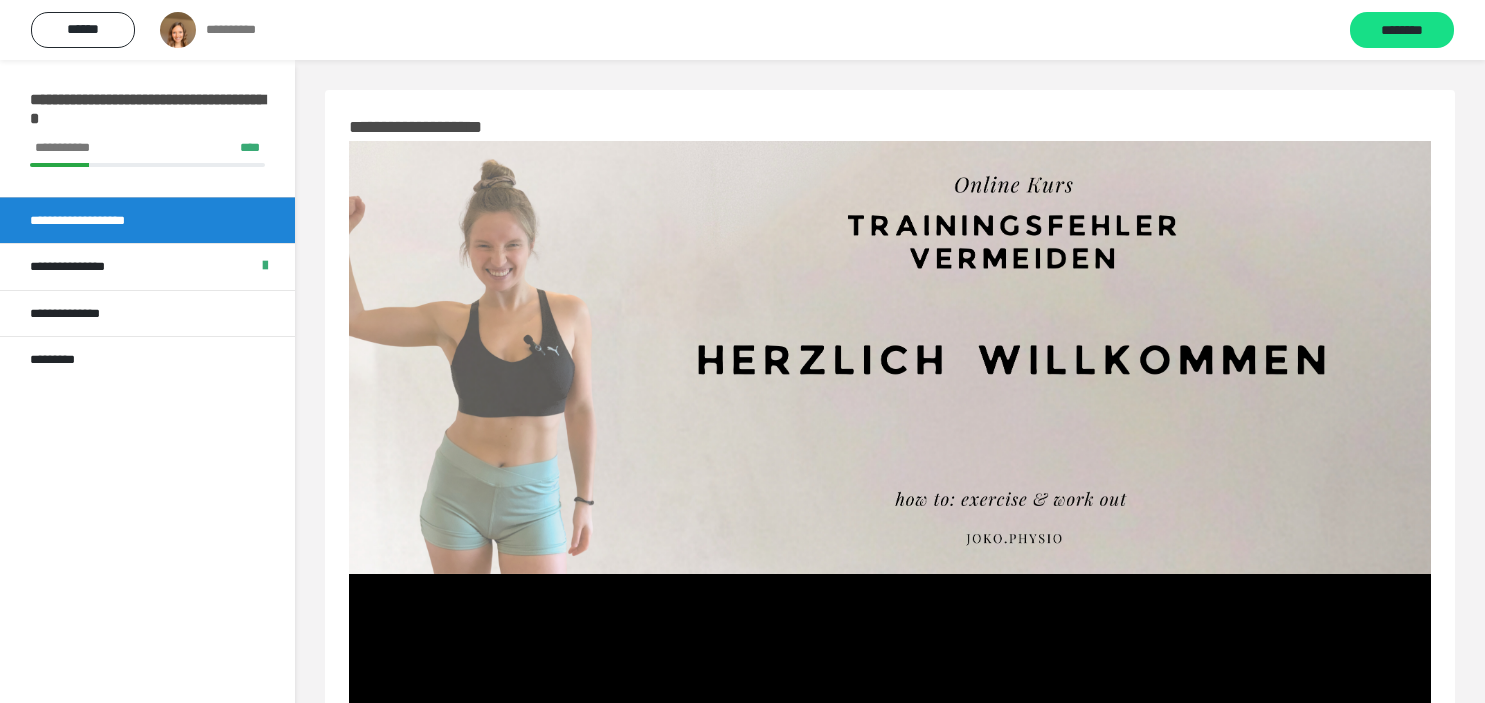 scroll, scrollTop: 0, scrollLeft: 0, axis: both 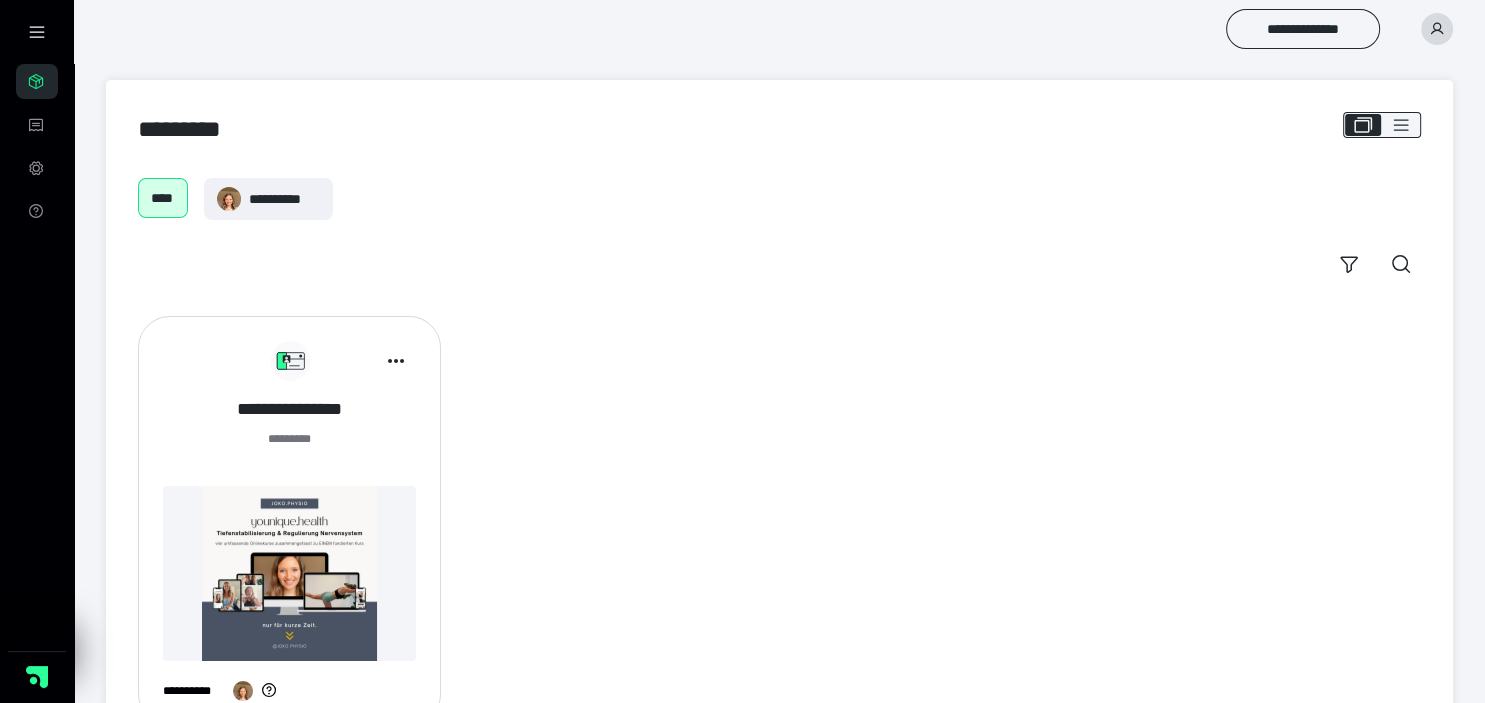 click on "**********" at bounding box center [289, 409] 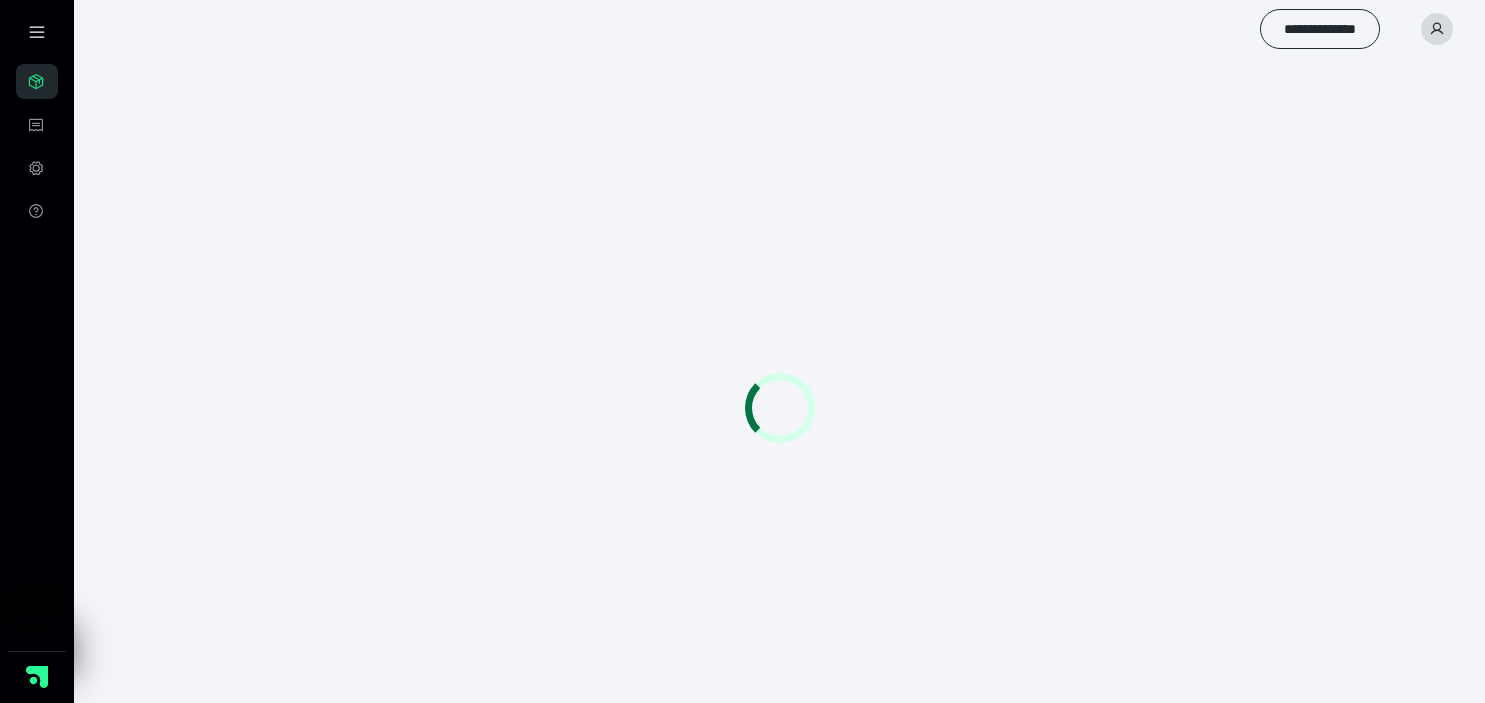 scroll, scrollTop: 0, scrollLeft: 0, axis: both 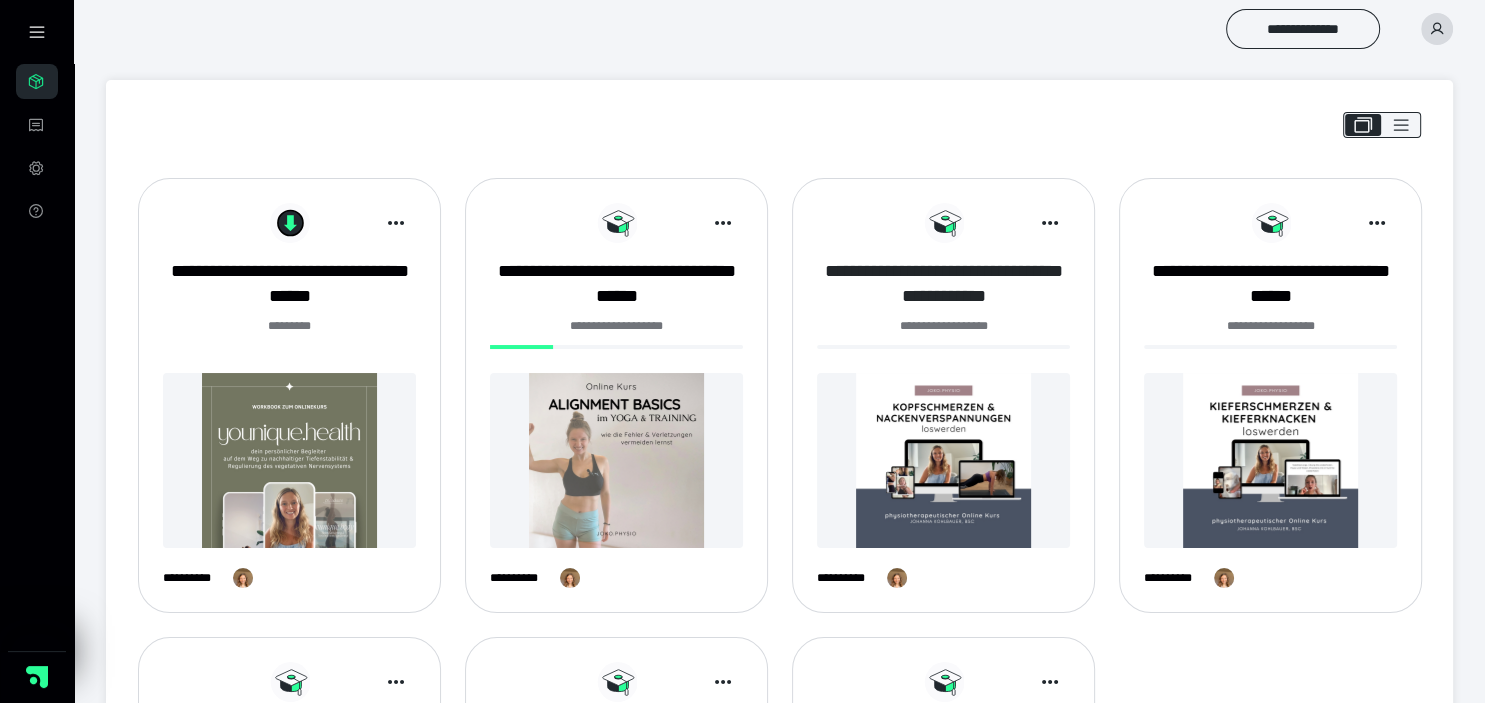 click on "**********" at bounding box center [943, 284] 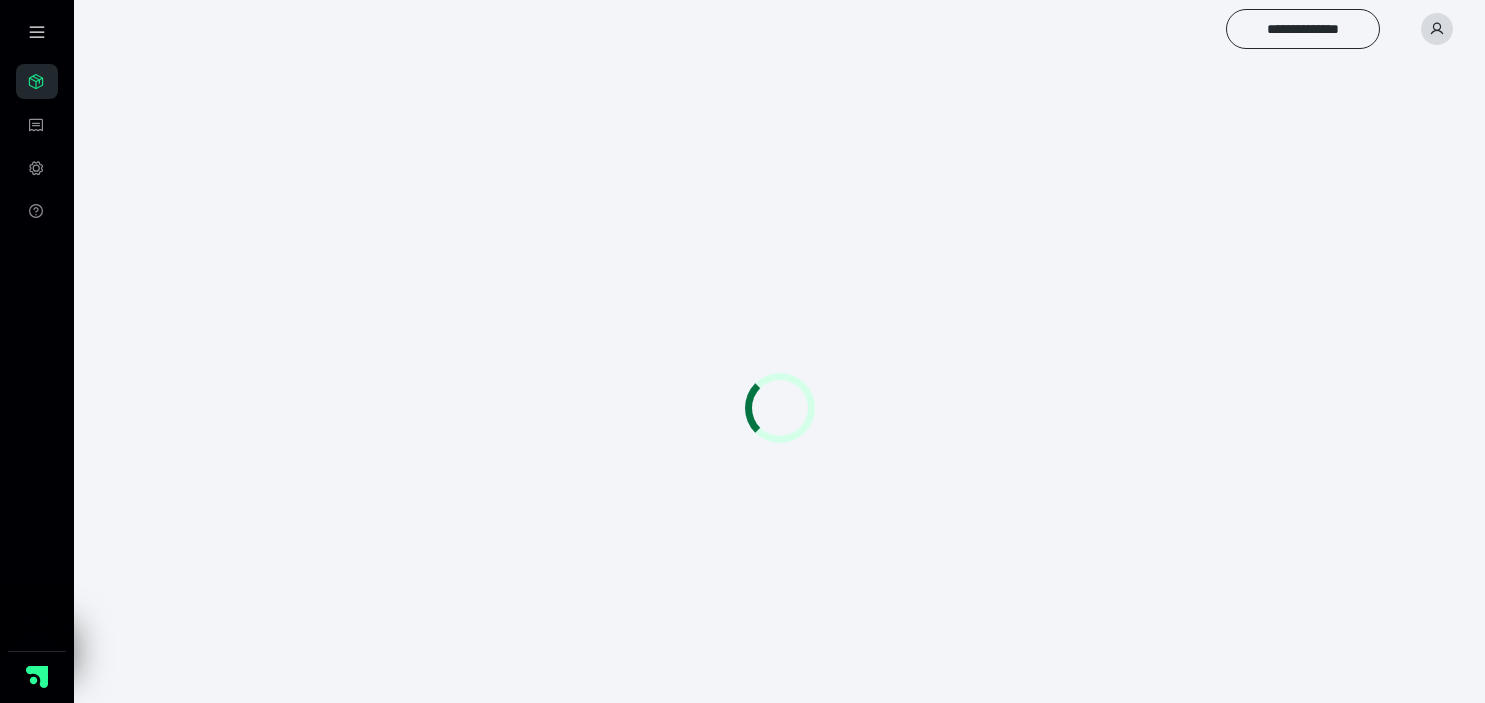 scroll, scrollTop: 0, scrollLeft: 0, axis: both 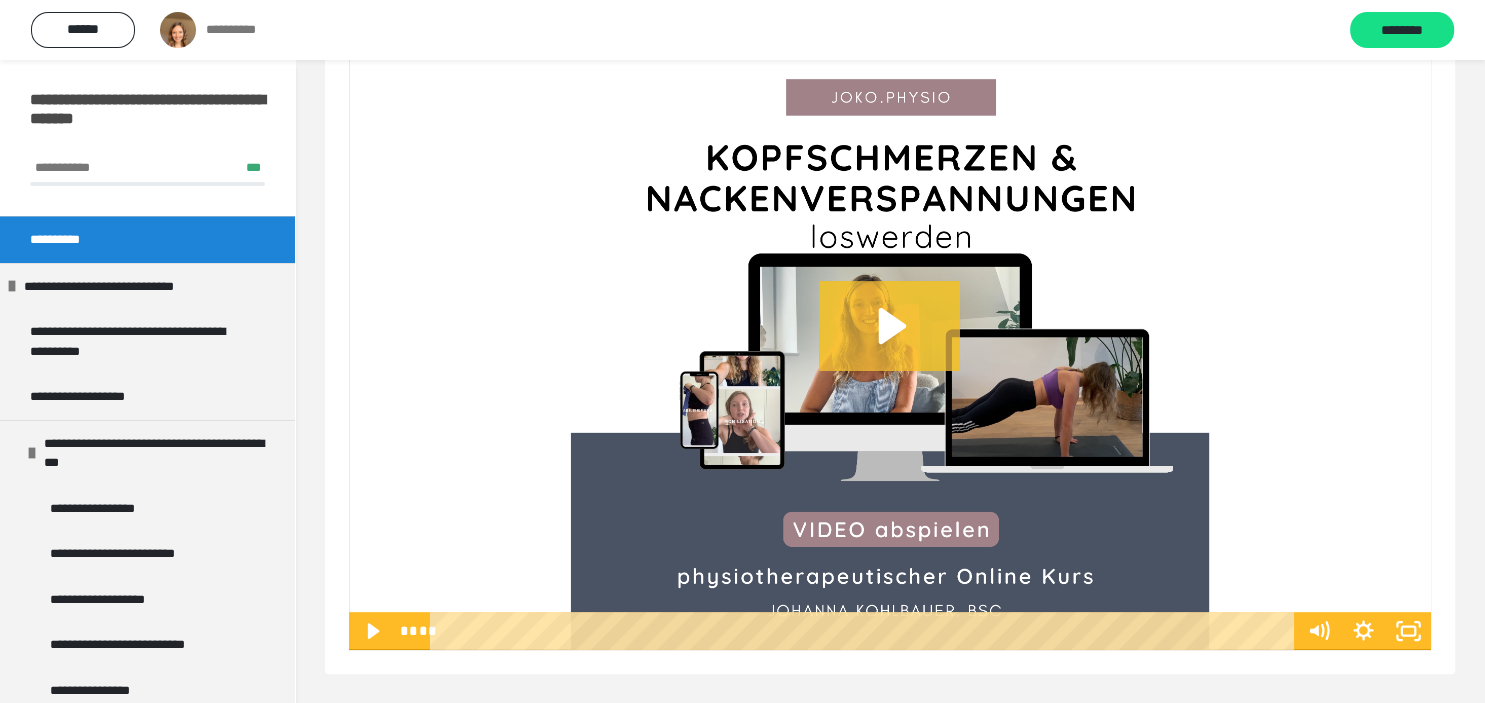 click 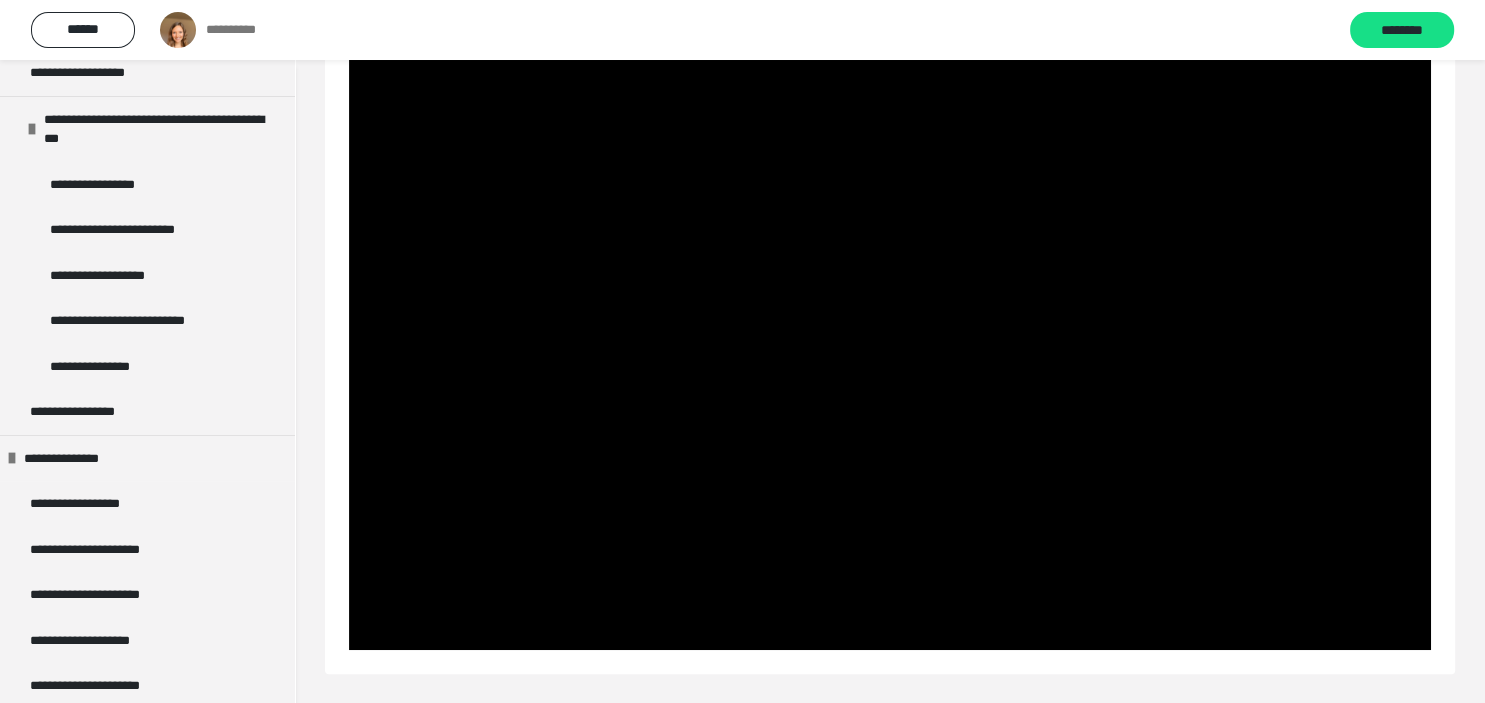 scroll, scrollTop: 334, scrollLeft: 0, axis: vertical 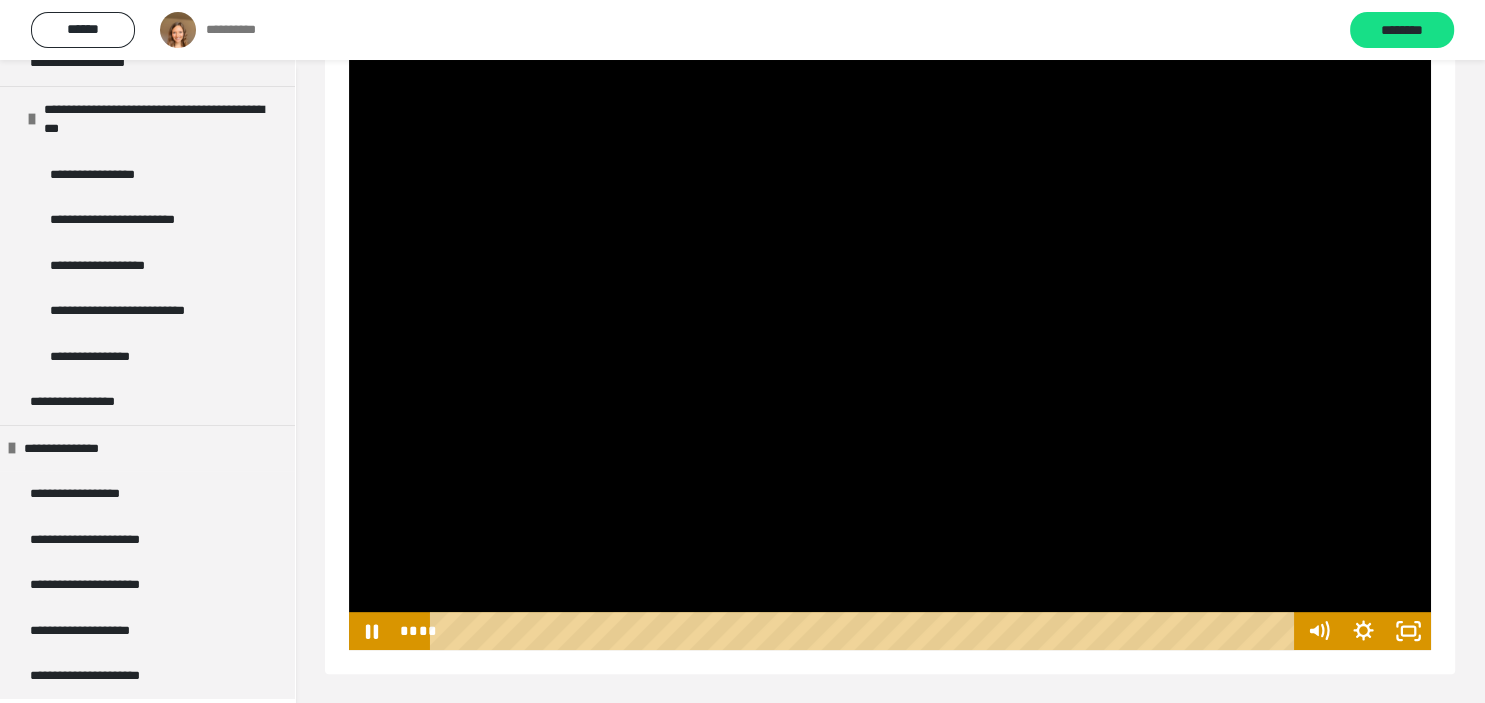click at bounding box center (890, 345) 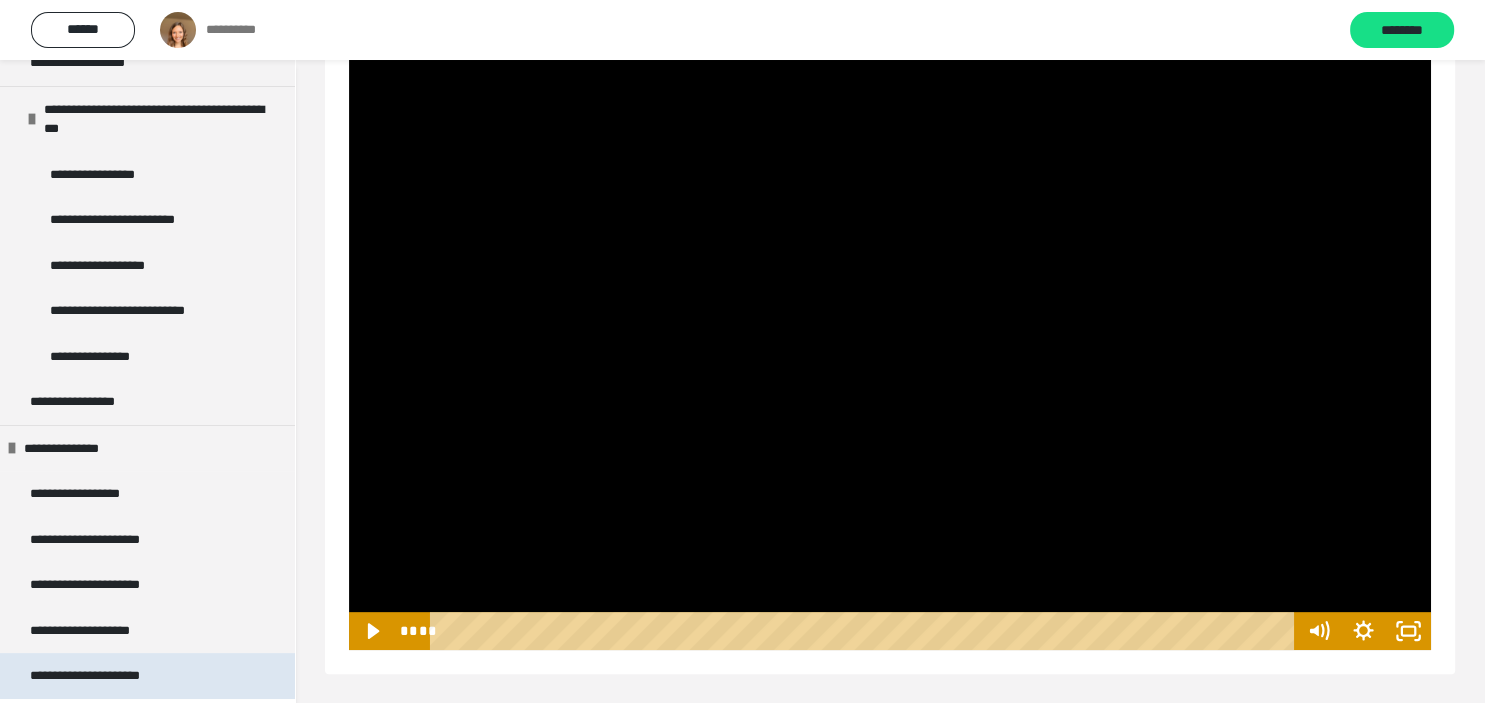 click on "**********" at bounding box center [108, 676] 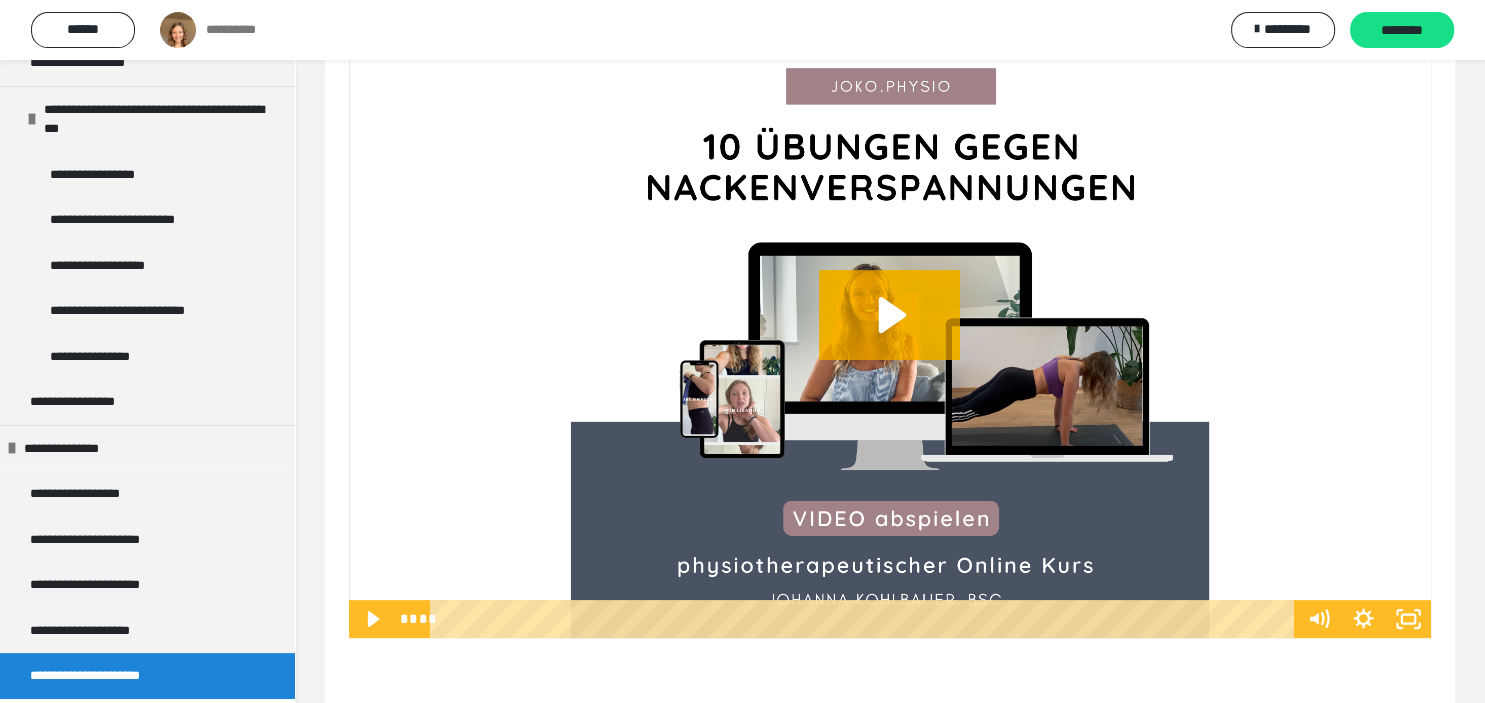 scroll, scrollTop: 427, scrollLeft: 0, axis: vertical 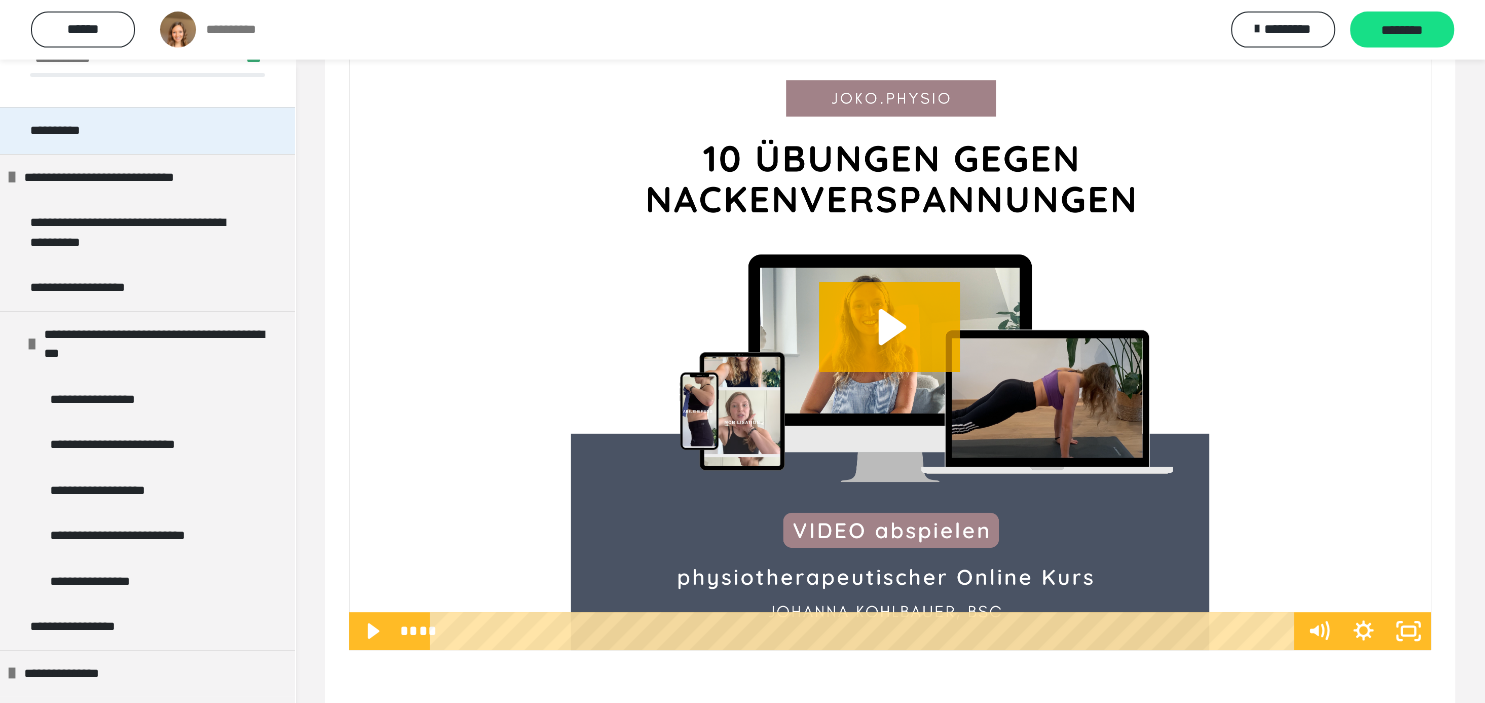 click on "**********" at bounding box center (72, 131) 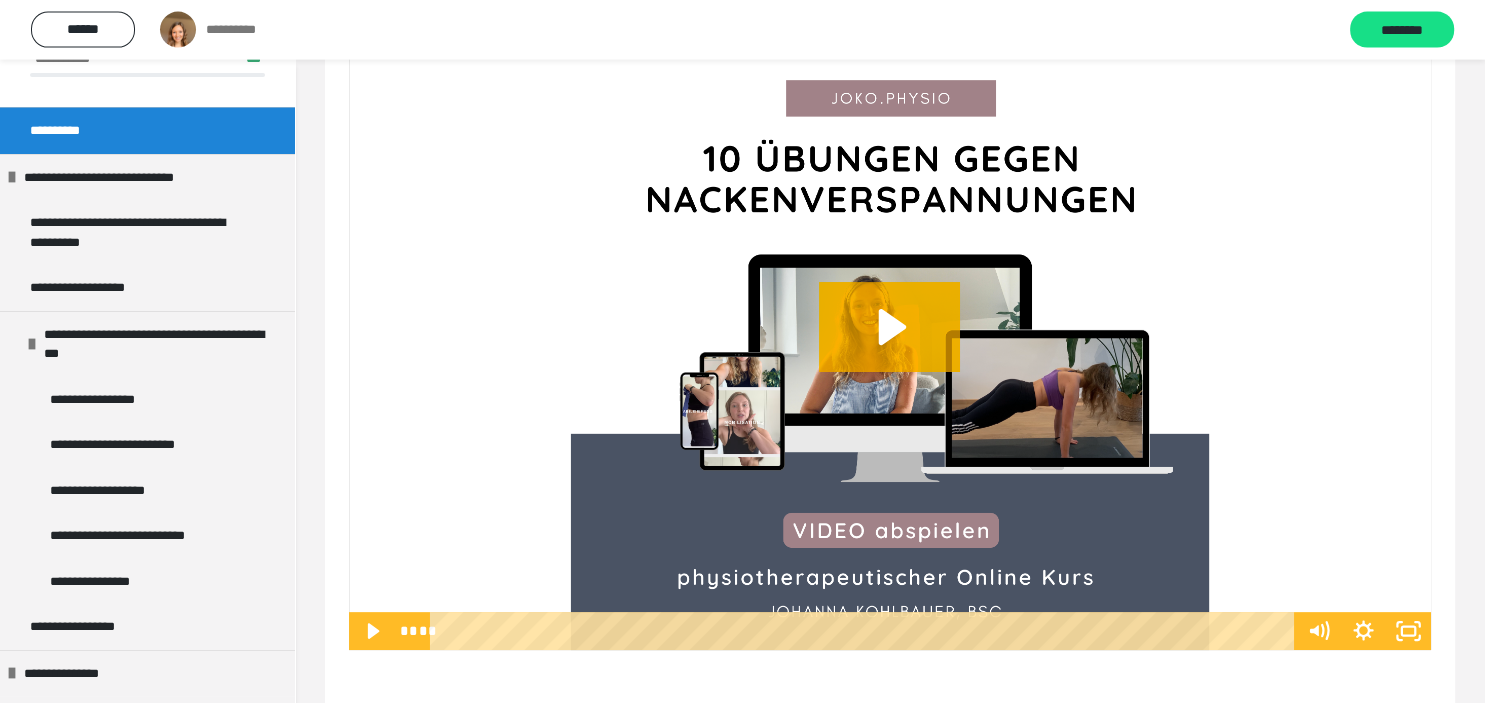 scroll, scrollTop: 60, scrollLeft: 0, axis: vertical 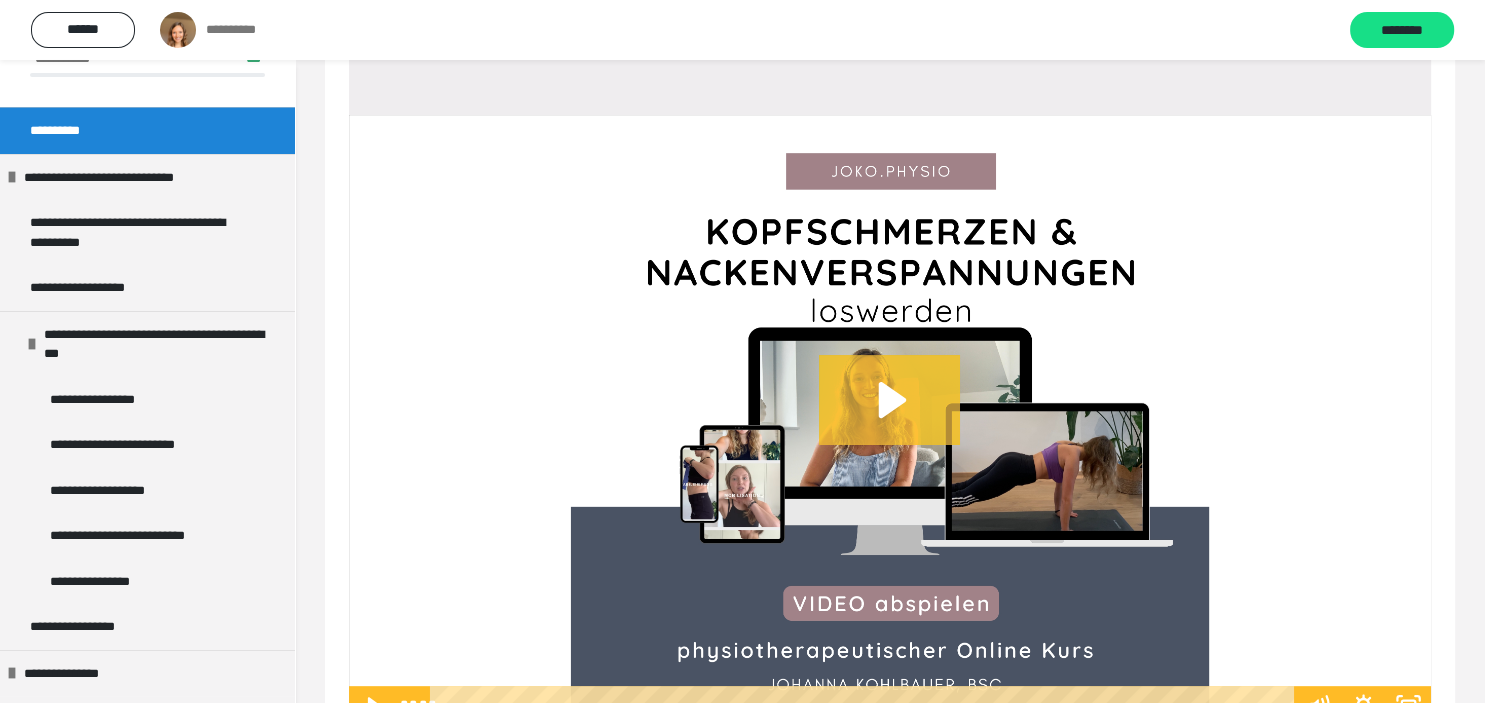 click 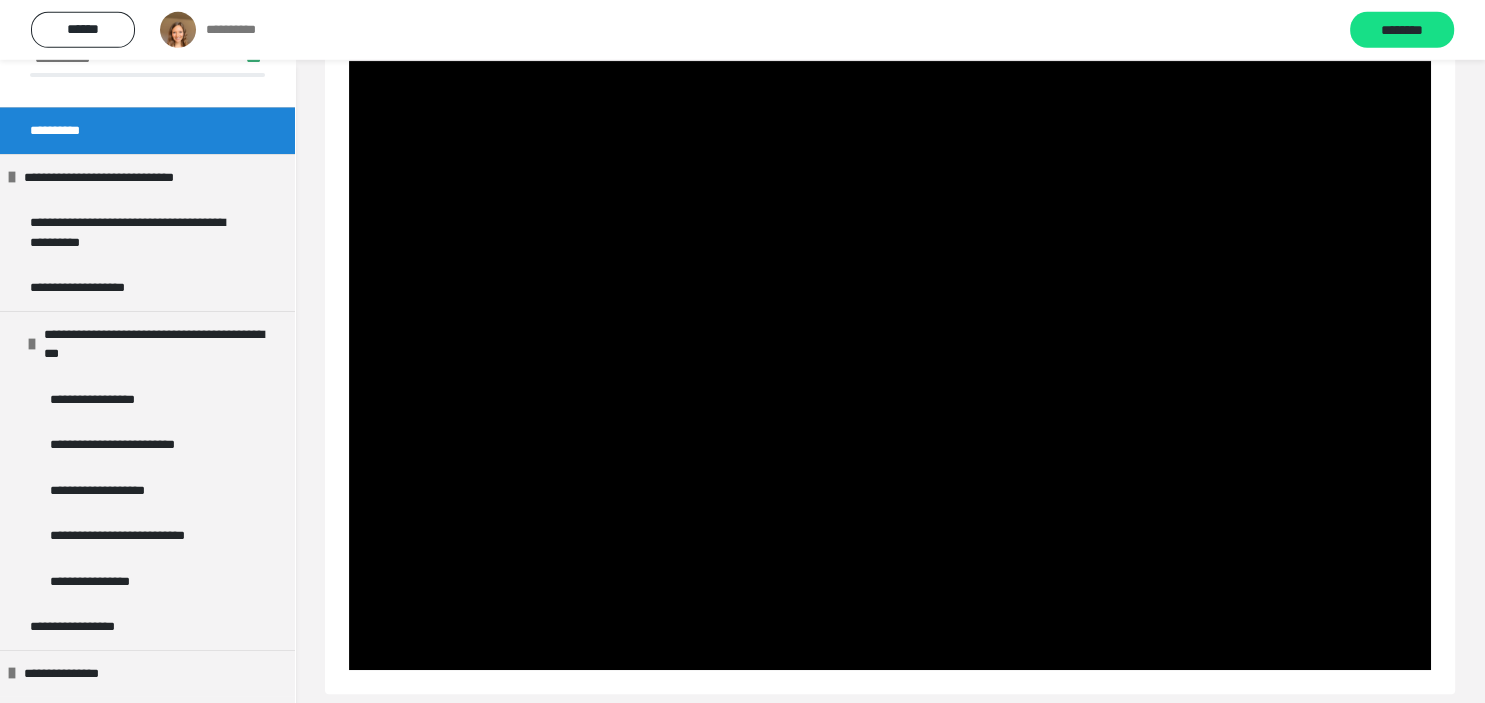 scroll, scrollTop: 550, scrollLeft: 0, axis: vertical 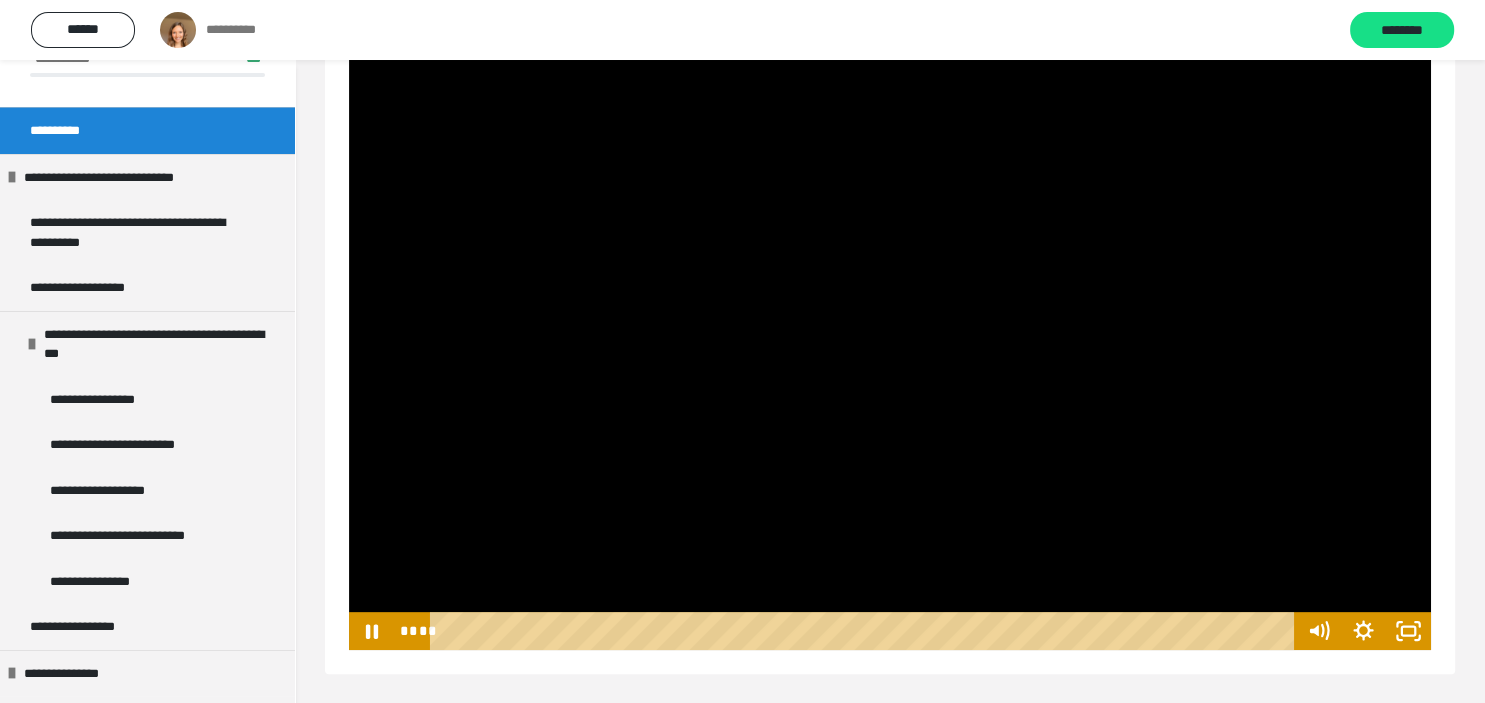 click at bounding box center [890, 345] 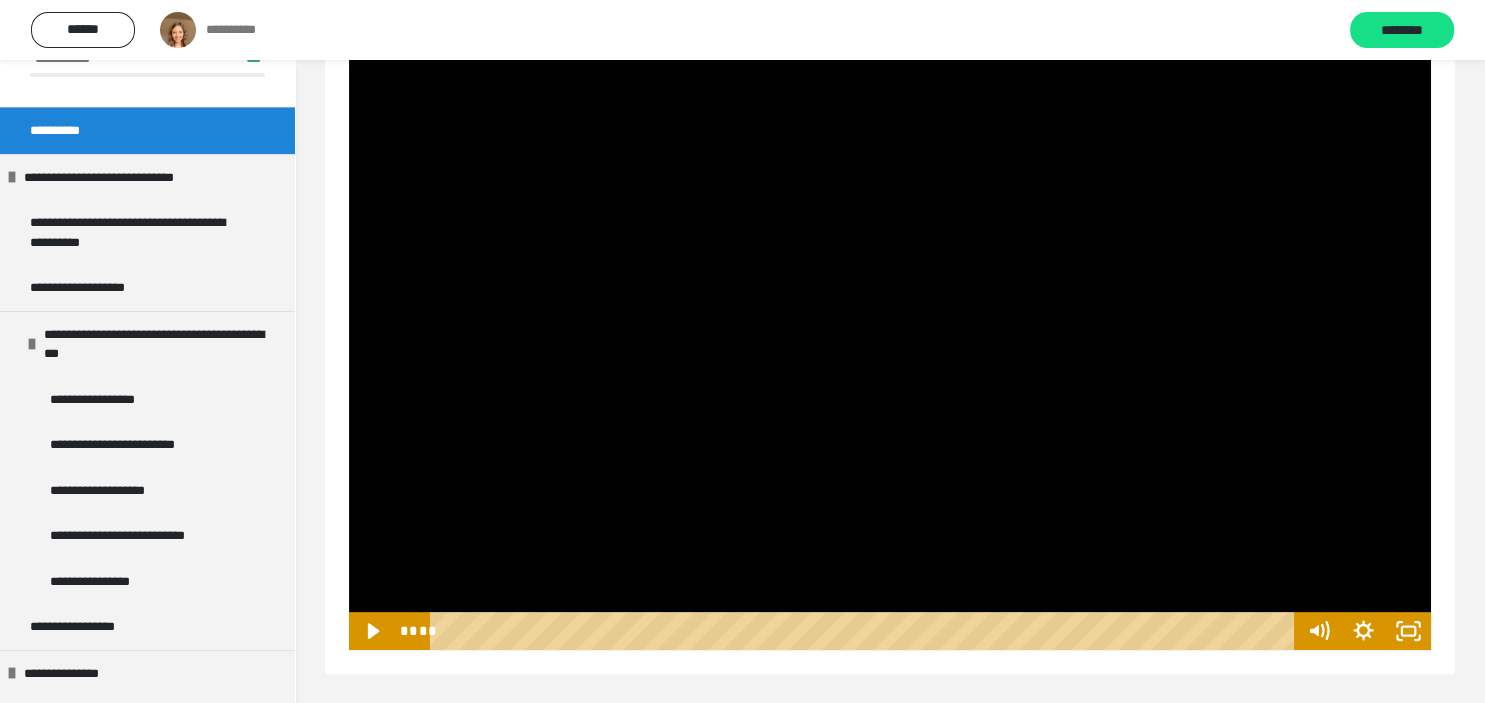 click at bounding box center (890, 345) 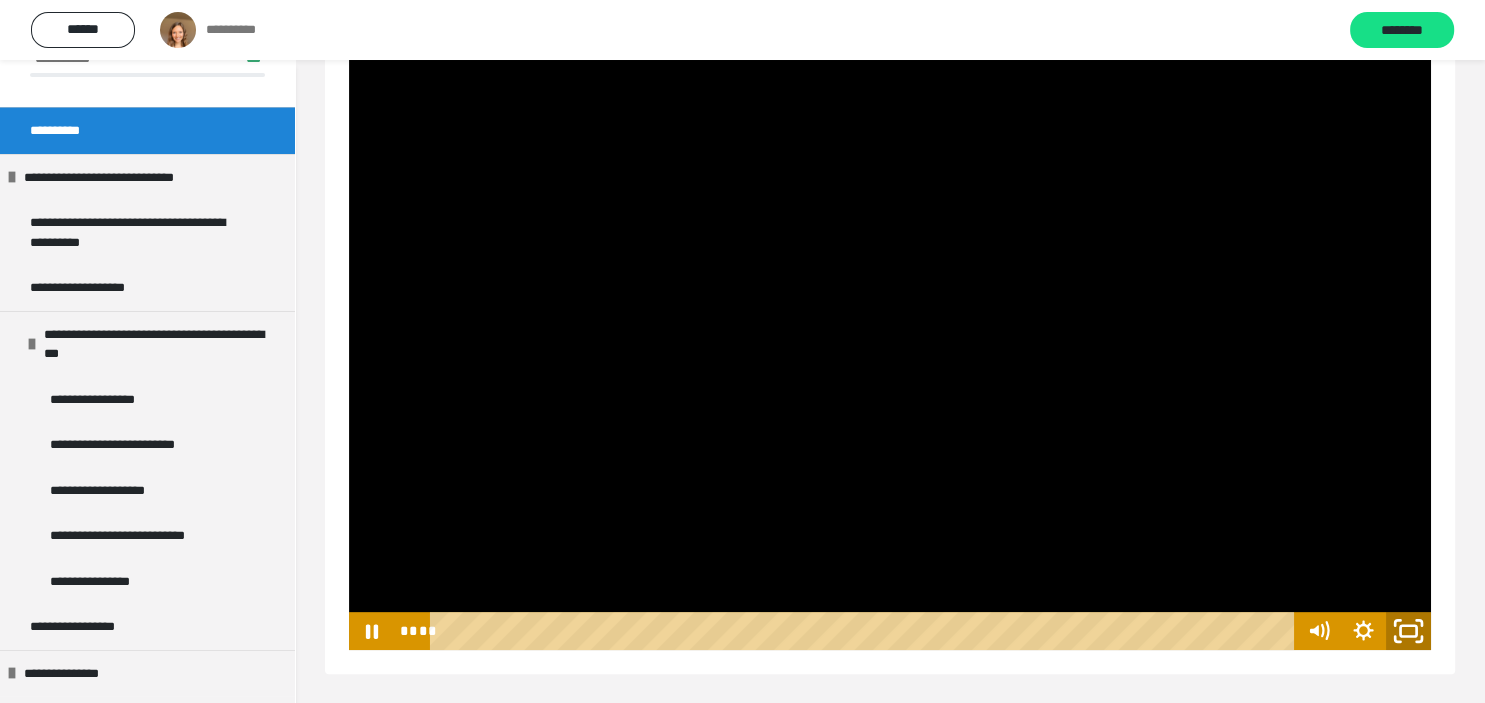 click 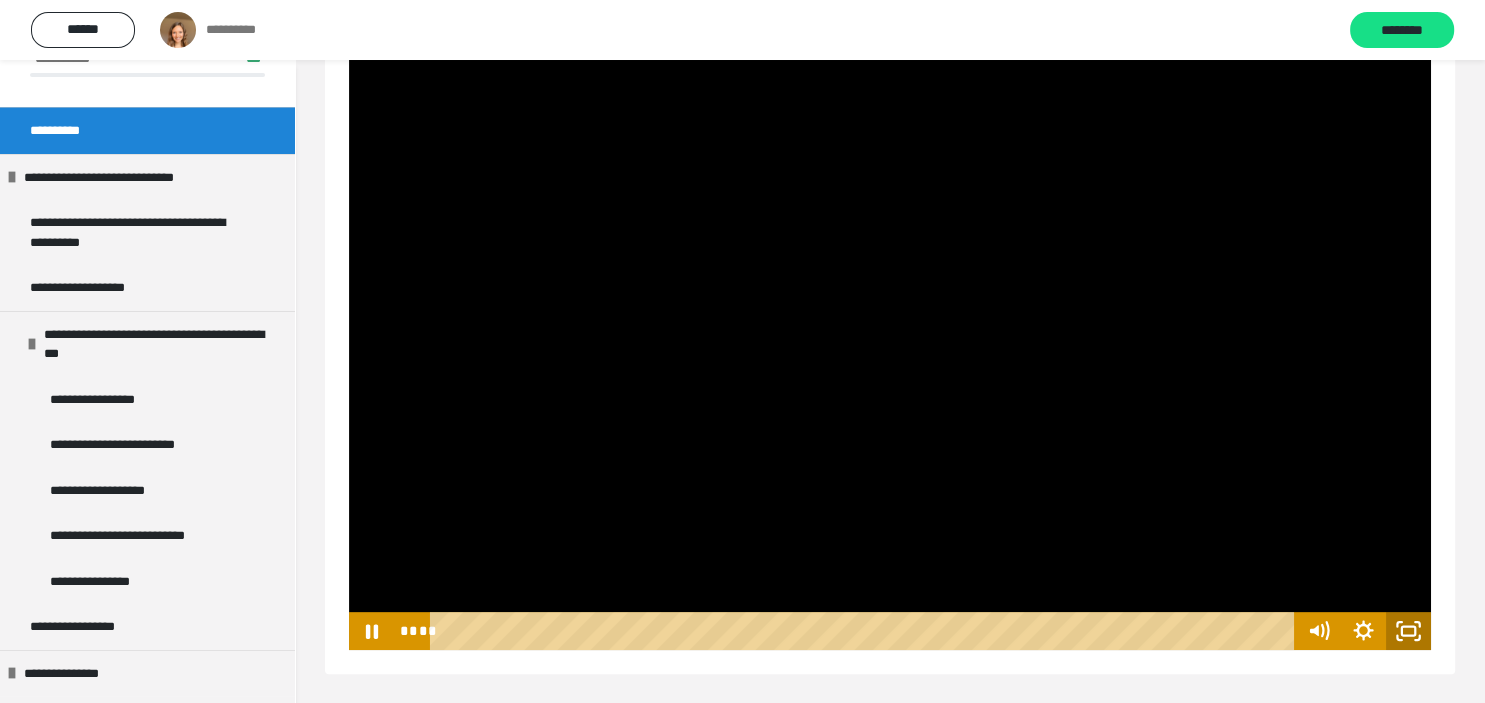 scroll, scrollTop: 418, scrollLeft: 0, axis: vertical 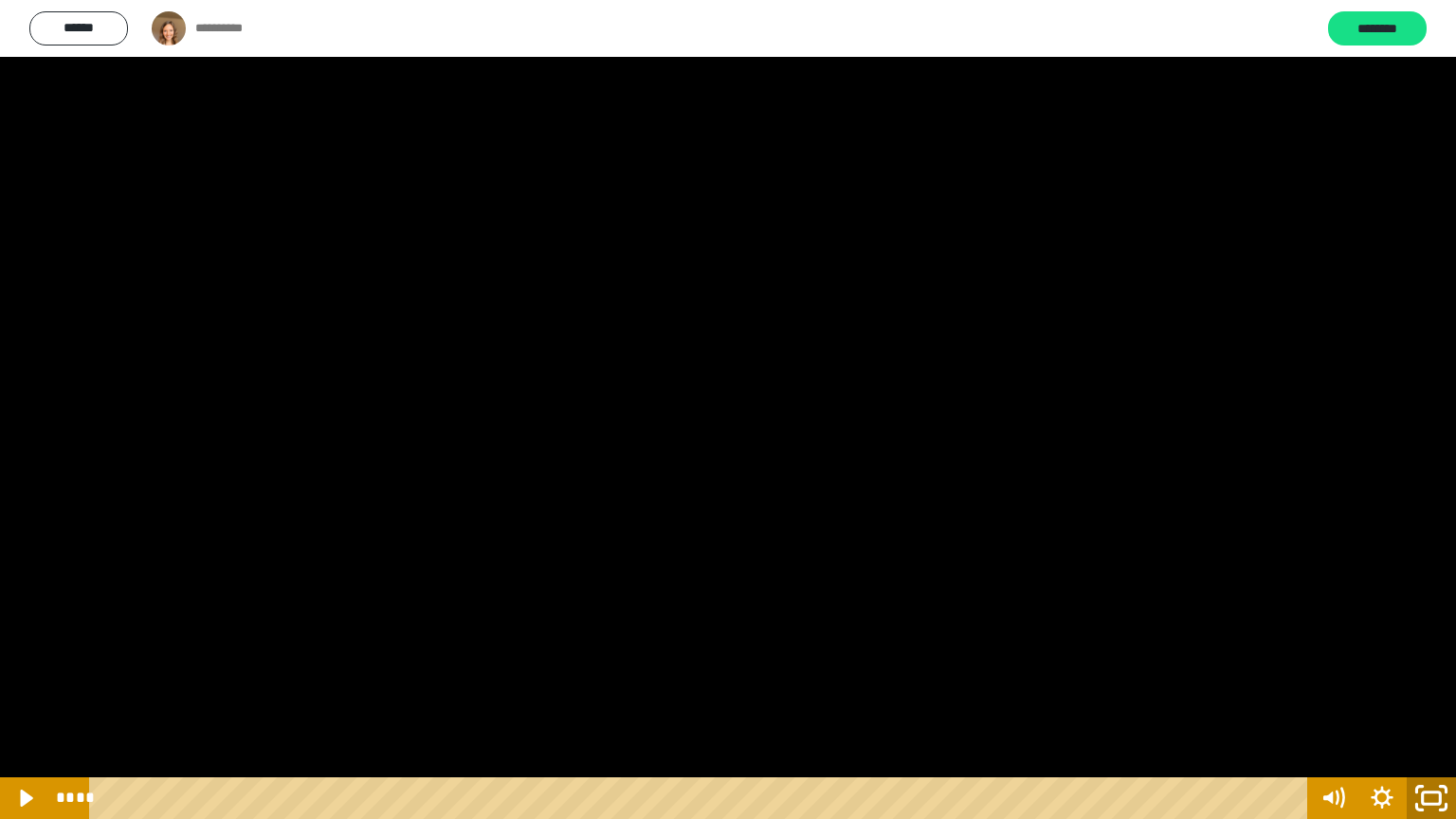click 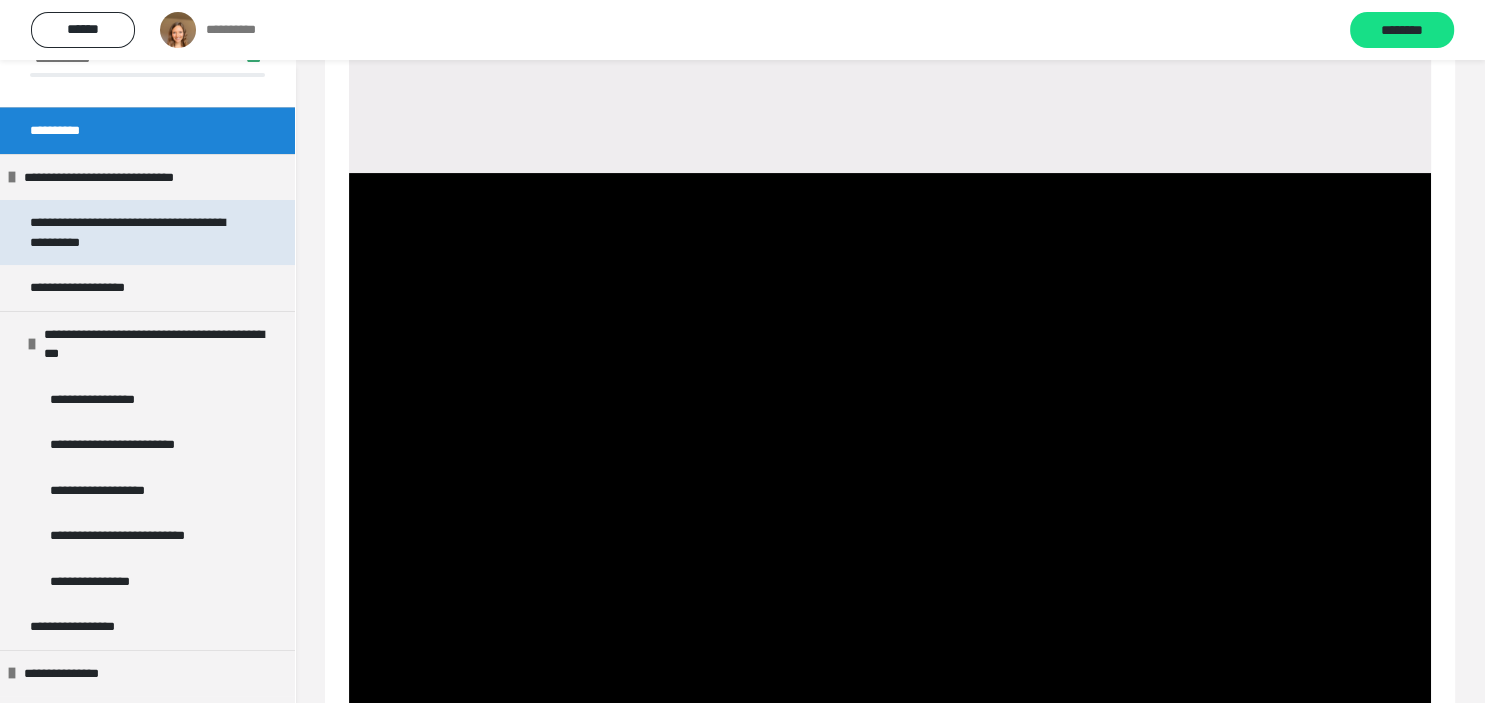 click on "**********" at bounding box center [139, 232] 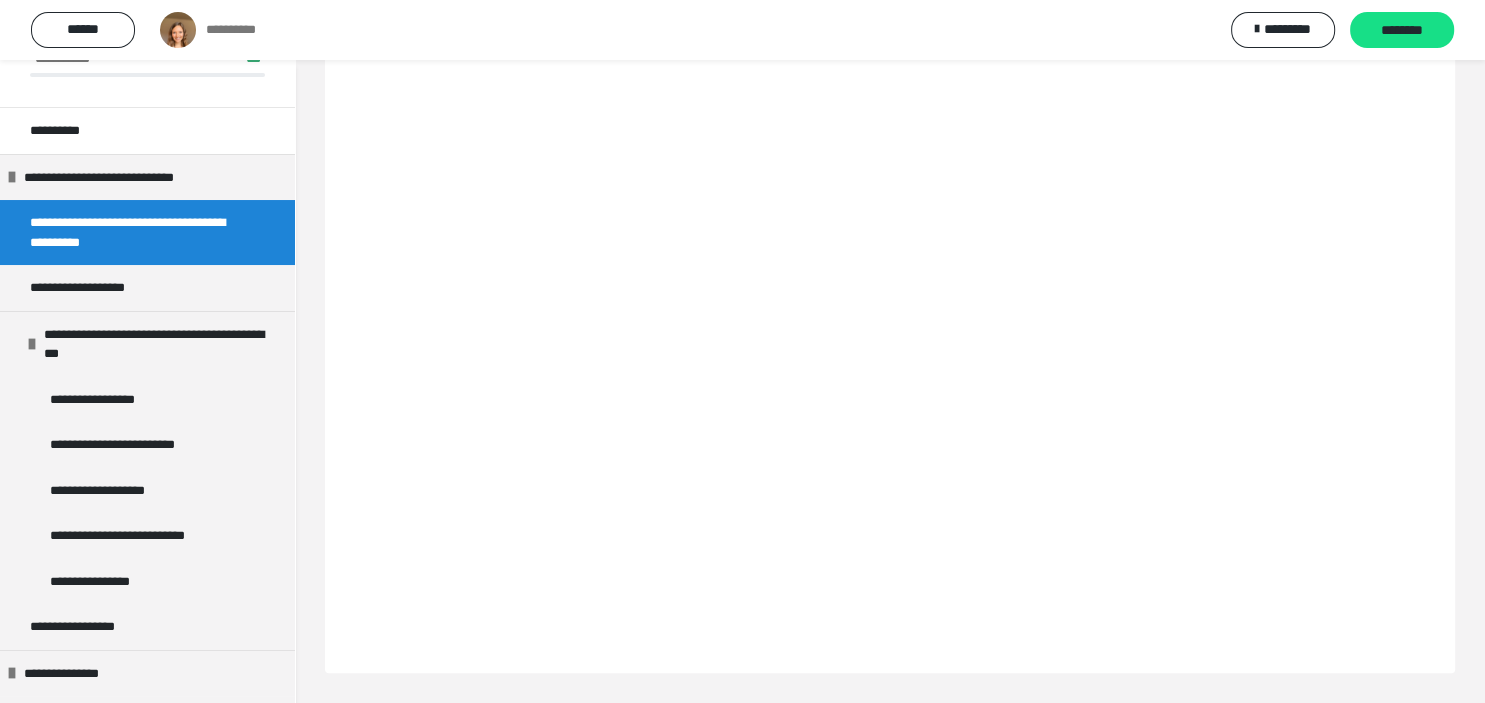 scroll, scrollTop: 60, scrollLeft: 0, axis: vertical 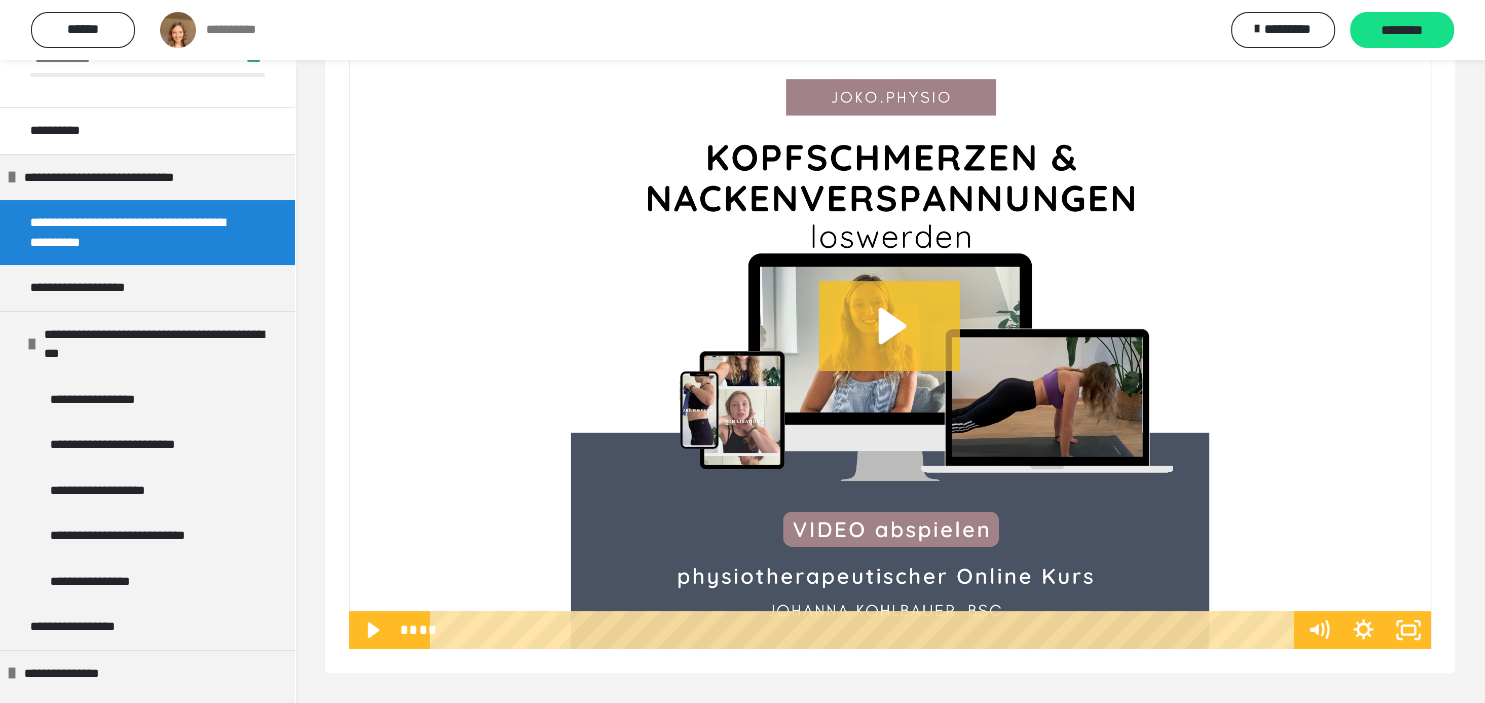 click 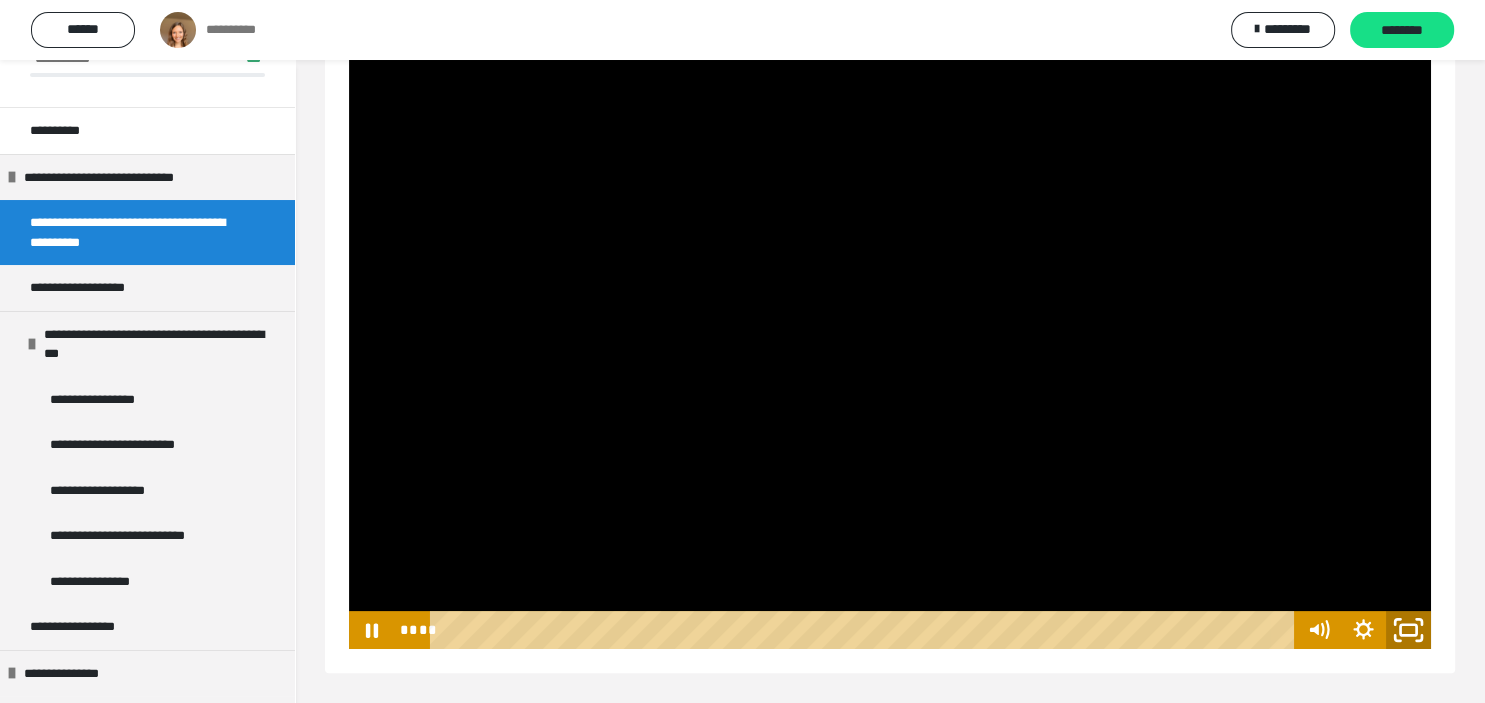 click 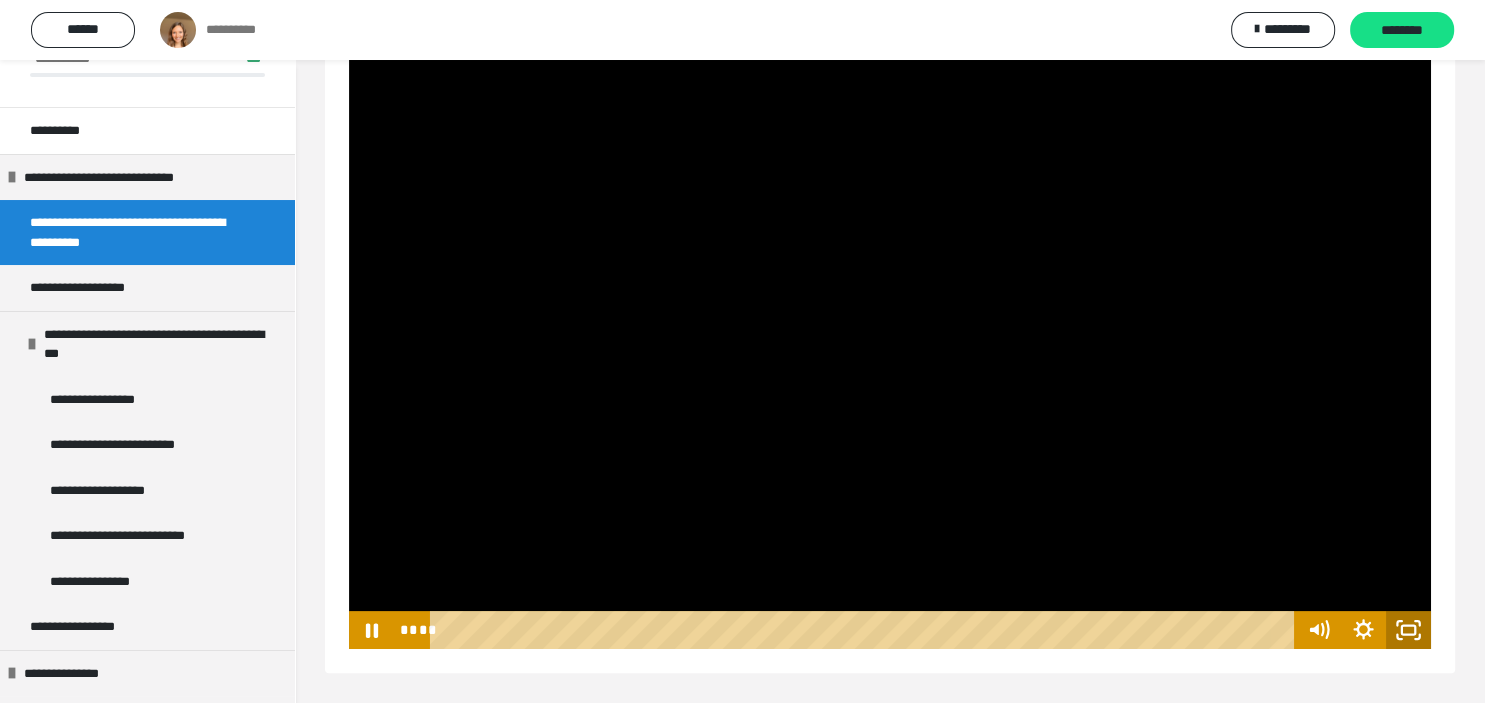scroll, scrollTop: 136, scrollLeft: 0, axis: vertical 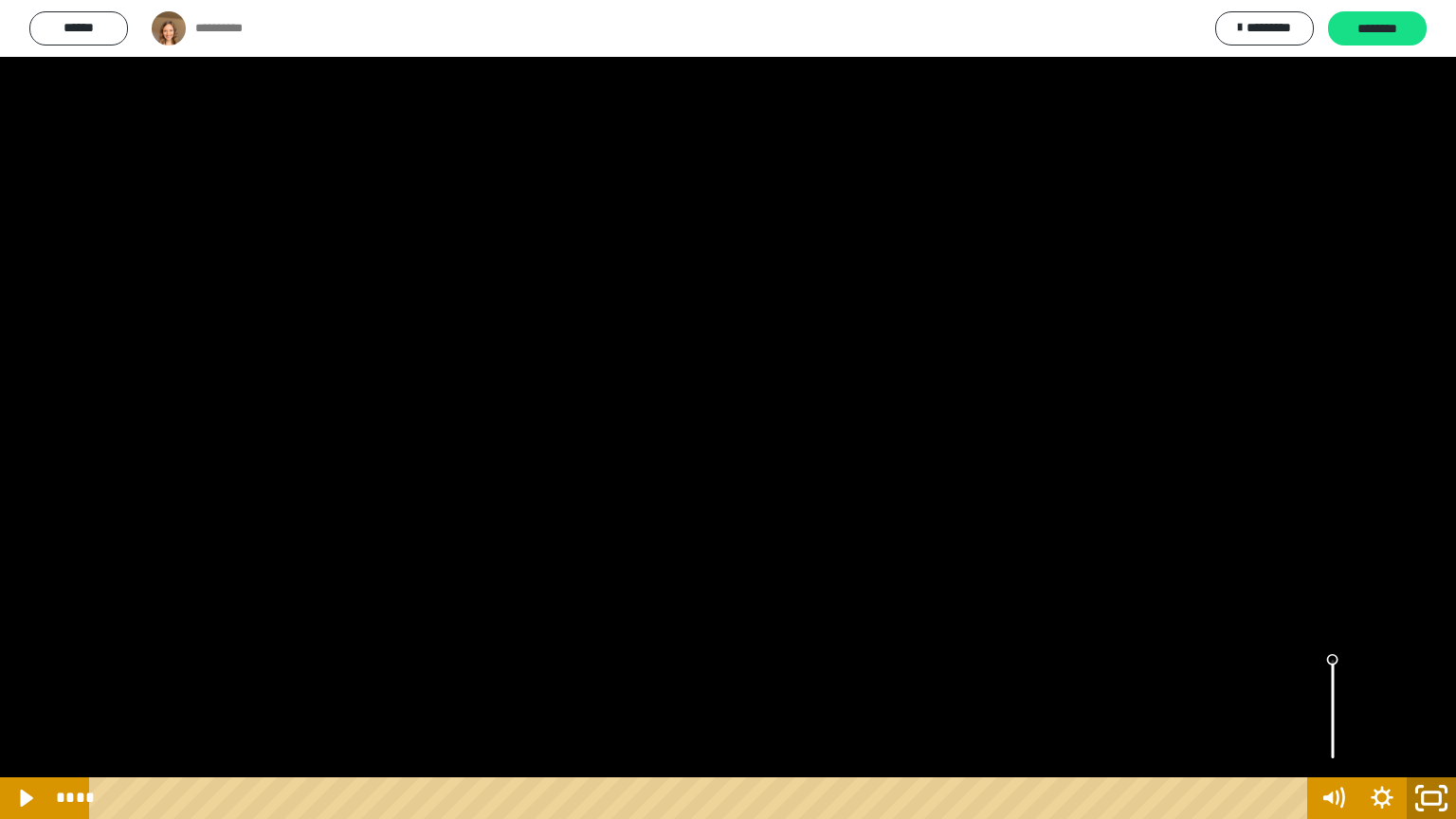 click 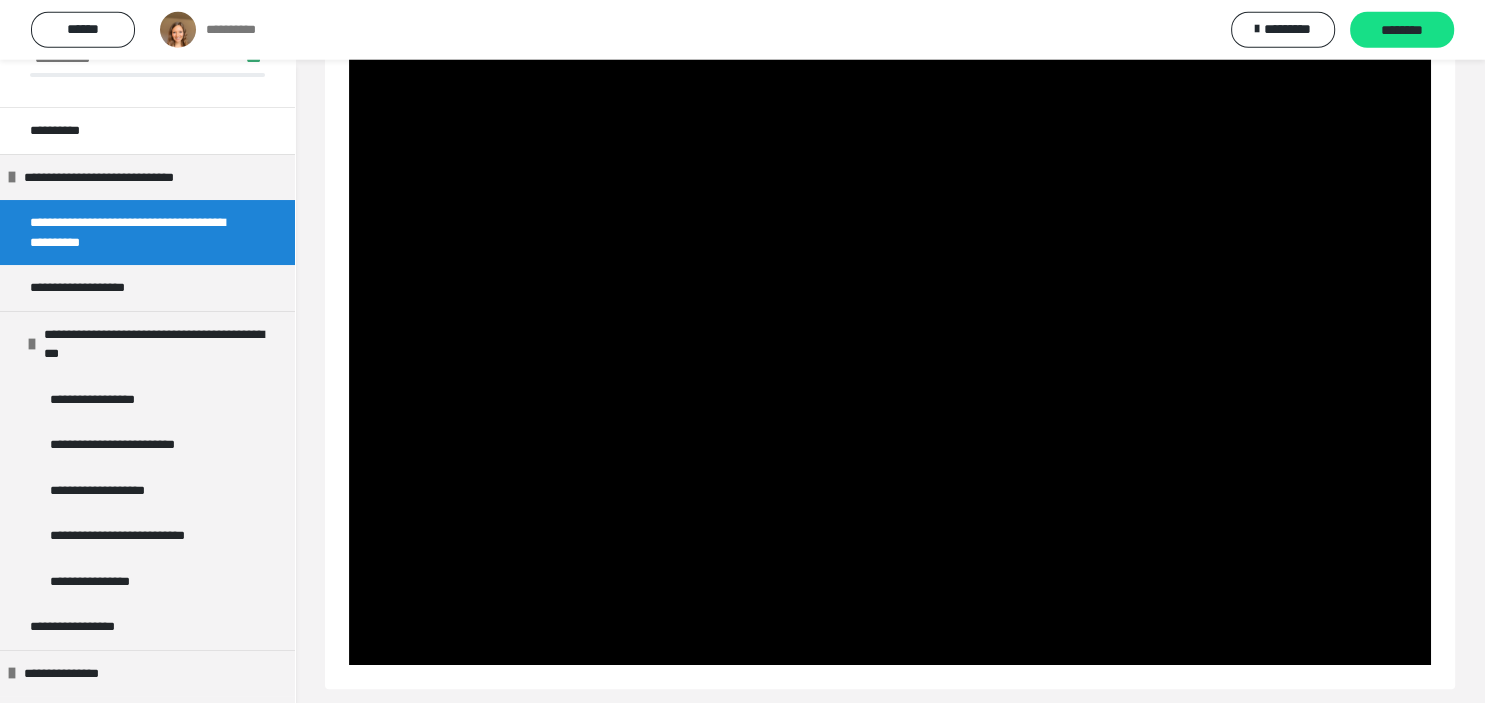 scroll, scrollTop: 264, scrollLeft: 0, axis: vertical 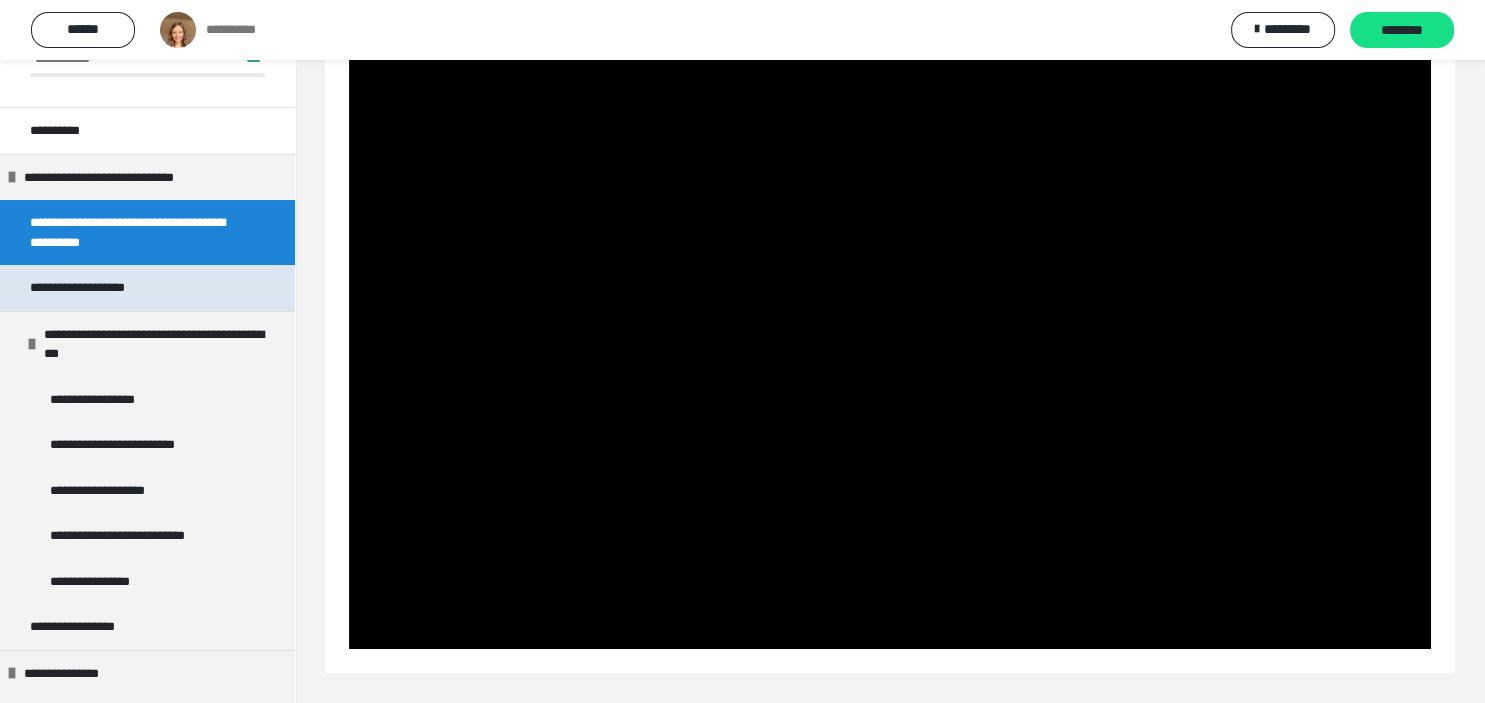 click on "**********" at bounding box center [101, 288] 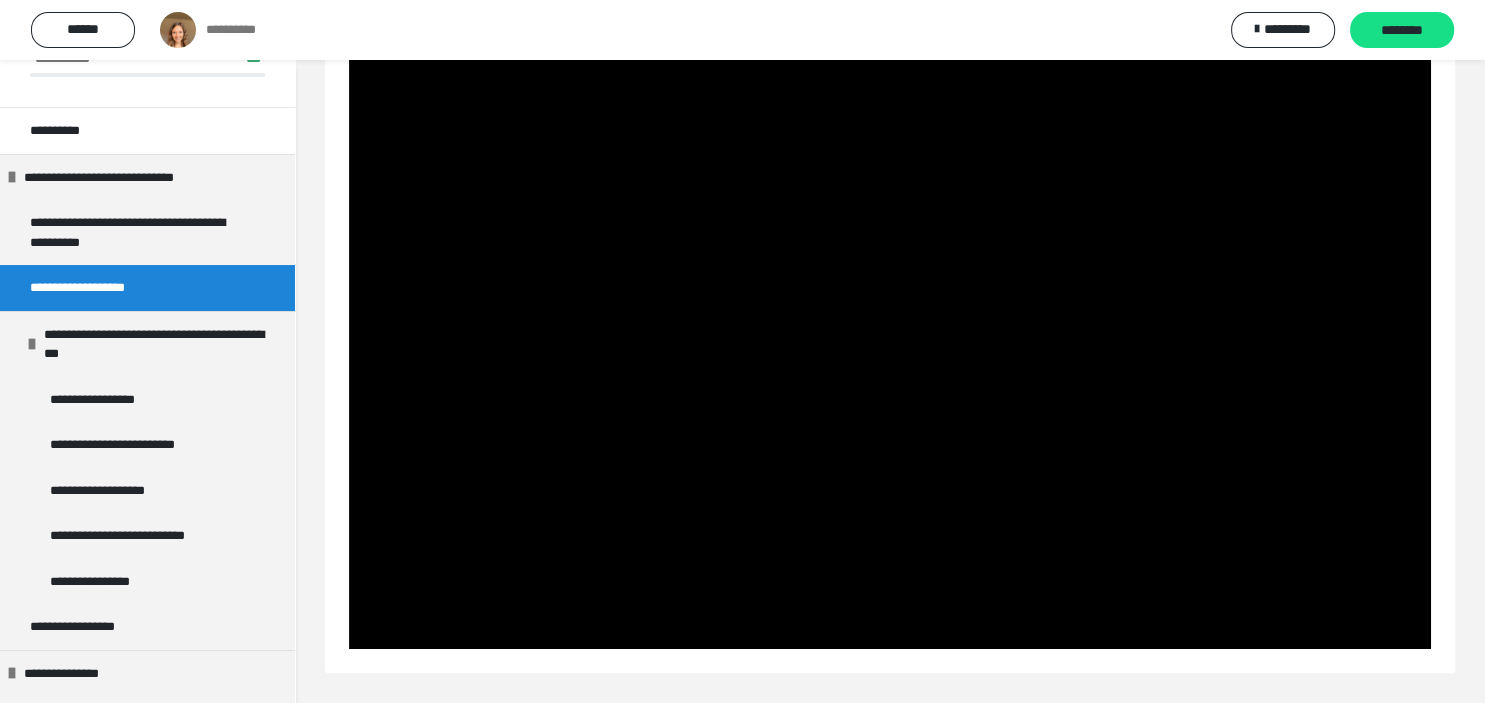 scroll, scrollTop: 60, scrollLeft: 0, axis: vertical 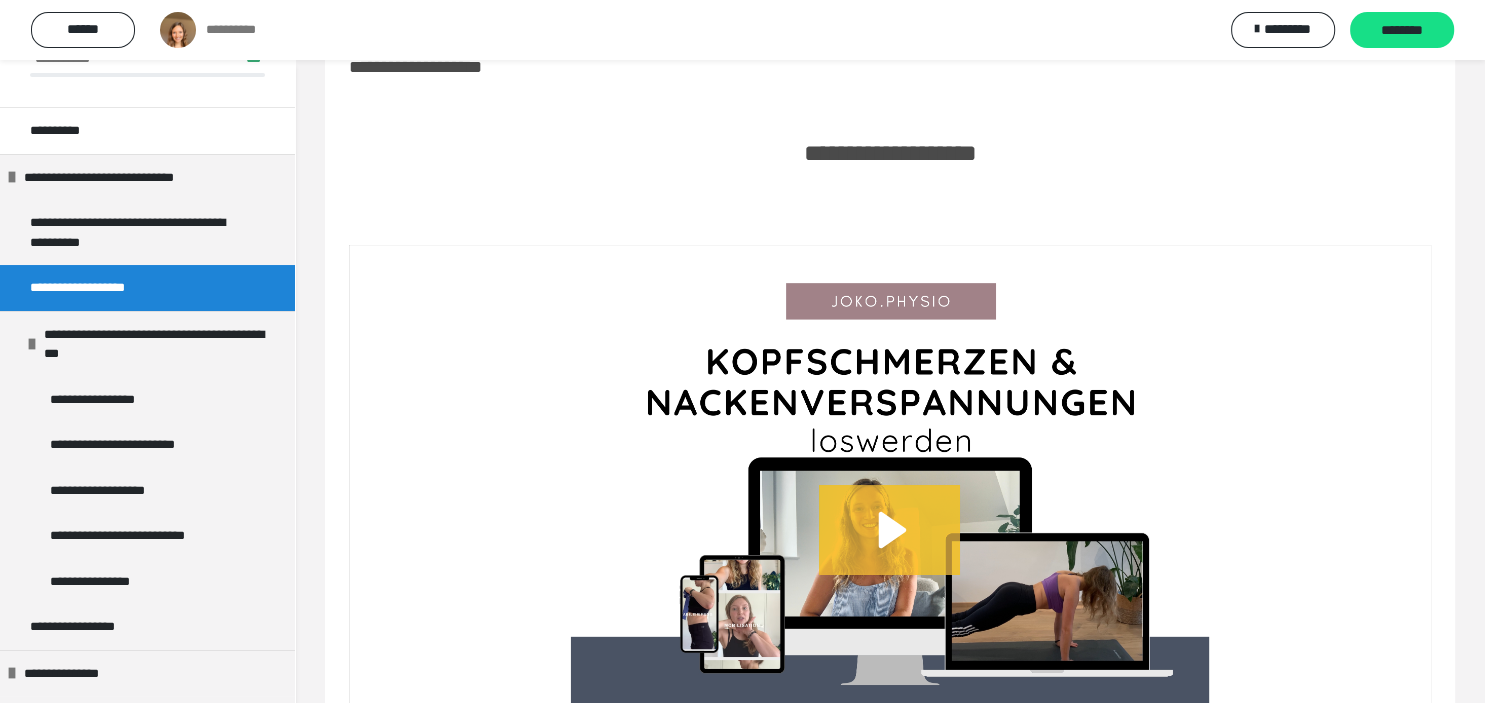 click 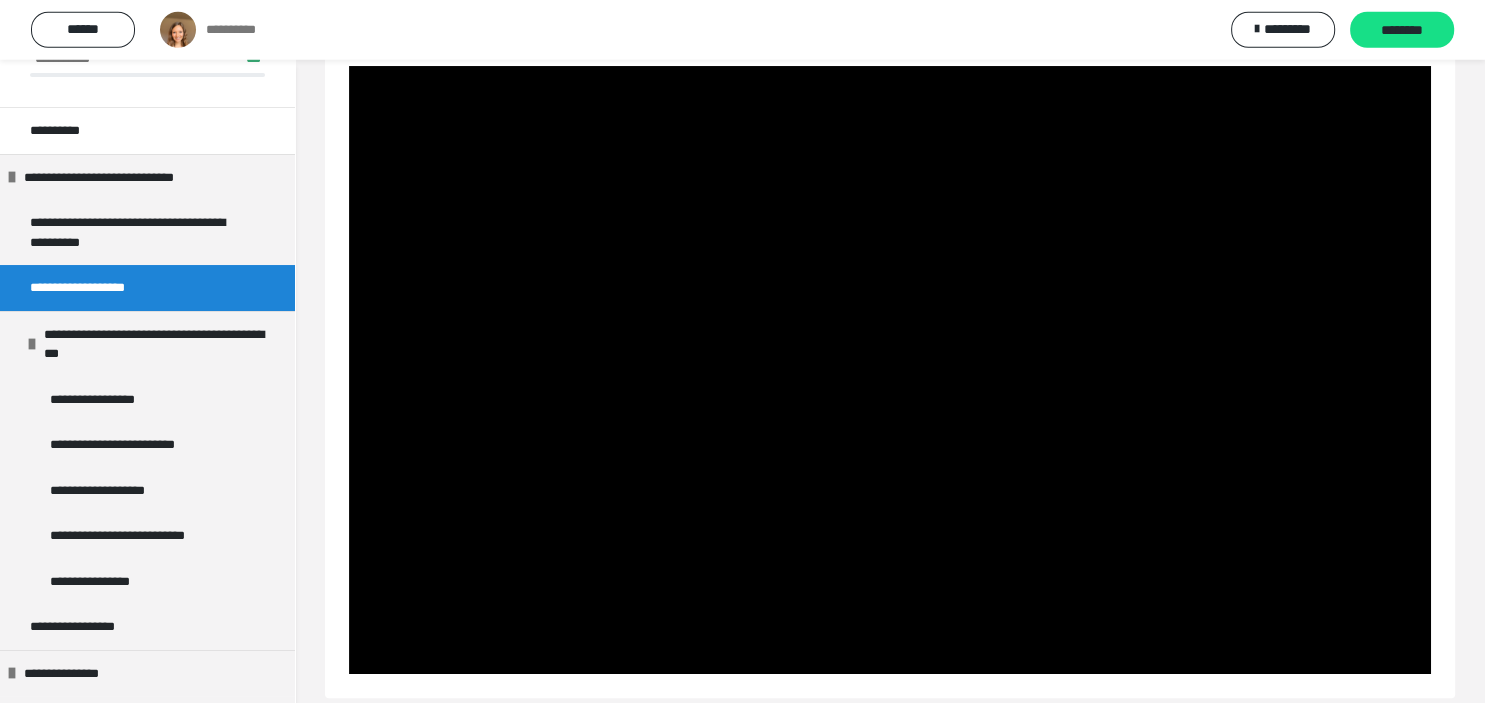 scroll, scrollTop: 264, scrollLeft: 0, axis: vertical 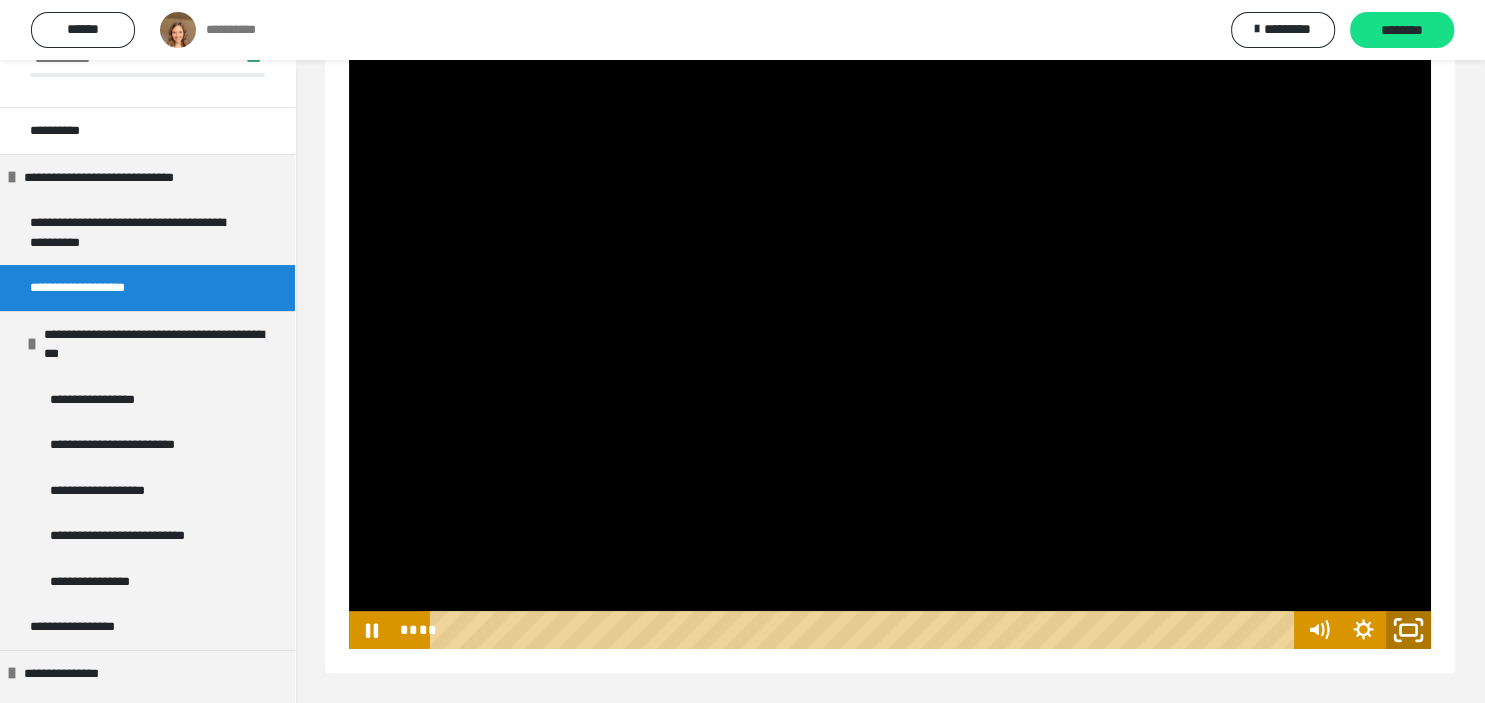 click 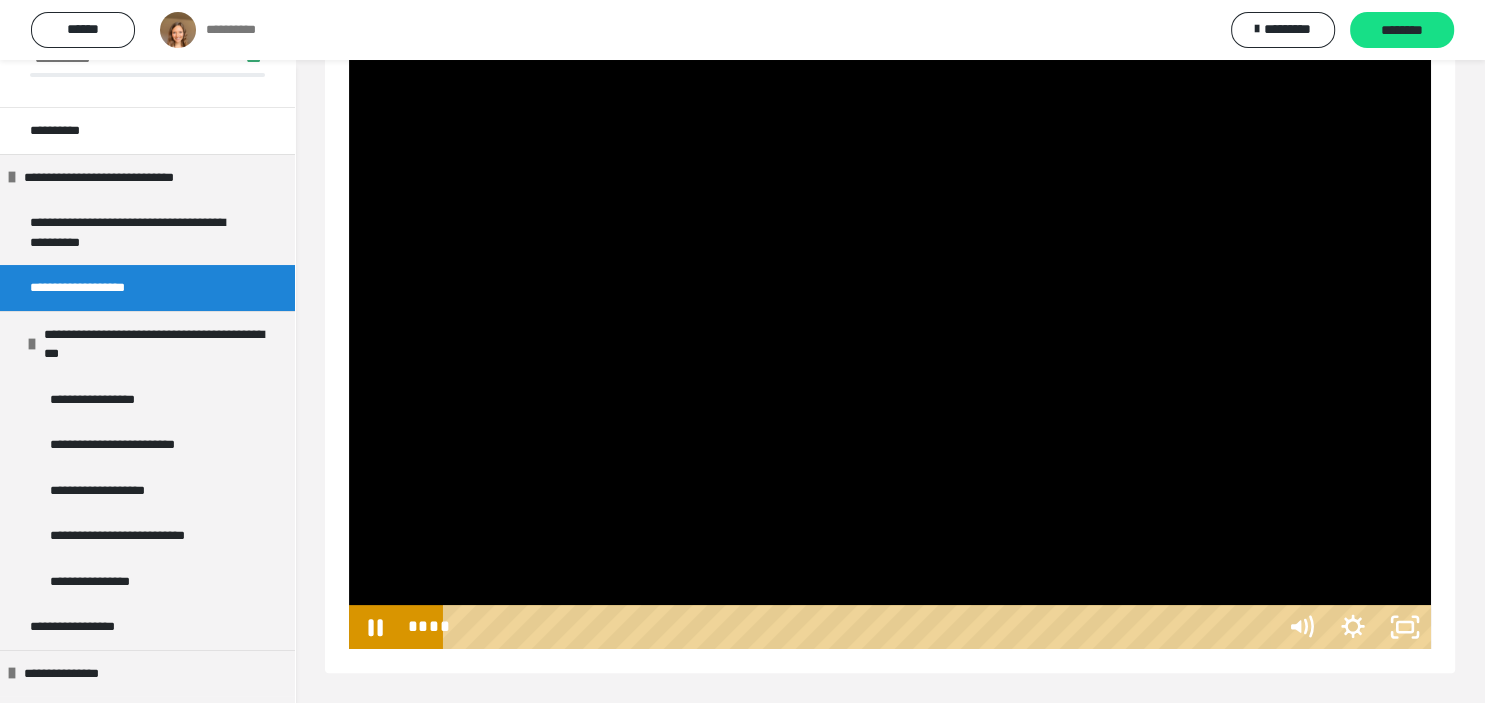 scroll, scrollTop: 136, scrollLeft: 0, axis: vertical 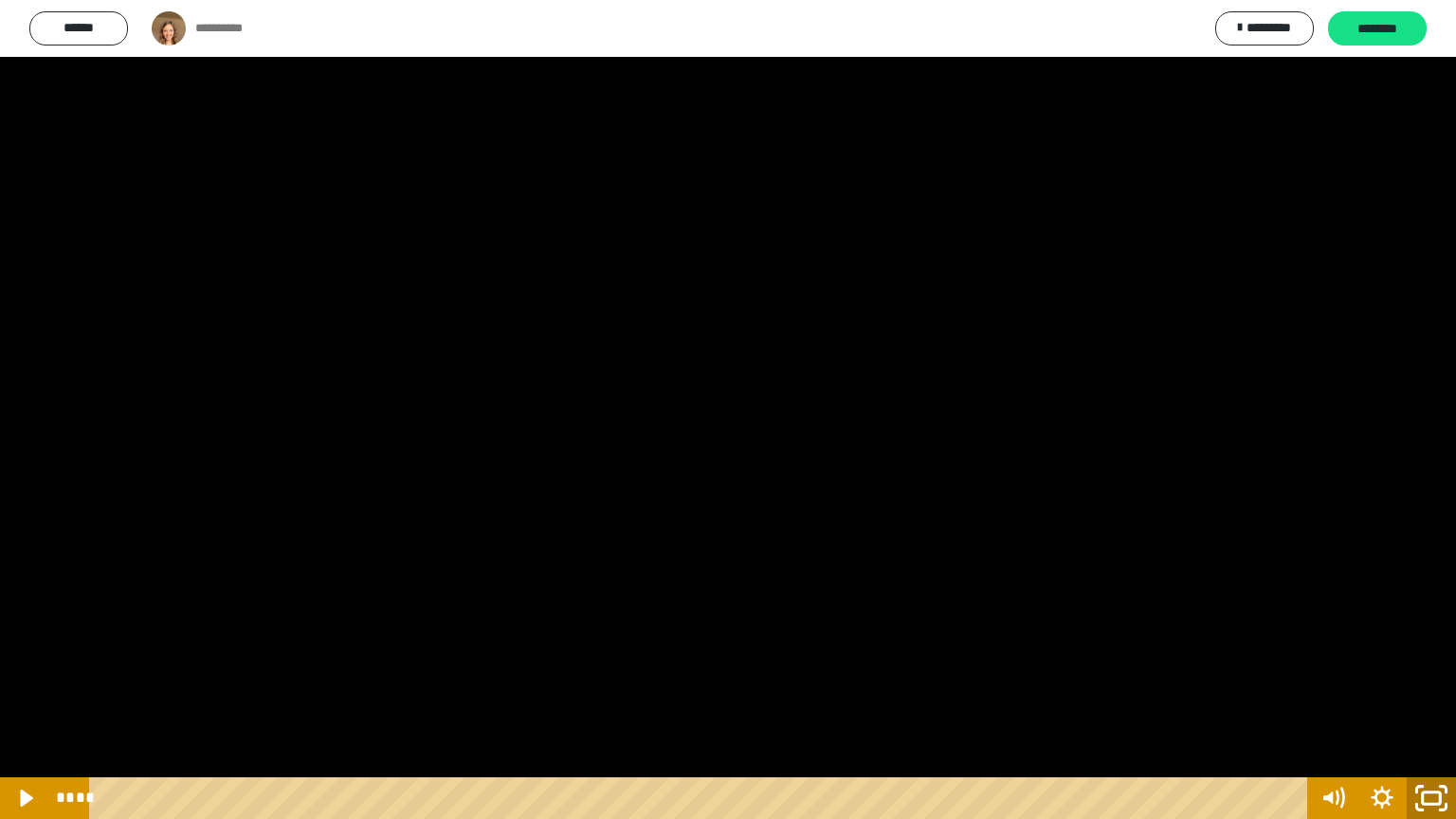 click 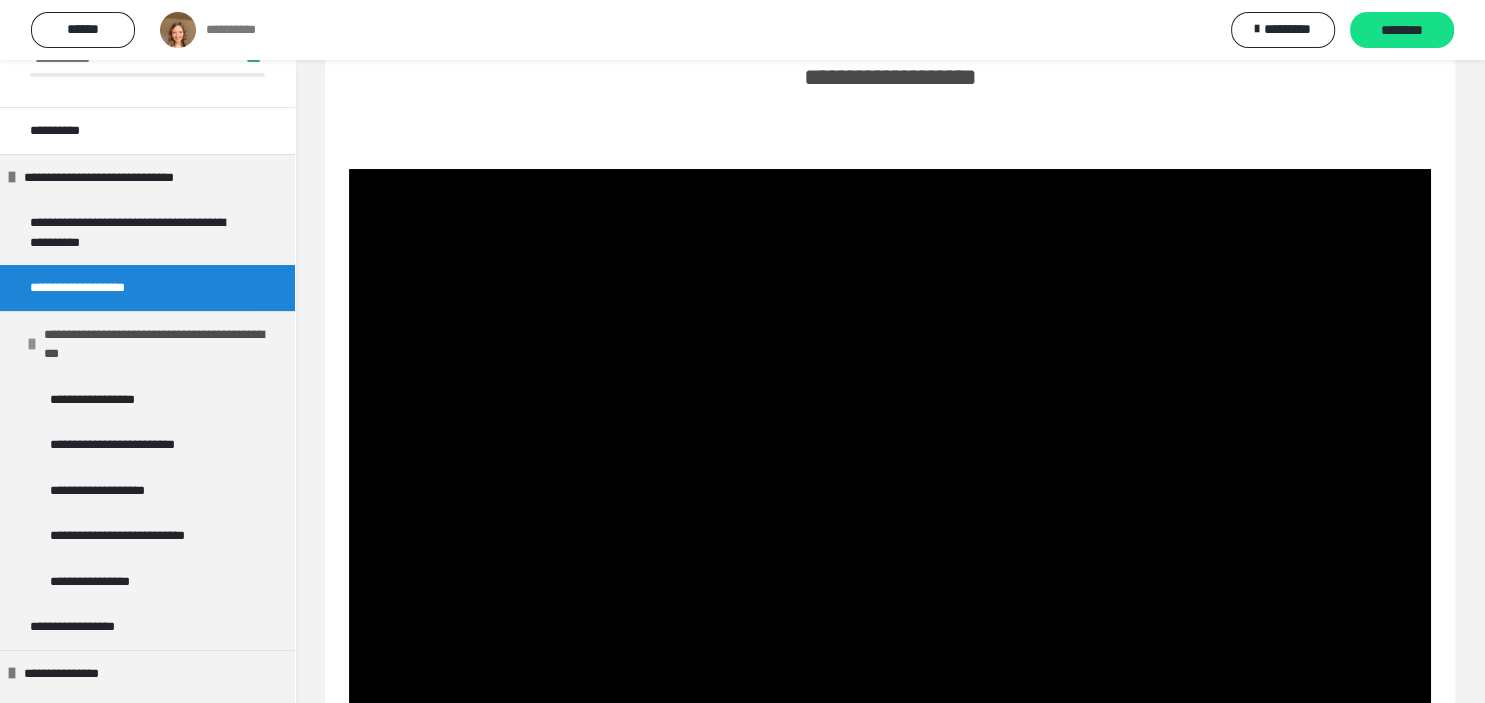 click on "**********" at bounding box center (162, 344) 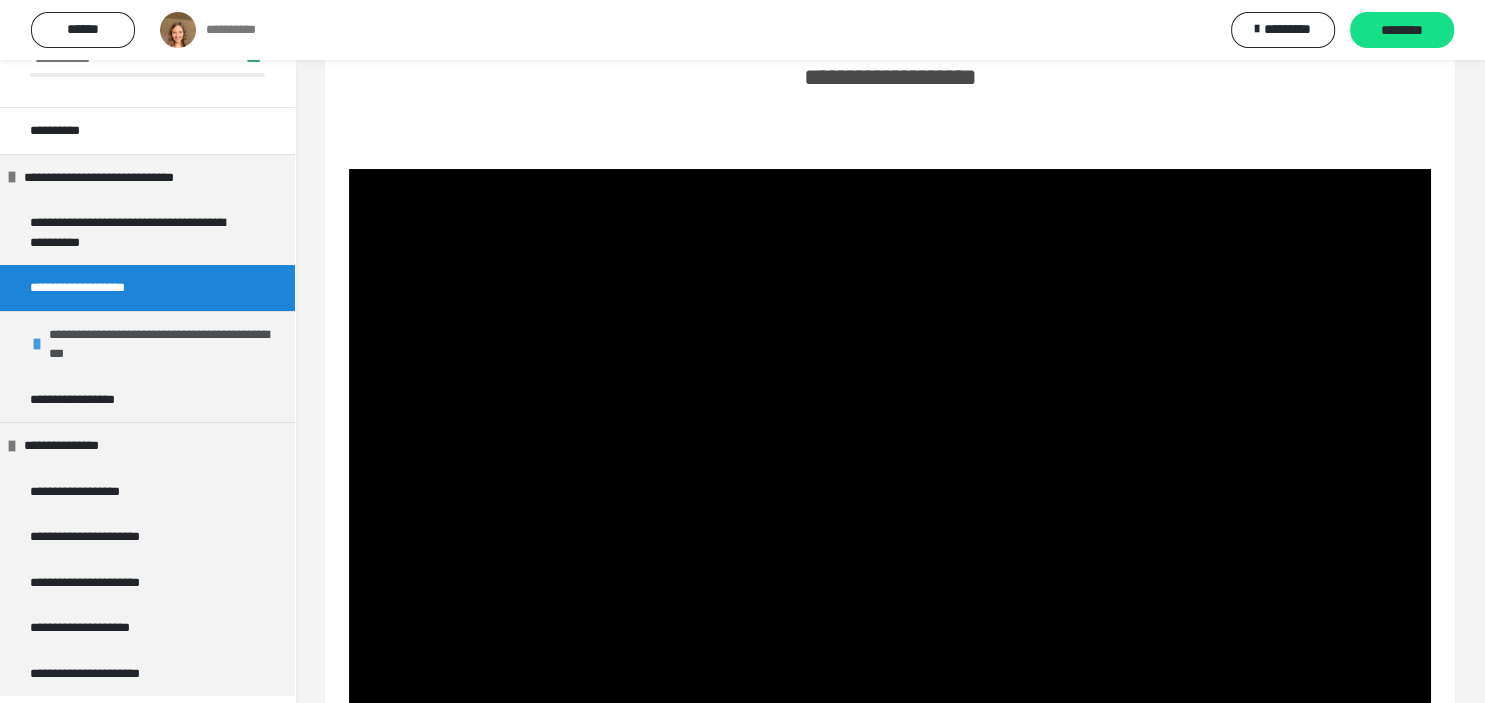 scroll, scrollTop: 106, scrollLeft: 0, axis: vertical 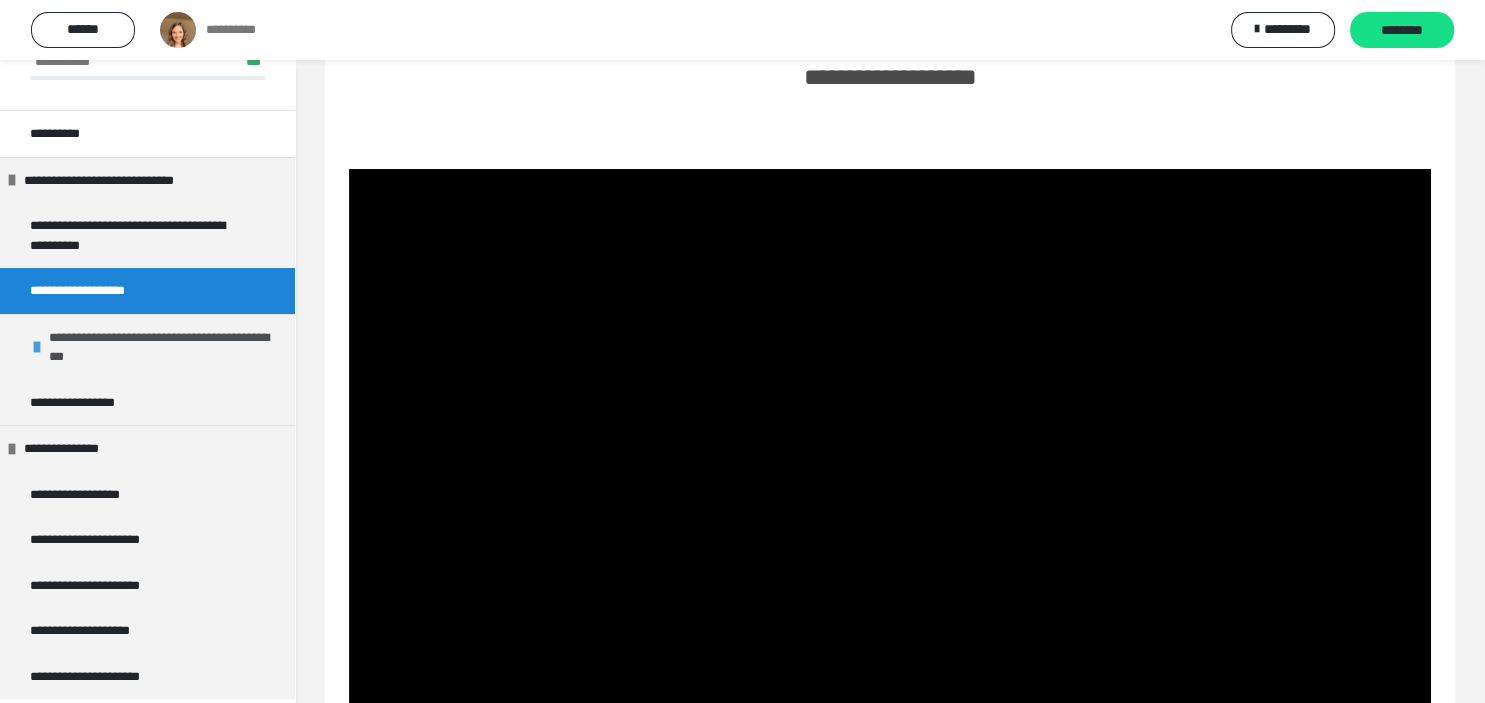 click on "**********" at bounding box center (167, 347) 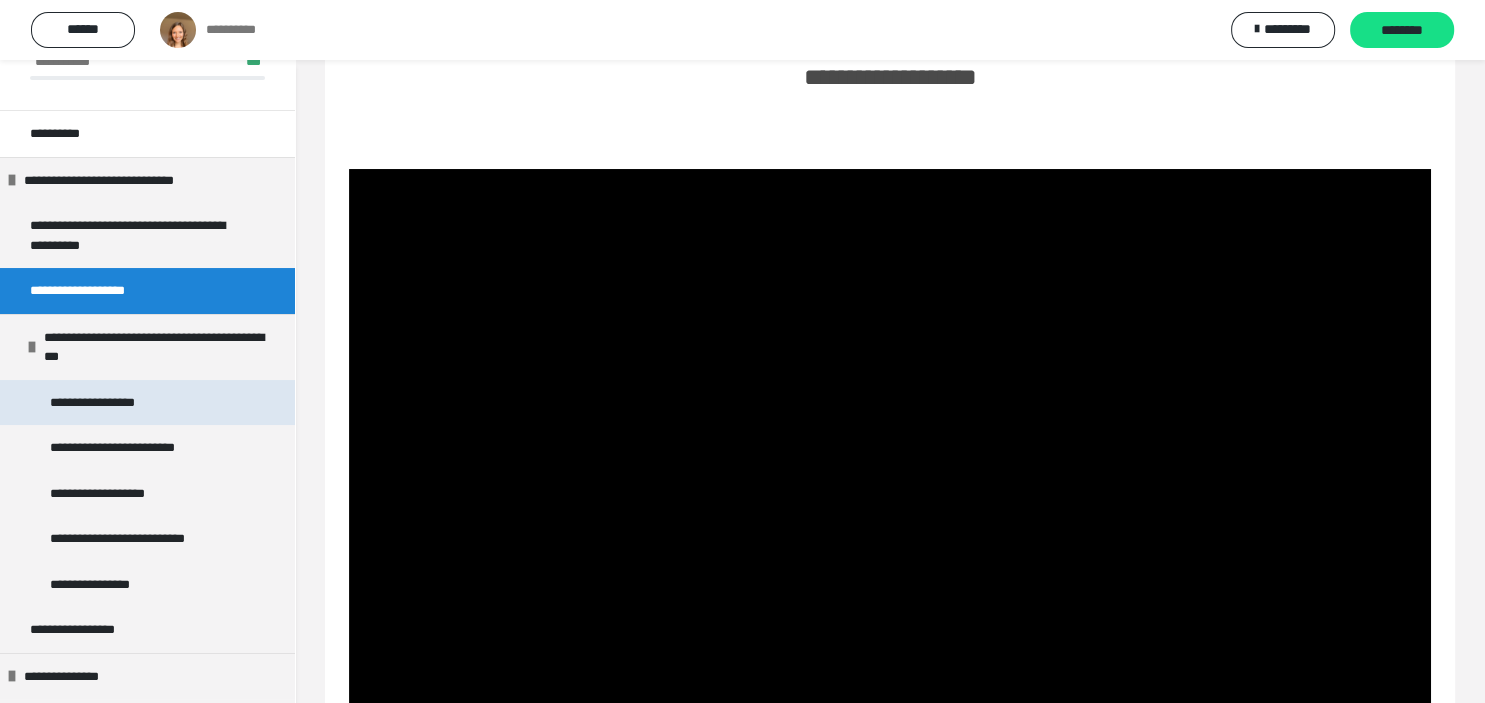 click on "**********" at bounding box center (102, 403) 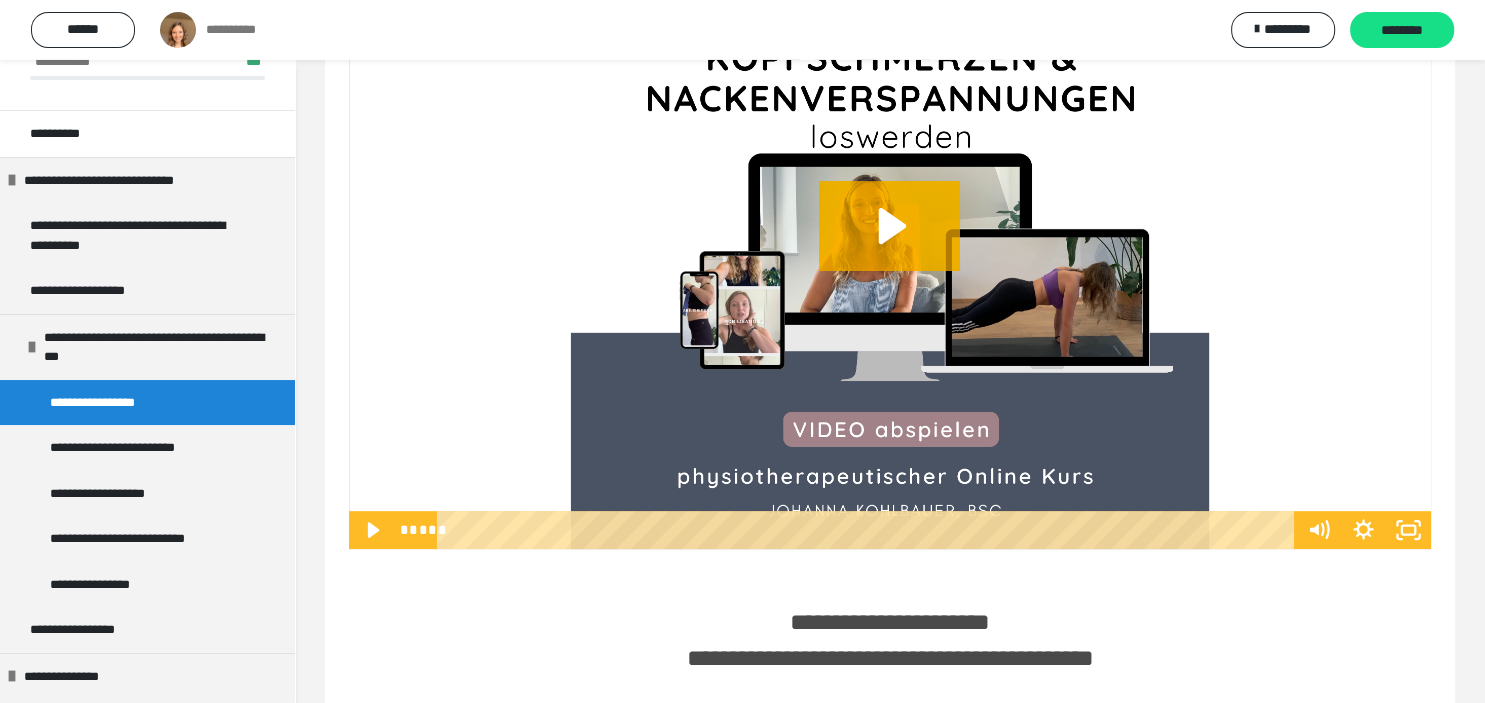scroll, scrollTop: 612, scrollLeft: 0, axis: vertical 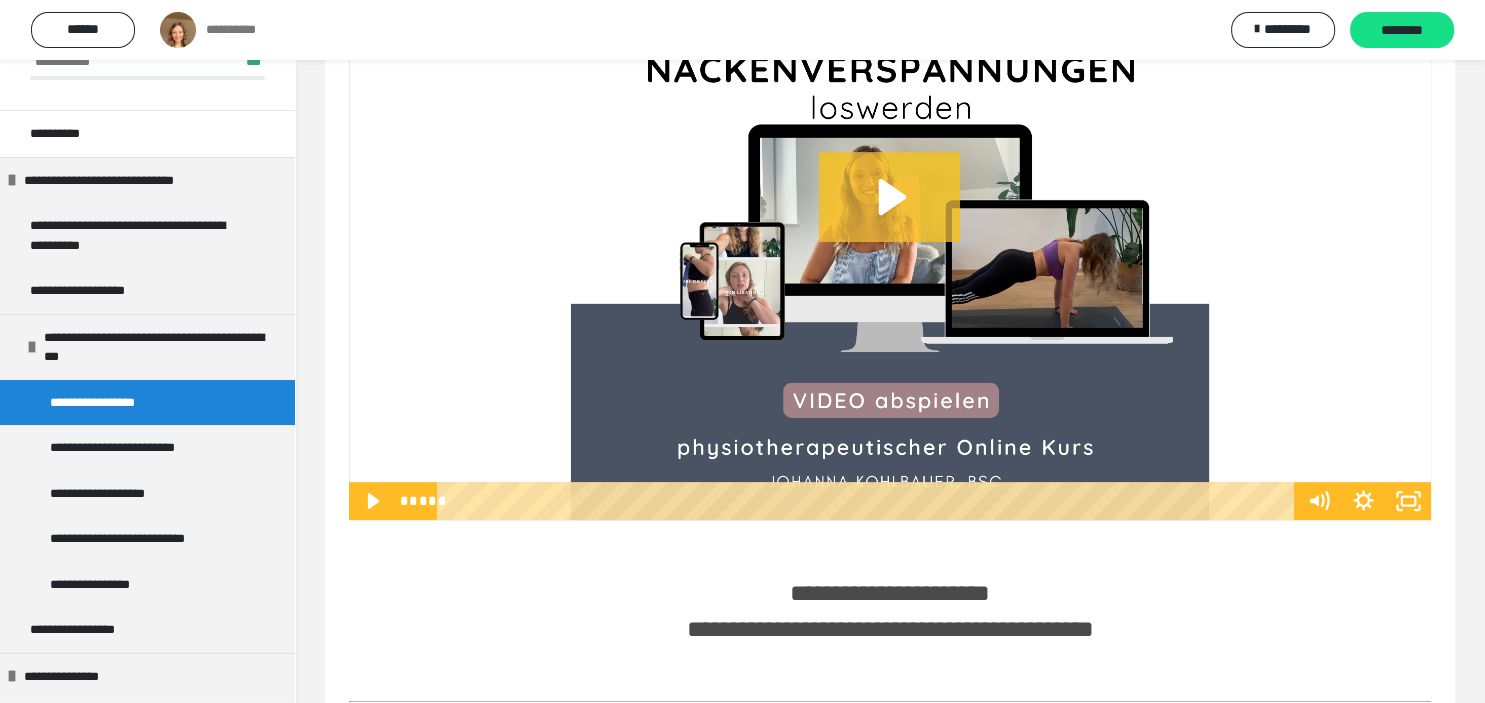 click 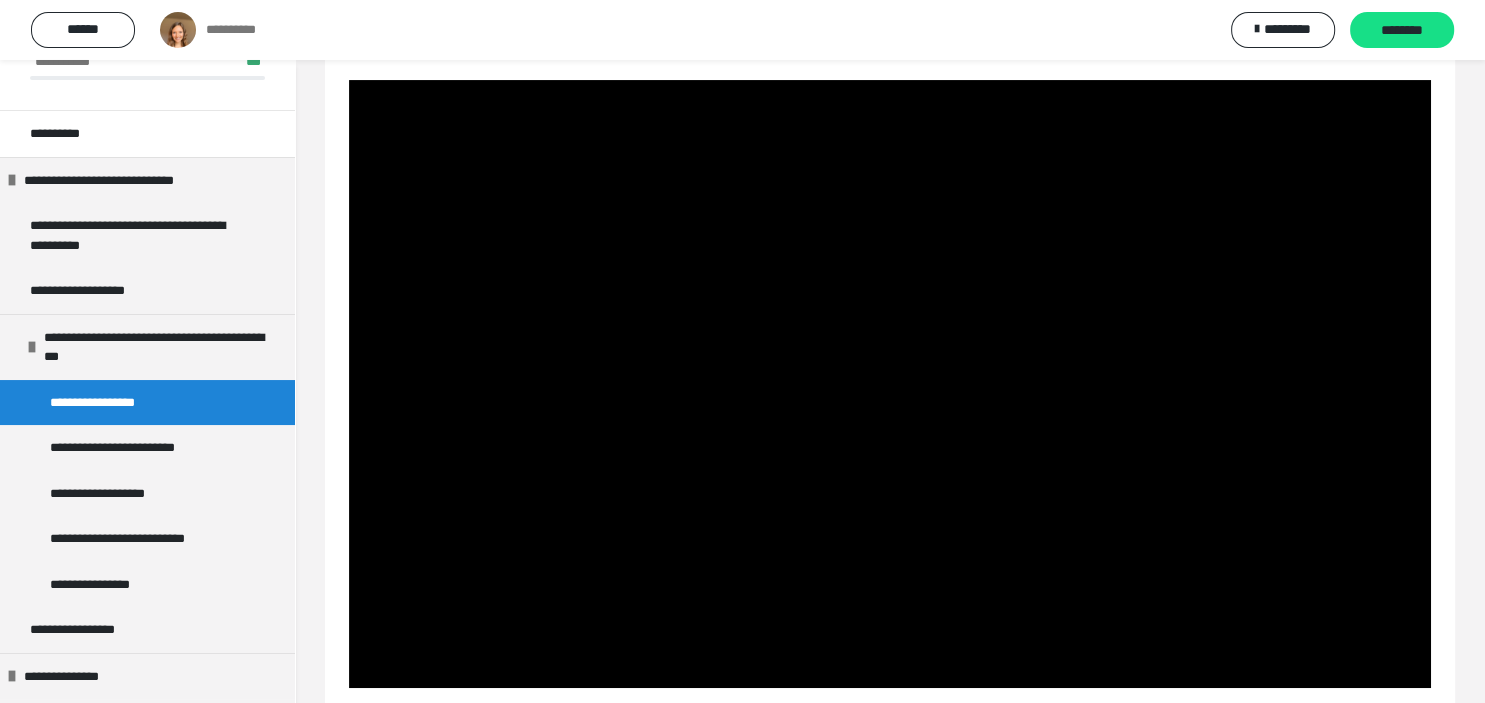 scroll, scrollTop: 438, scrollLeft: 0, axis: vertical 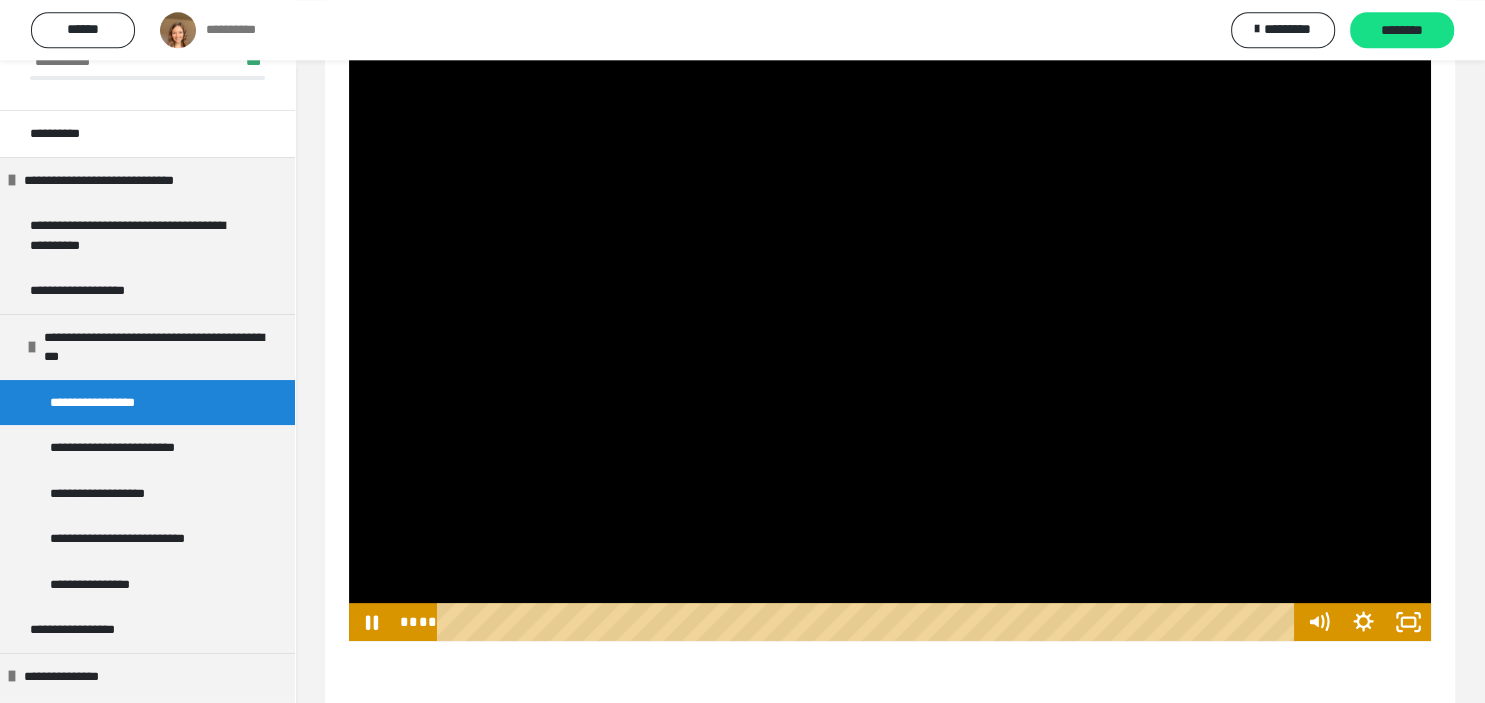 click at bounding box center (890, 337) 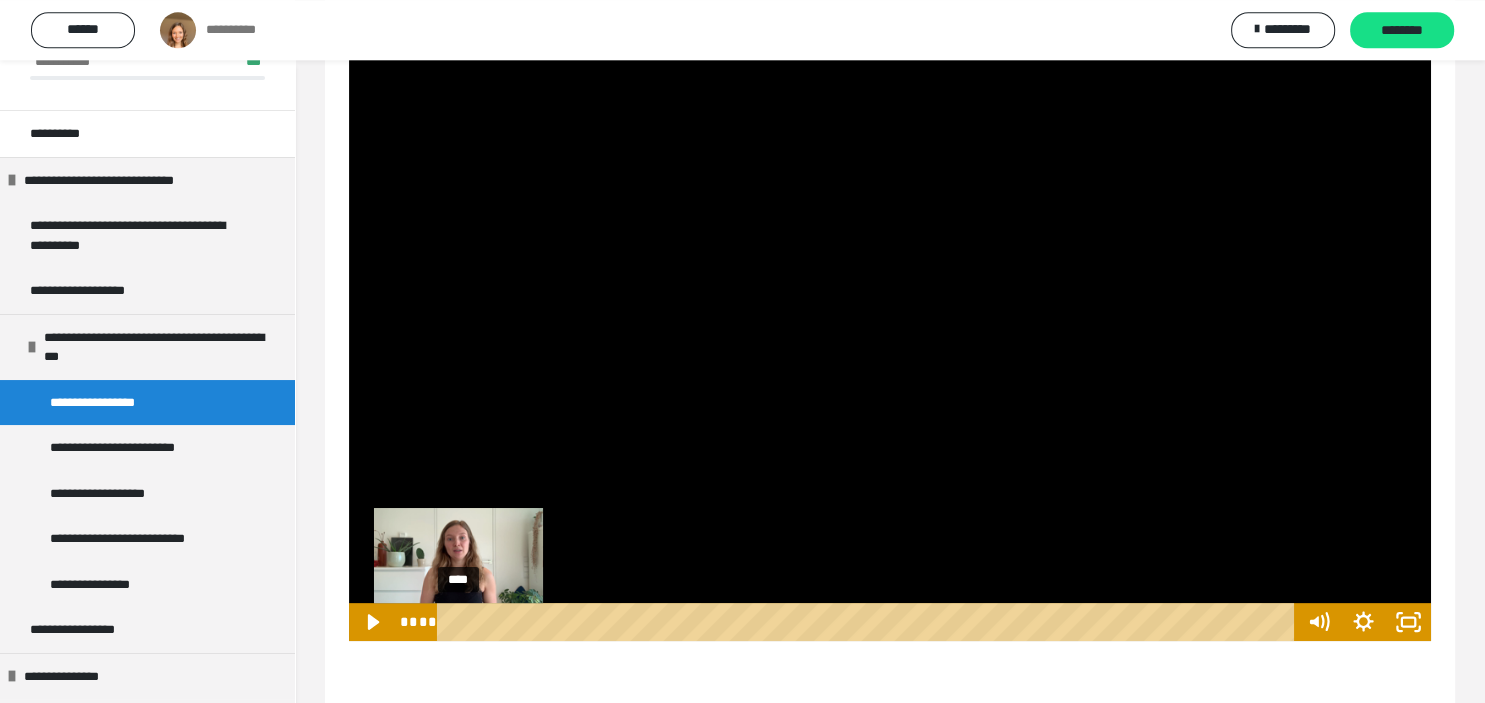 click on "****" at bounding box center [869, 622] 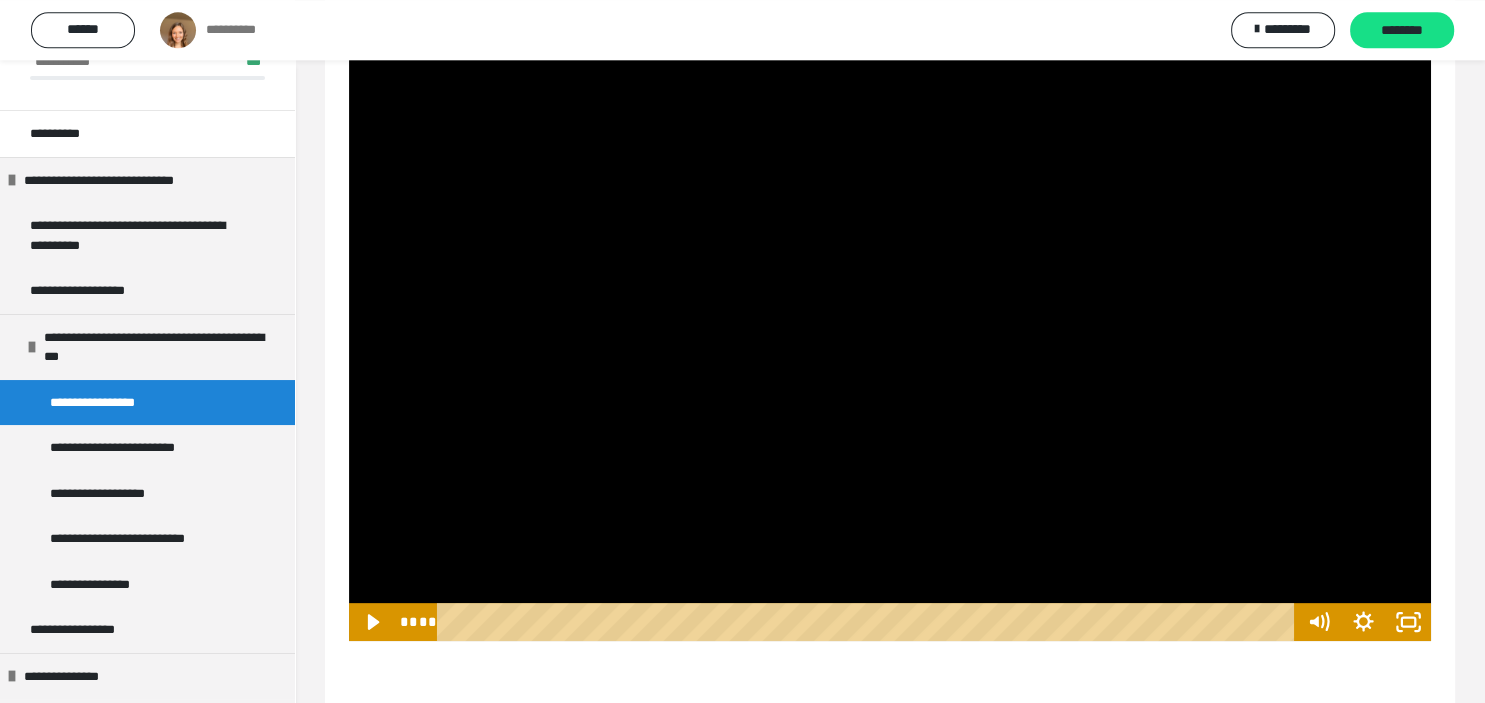 click at bounding box center (890, 337) 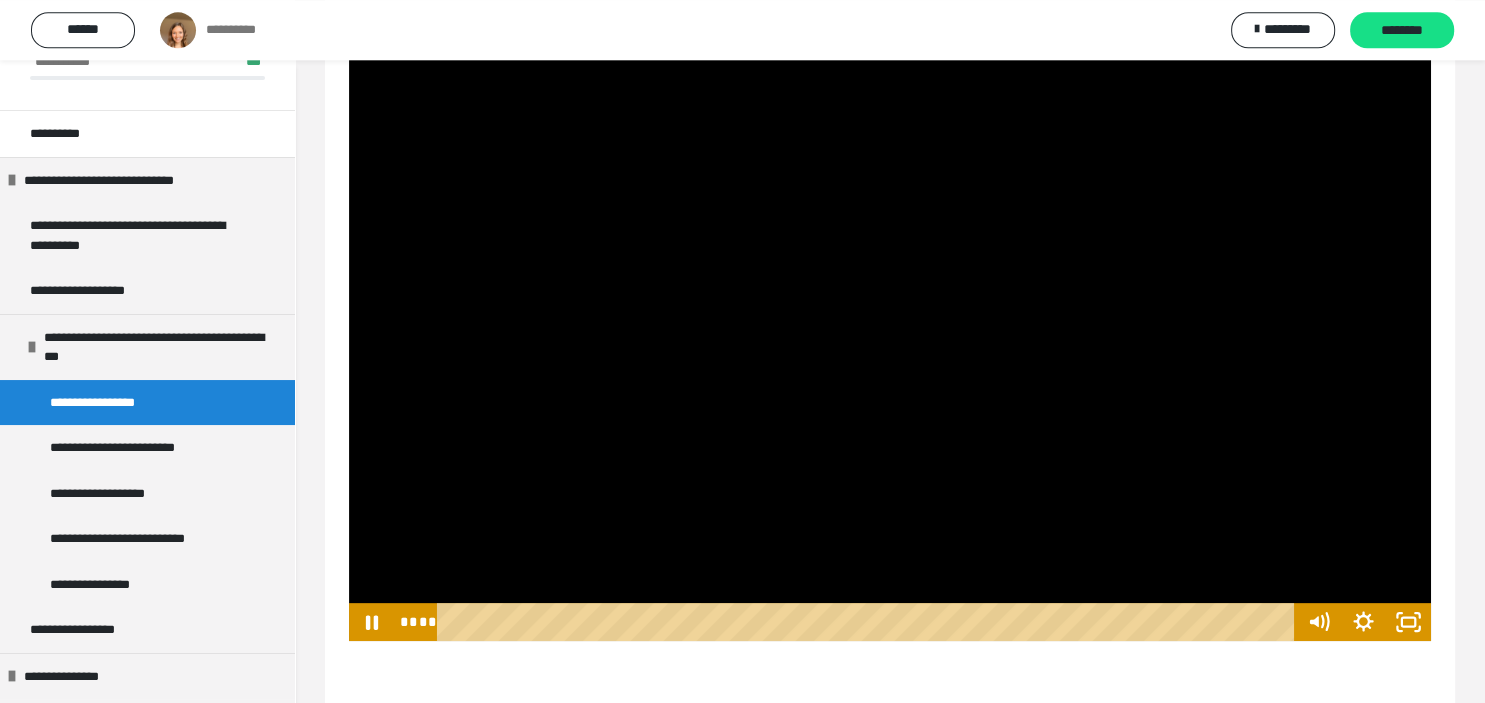 click at bounding box center [890, 337] 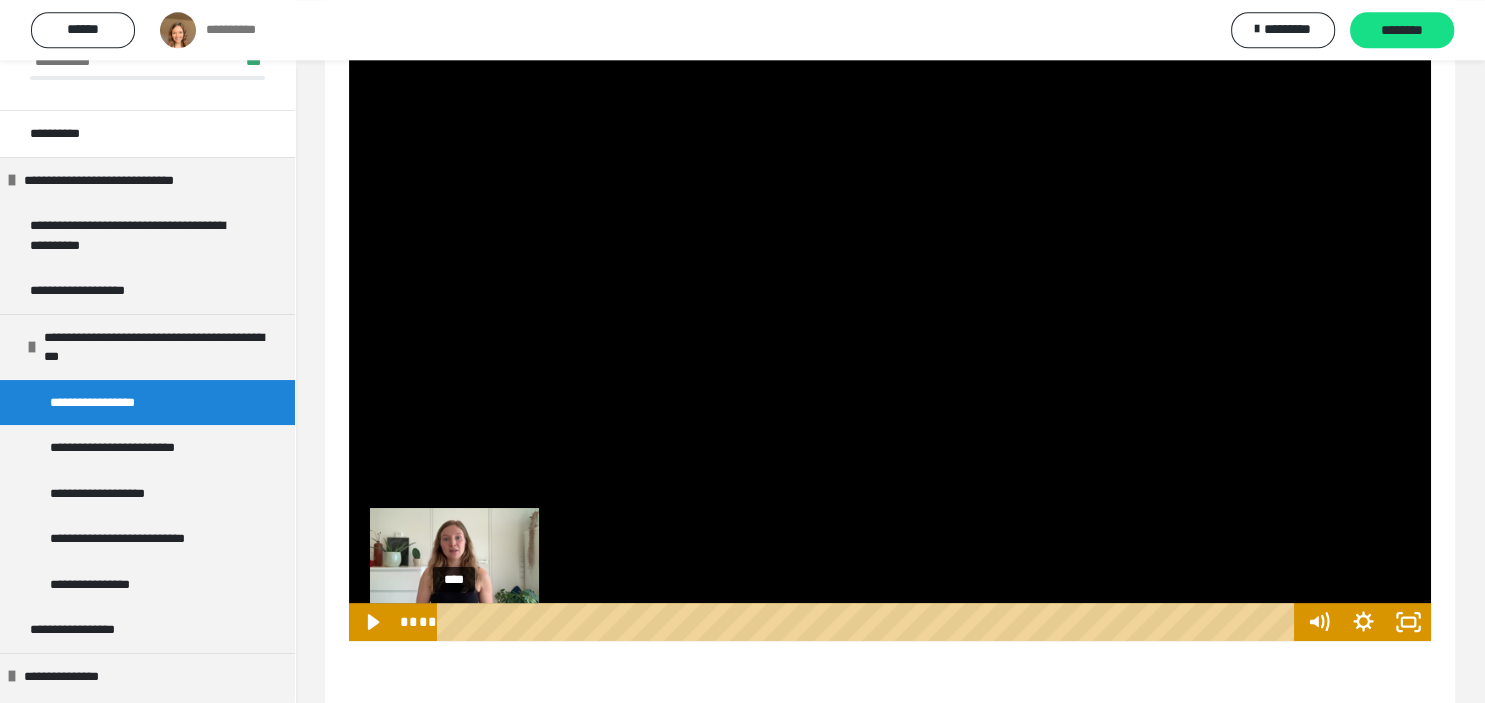 click on "****" at bounding box center [869, 622] 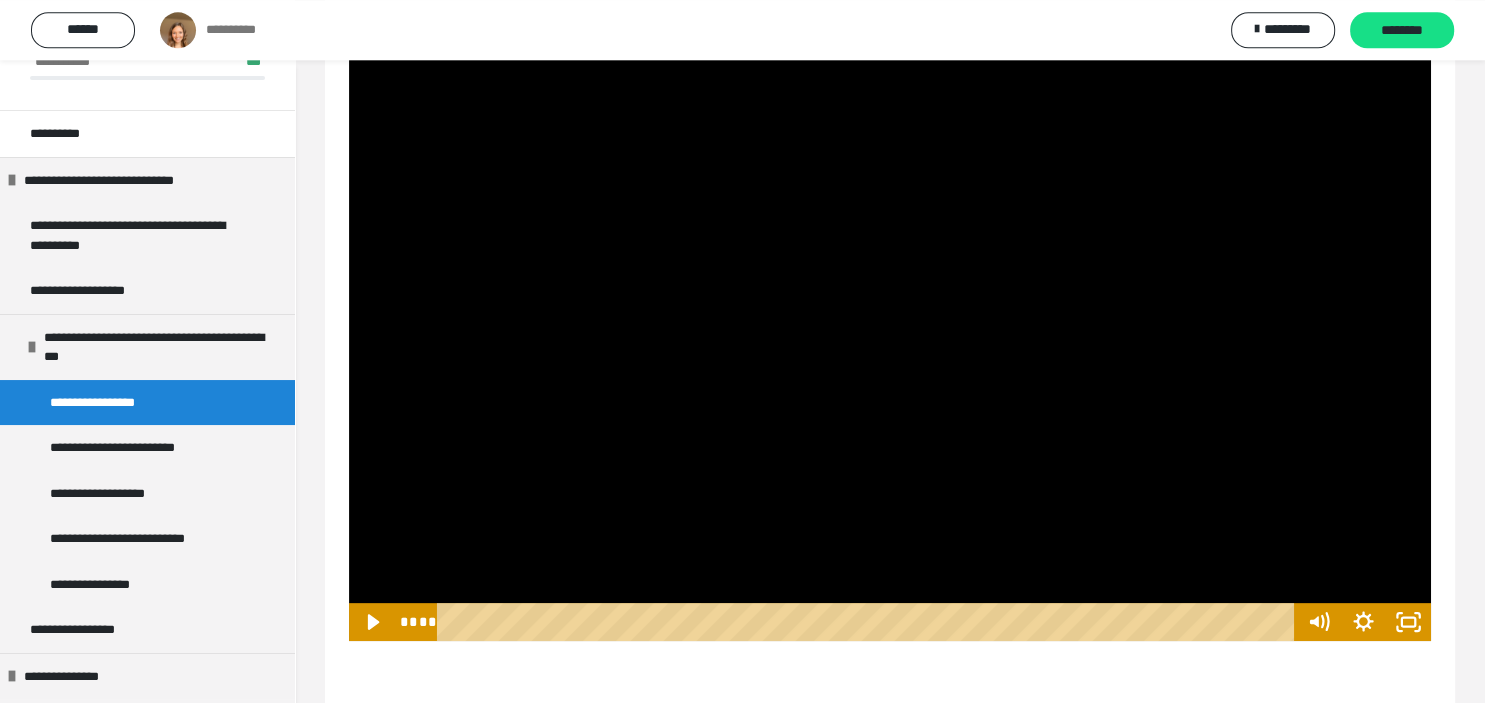 click at bounding box center (890, 337) 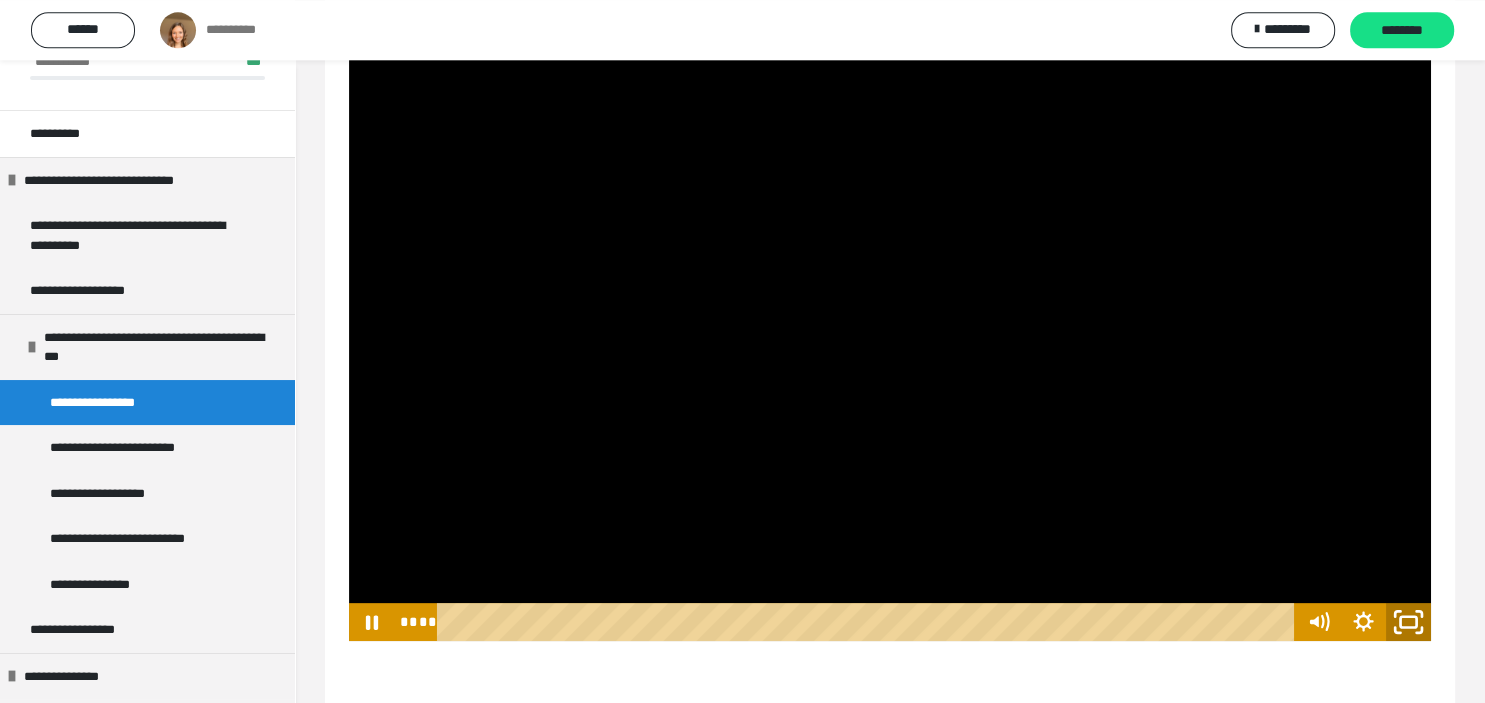 click 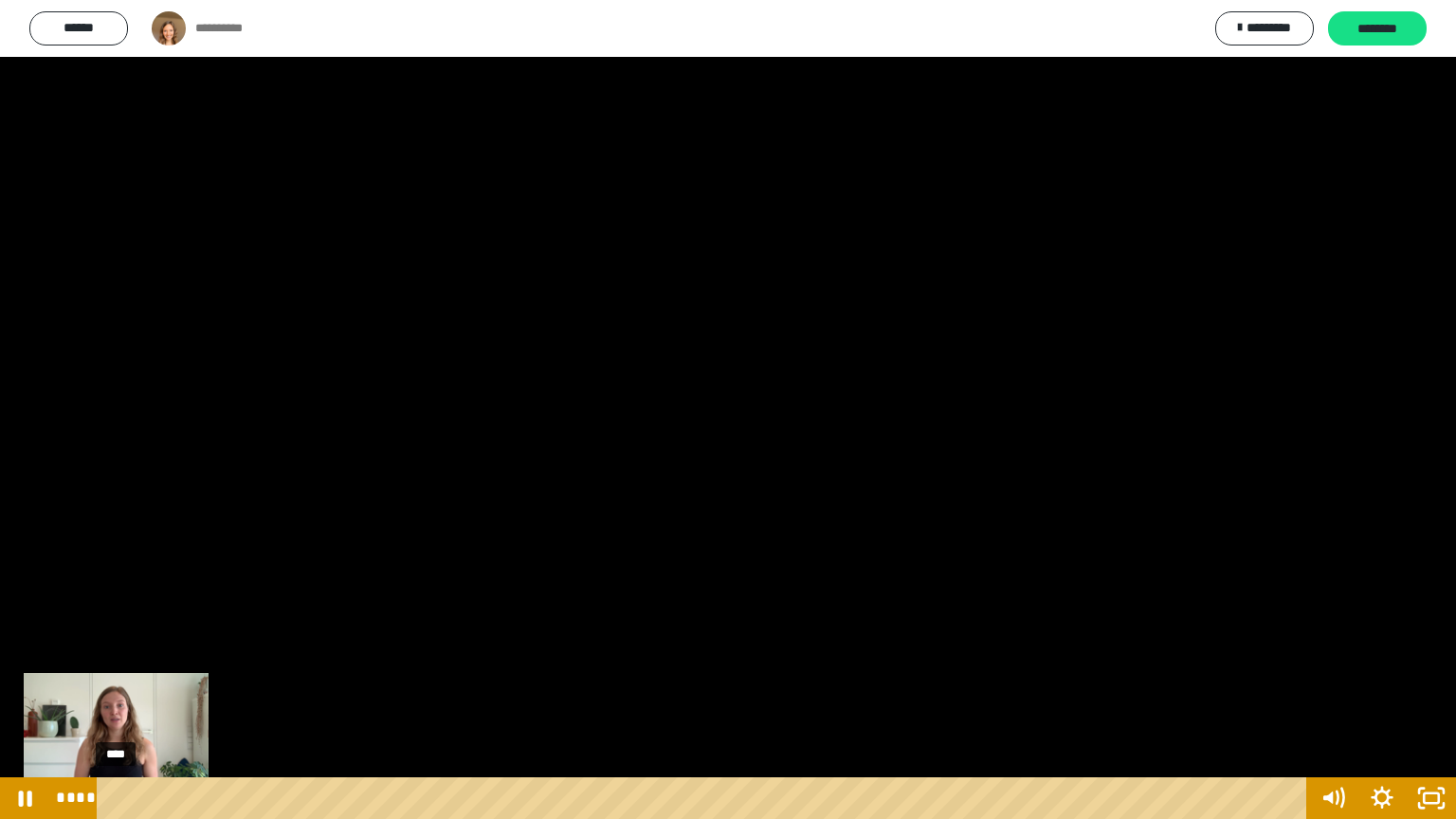 click on "****" at bounding box center (705, 798) 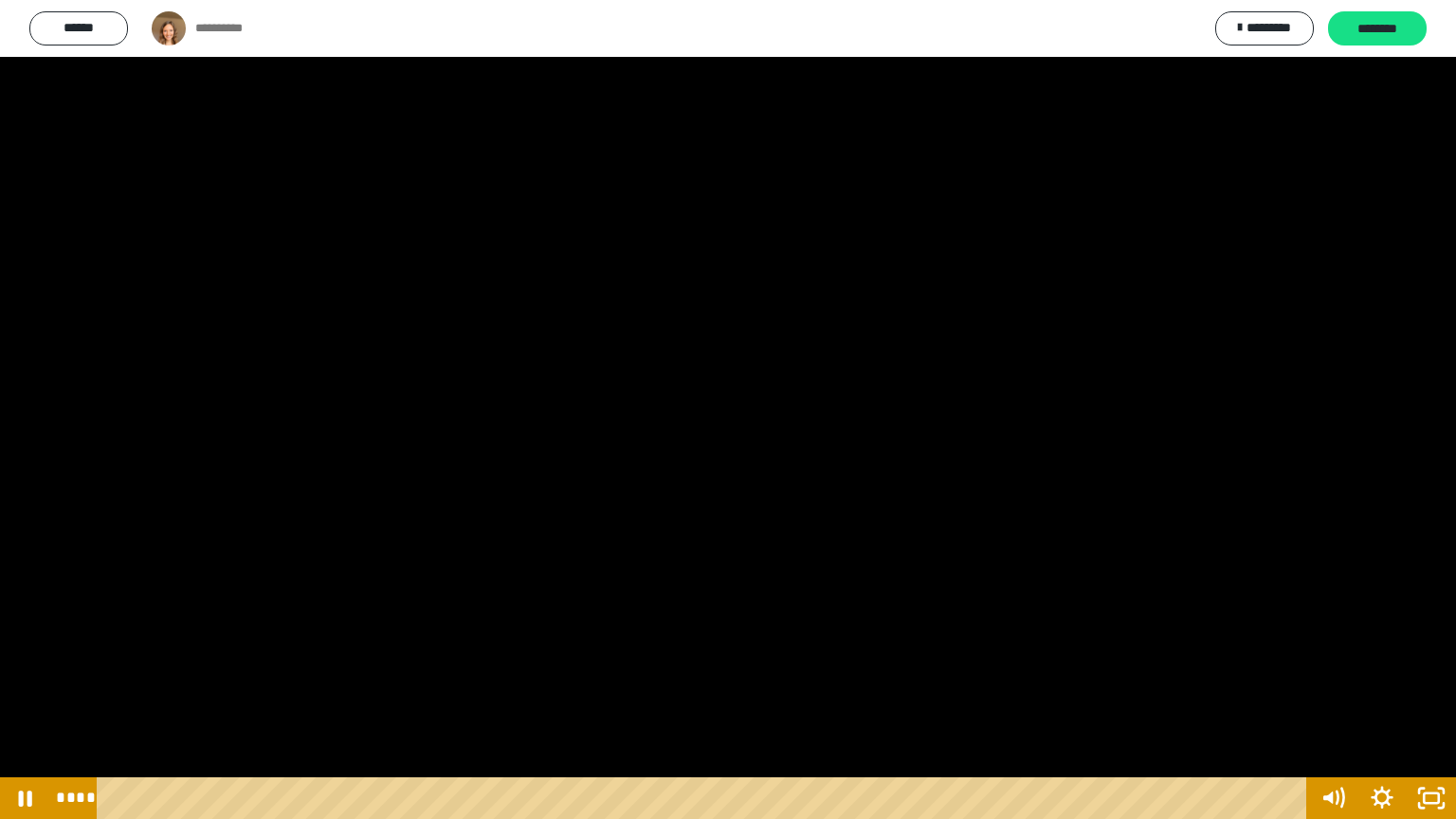 click at bounding box center (728, 410) 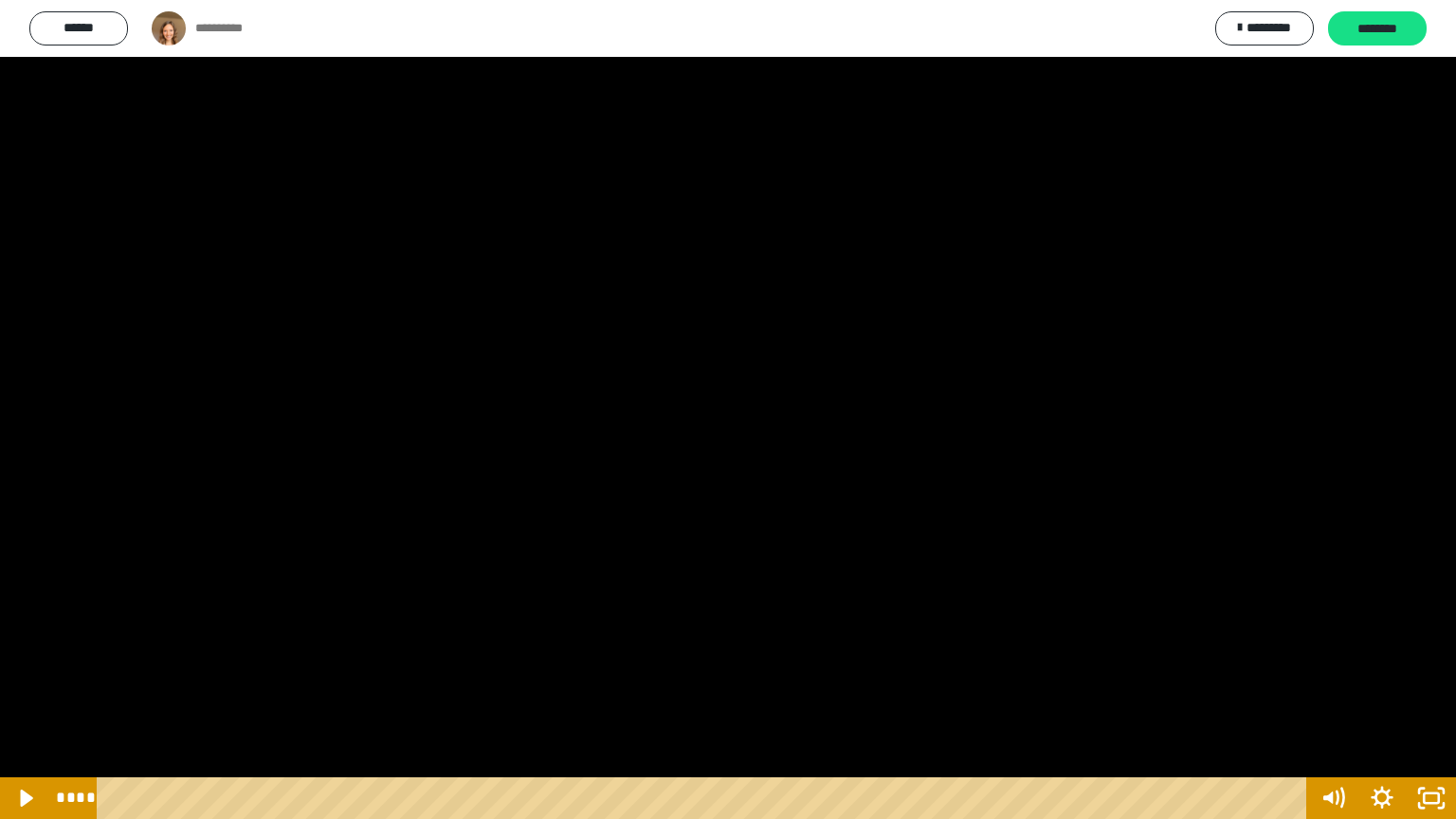 click at bounding box center [728, 410] 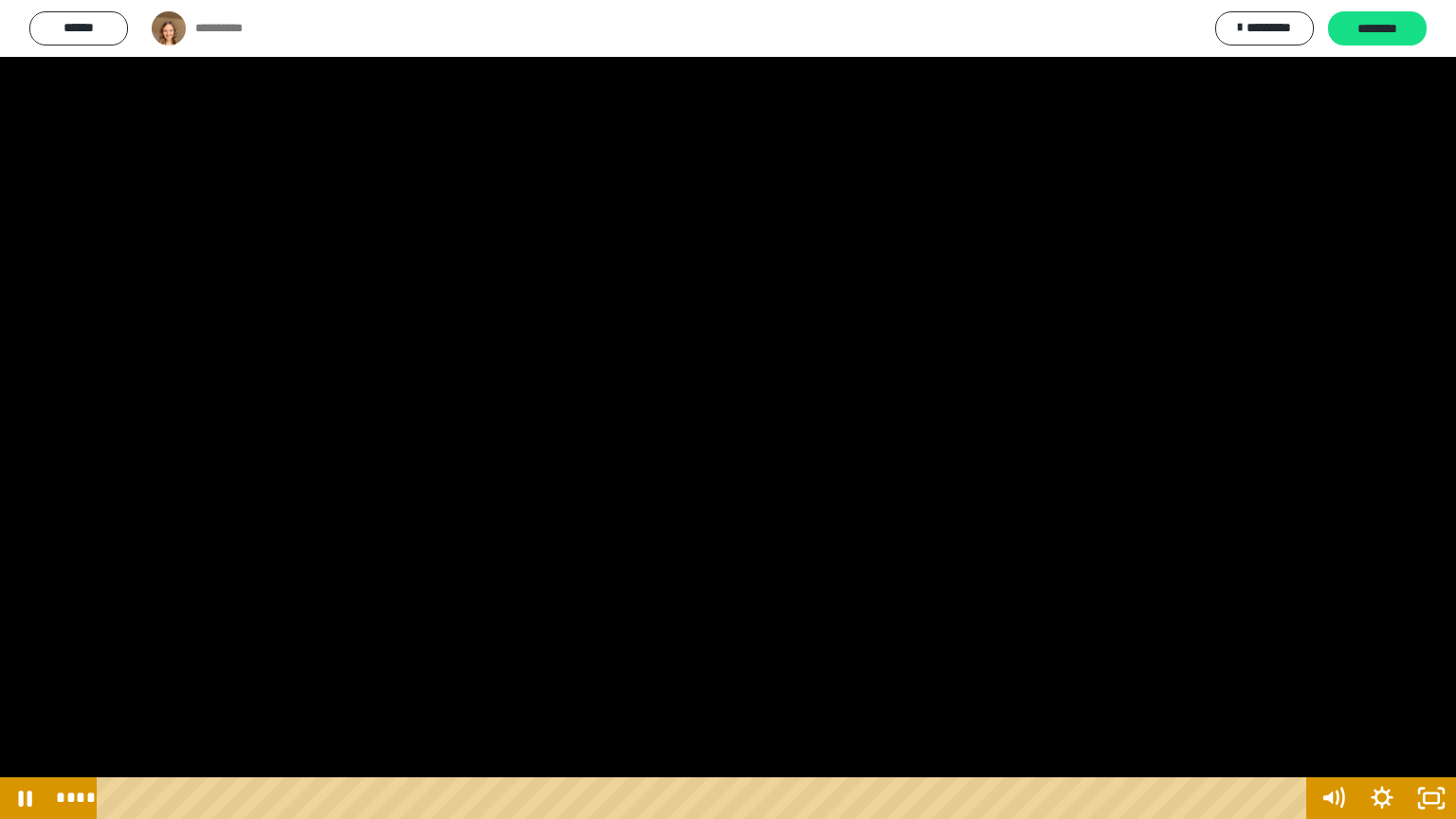click at bounding box center (728, 410) 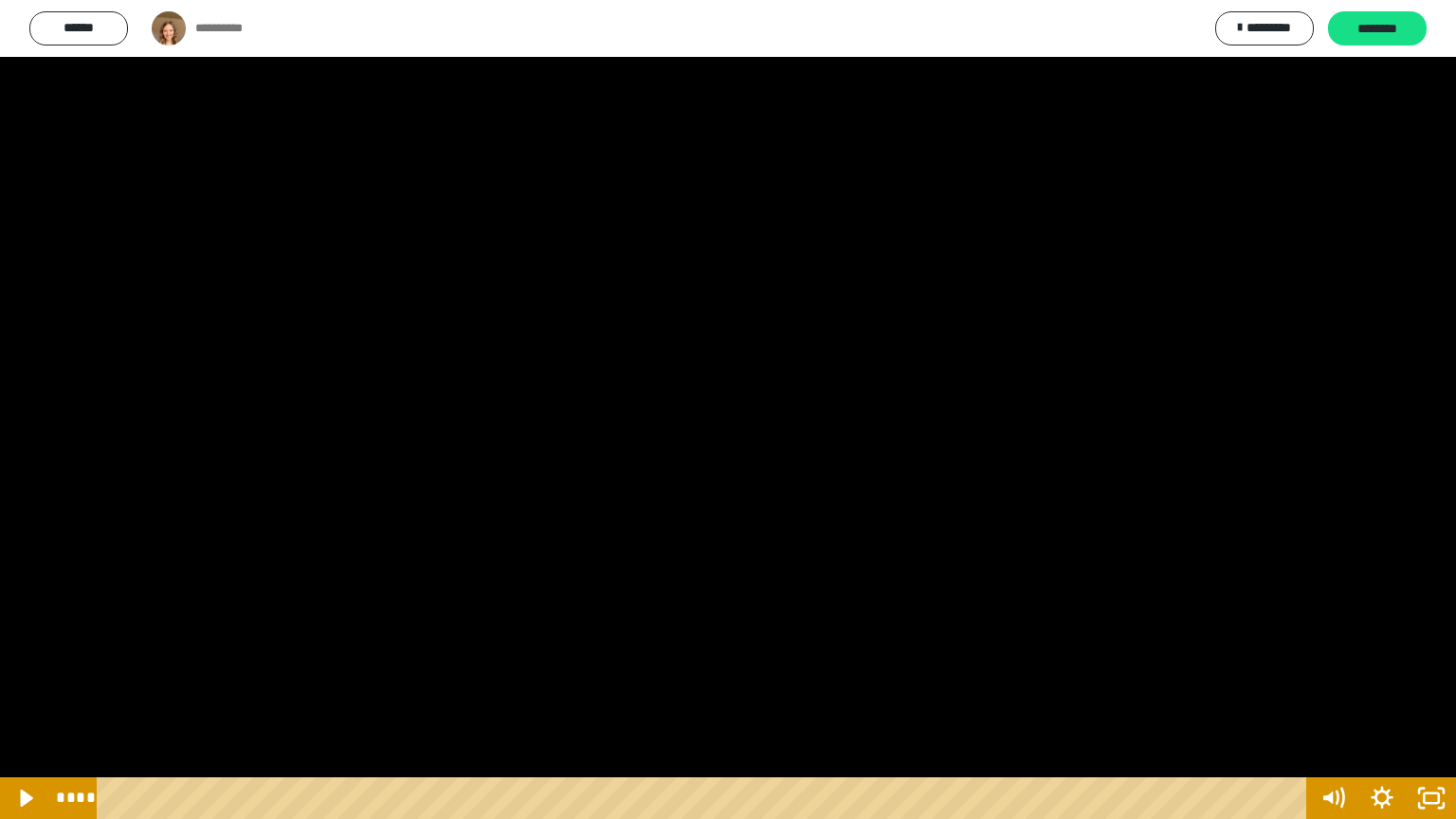 click at bounding box center [728, 410] 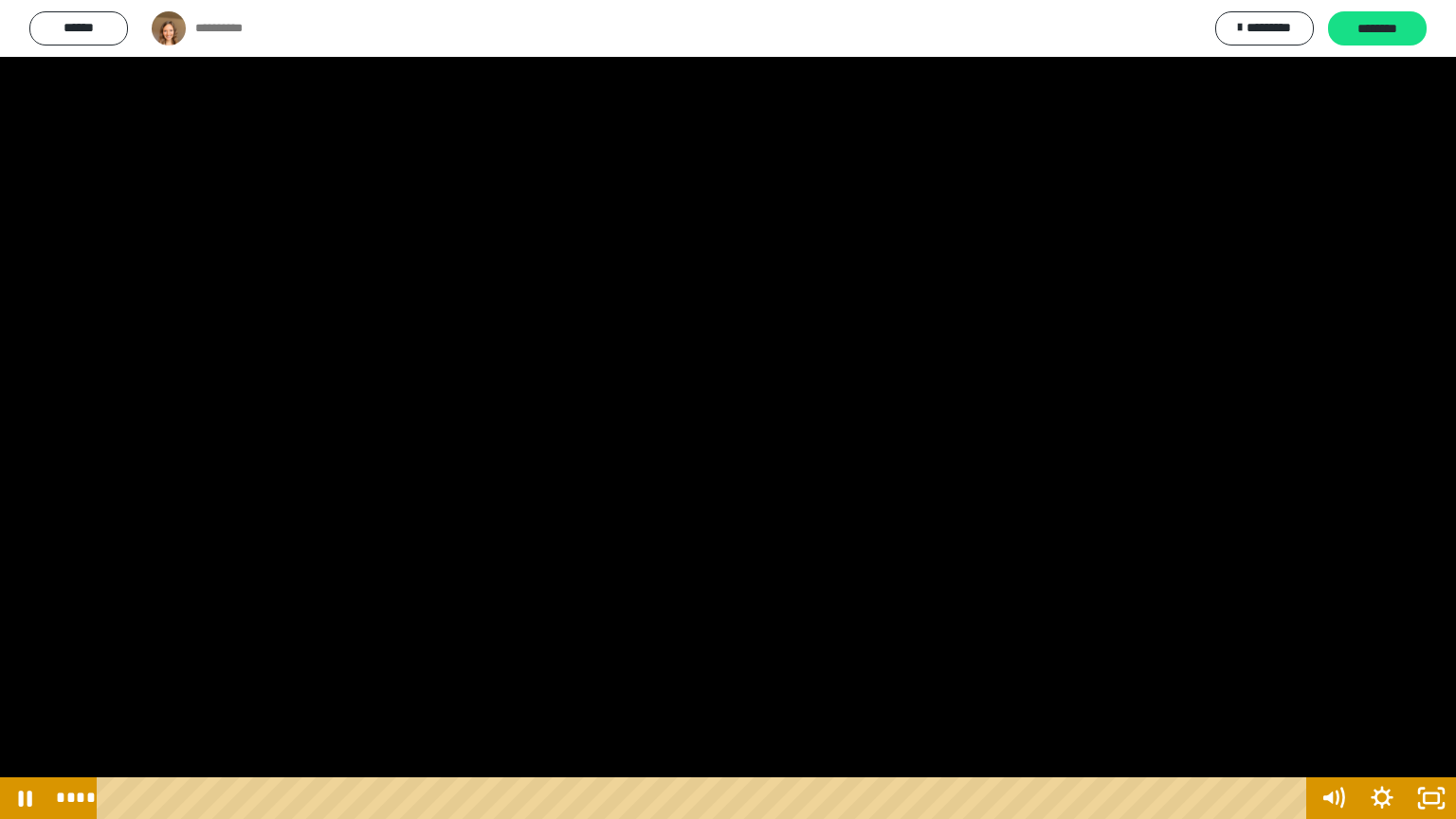 click at bounding box center (728, 410) 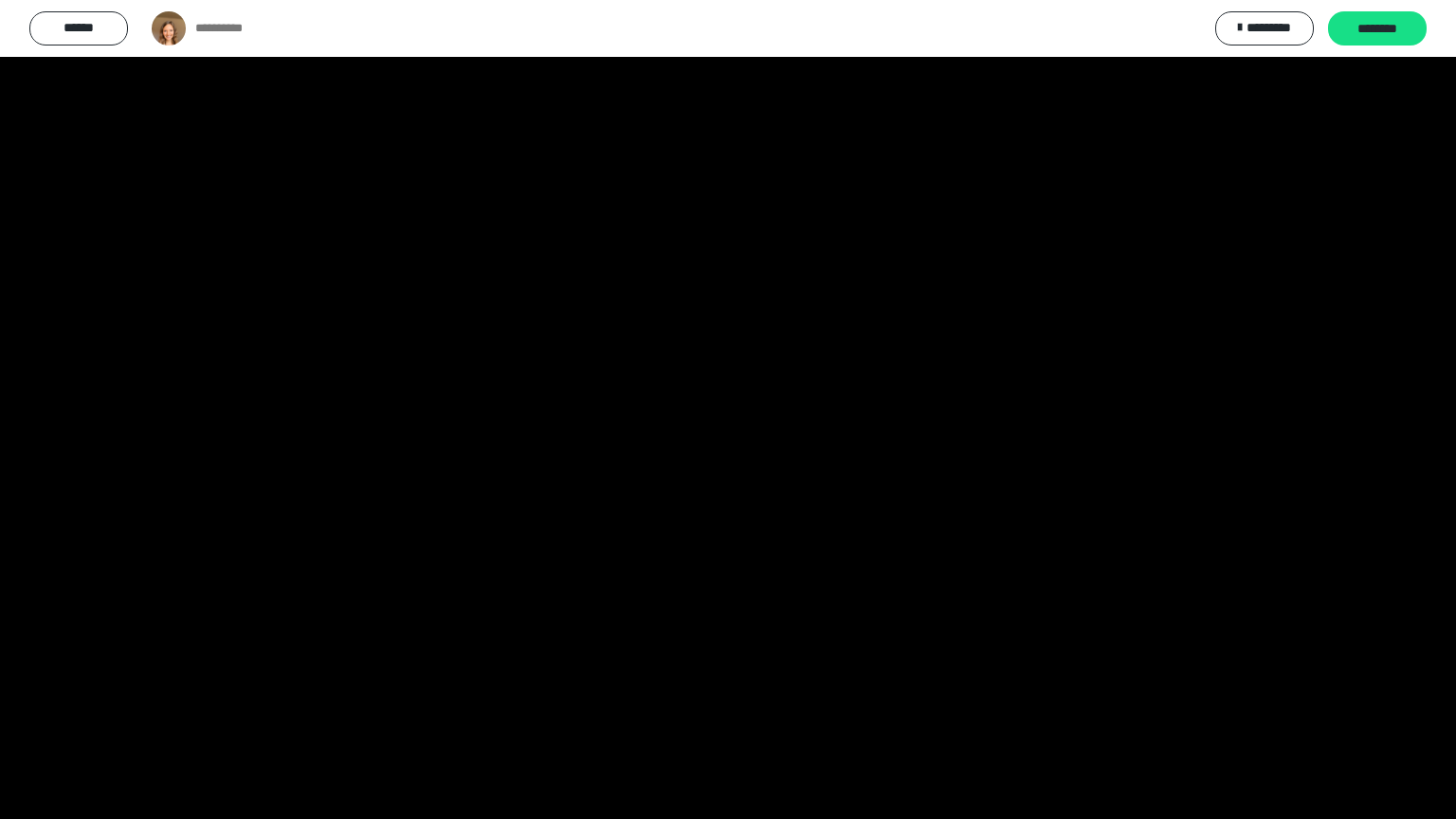 click at bounding box center (728, 410) 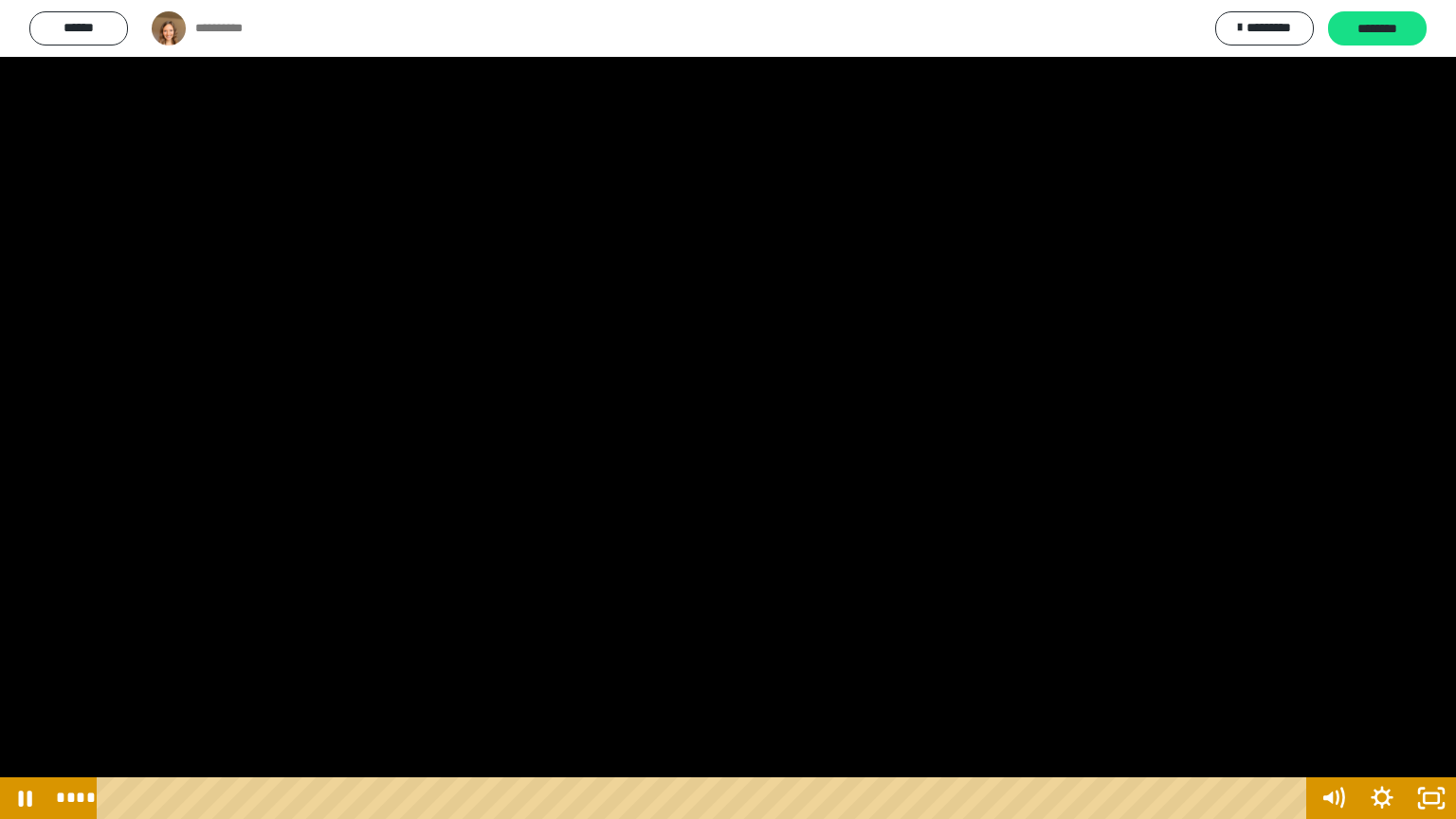 click at bounding box center [728, 410] 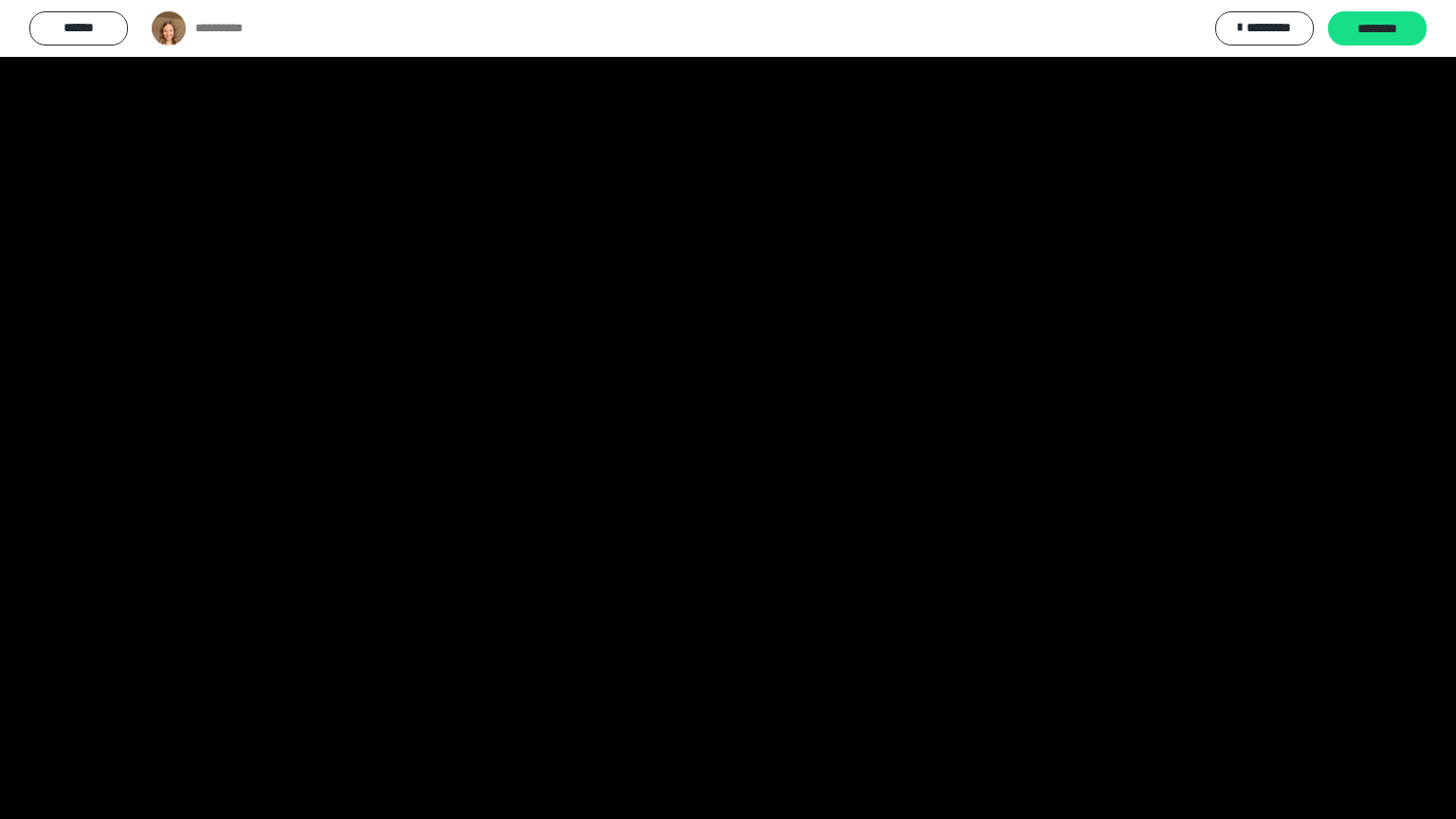 click at bounding box center [728, 410] 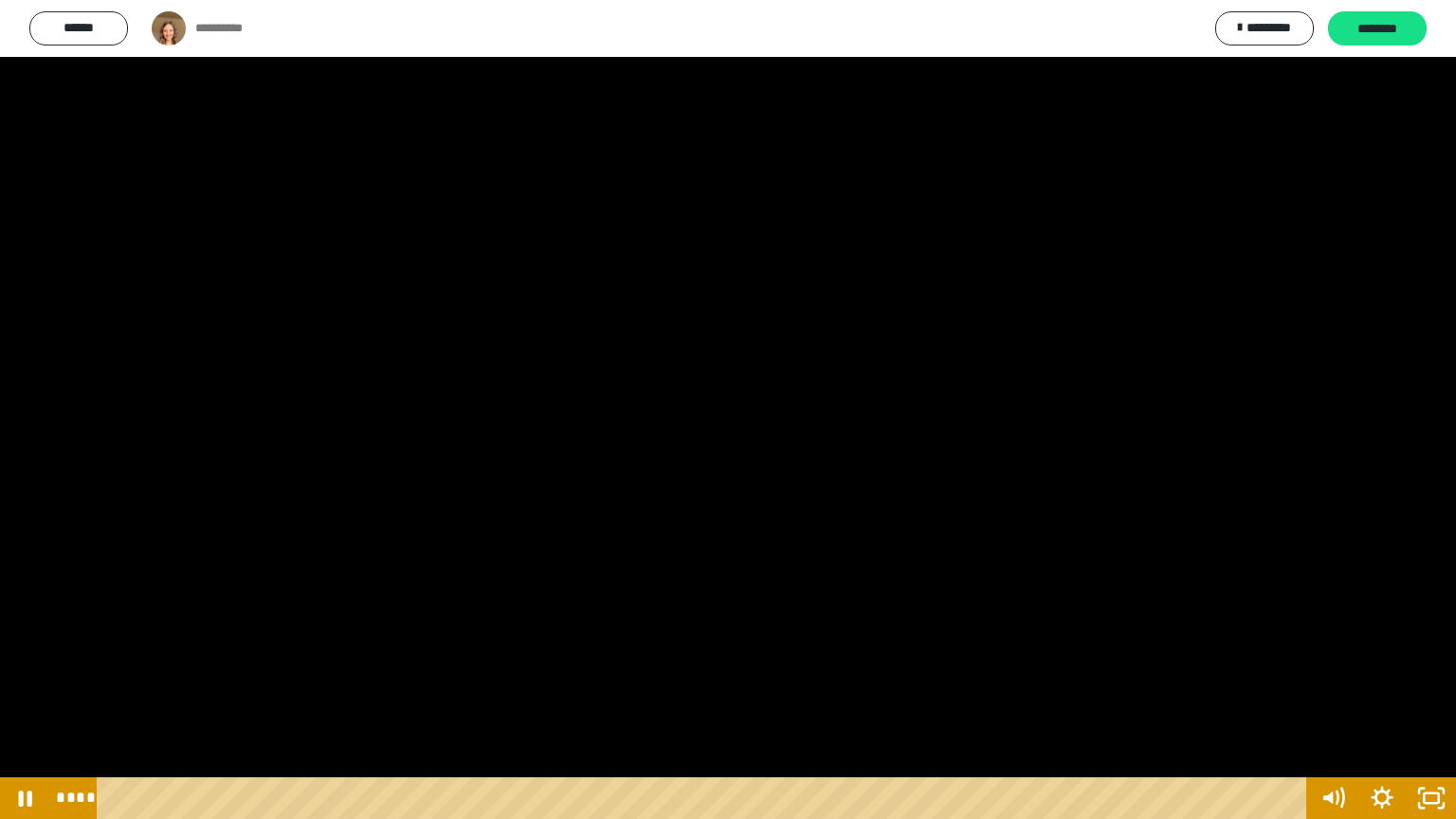 click at bounding box center [728, 410] 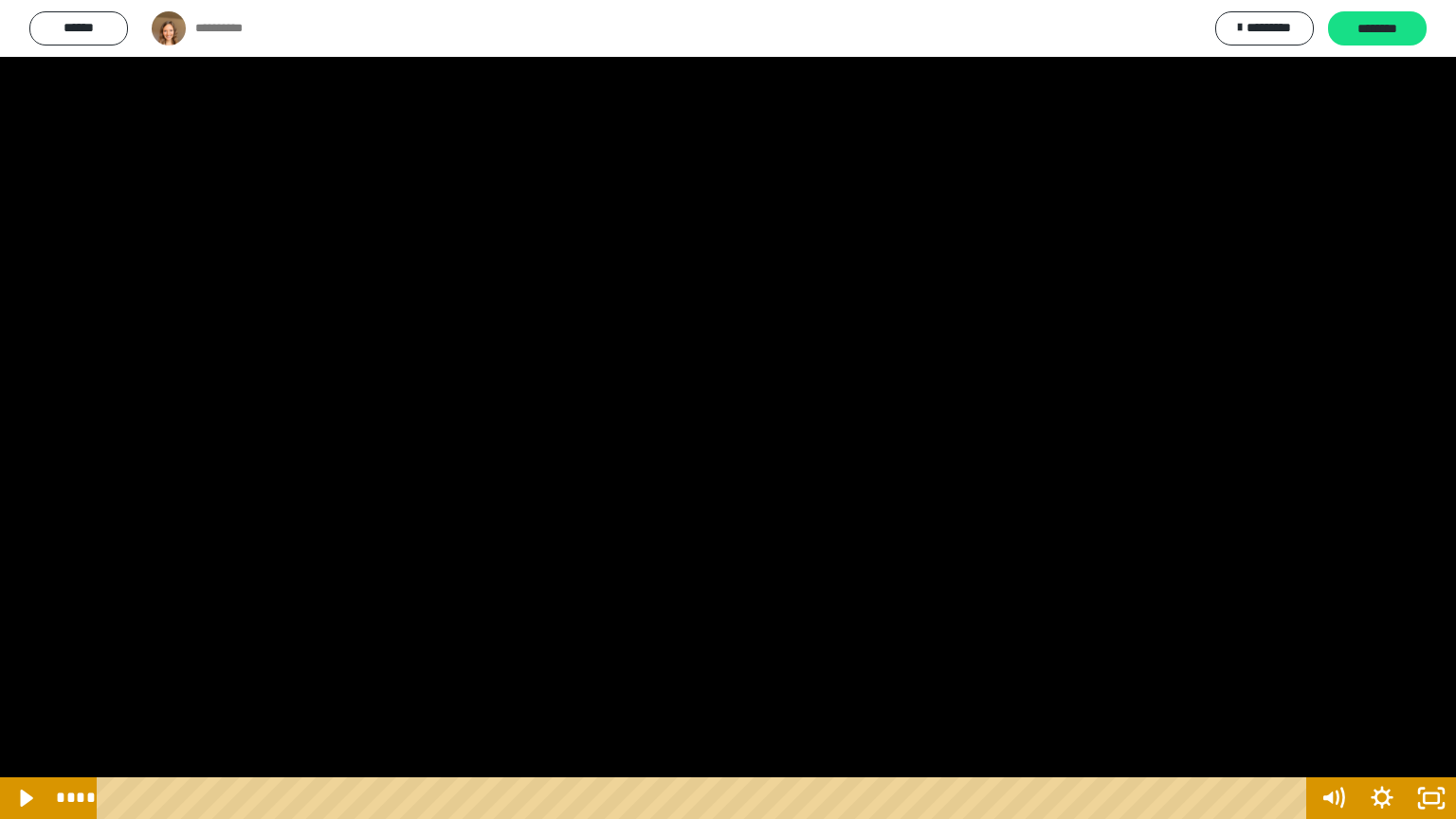 click at bounding box center (728, 410) 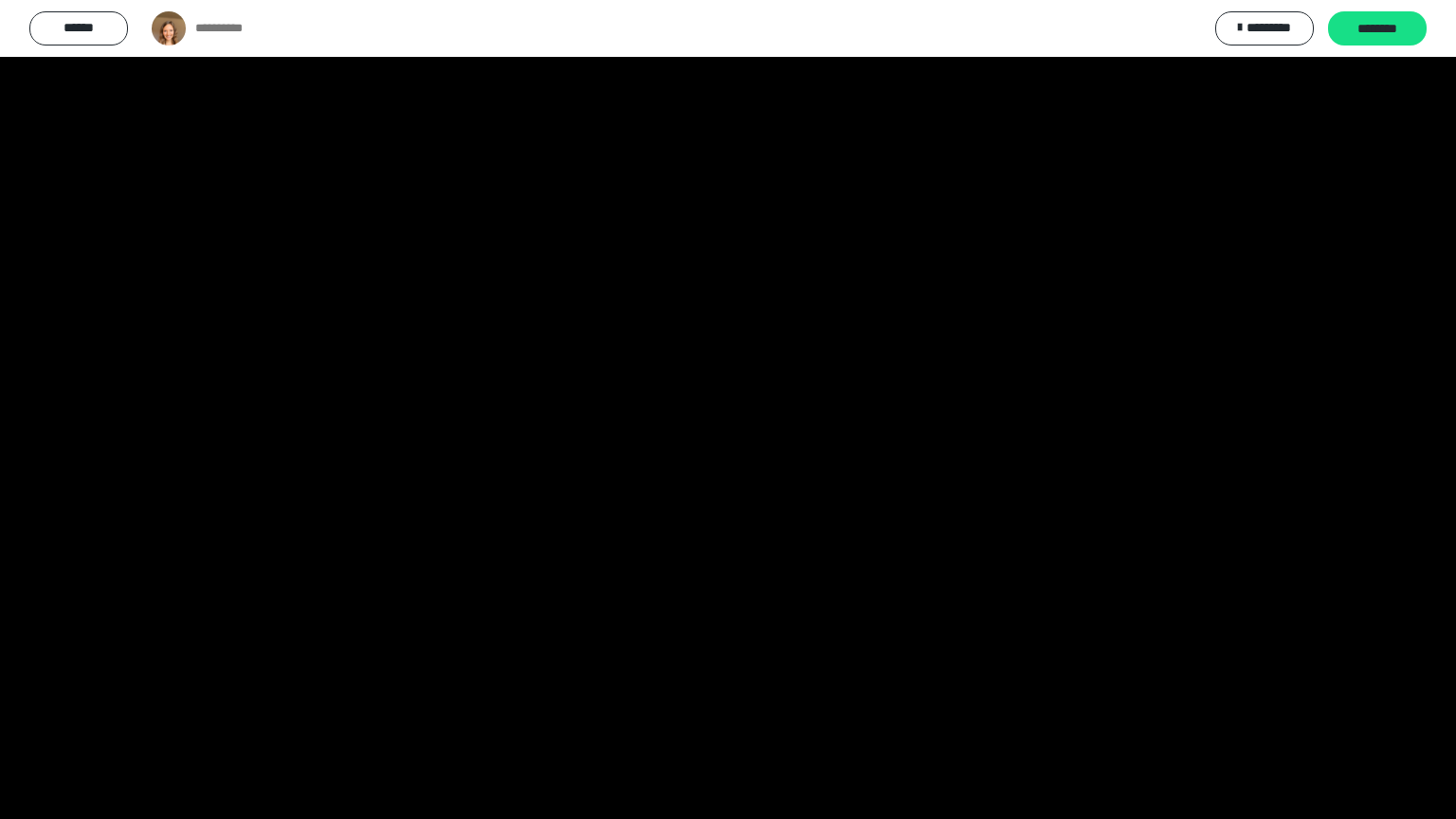 click at bounding box center (728, 410) 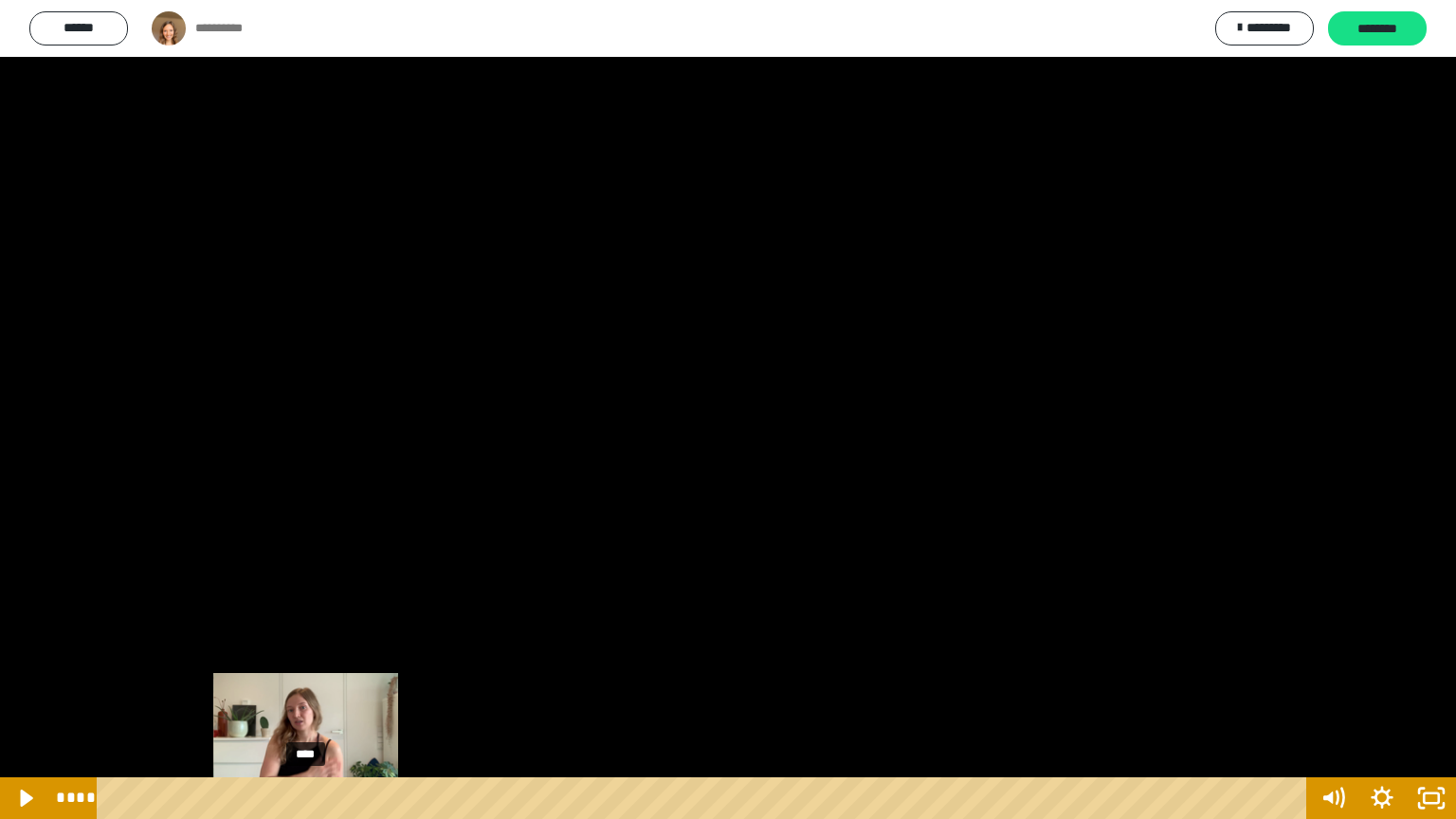 click on "****" at bounding box center [705, 798] 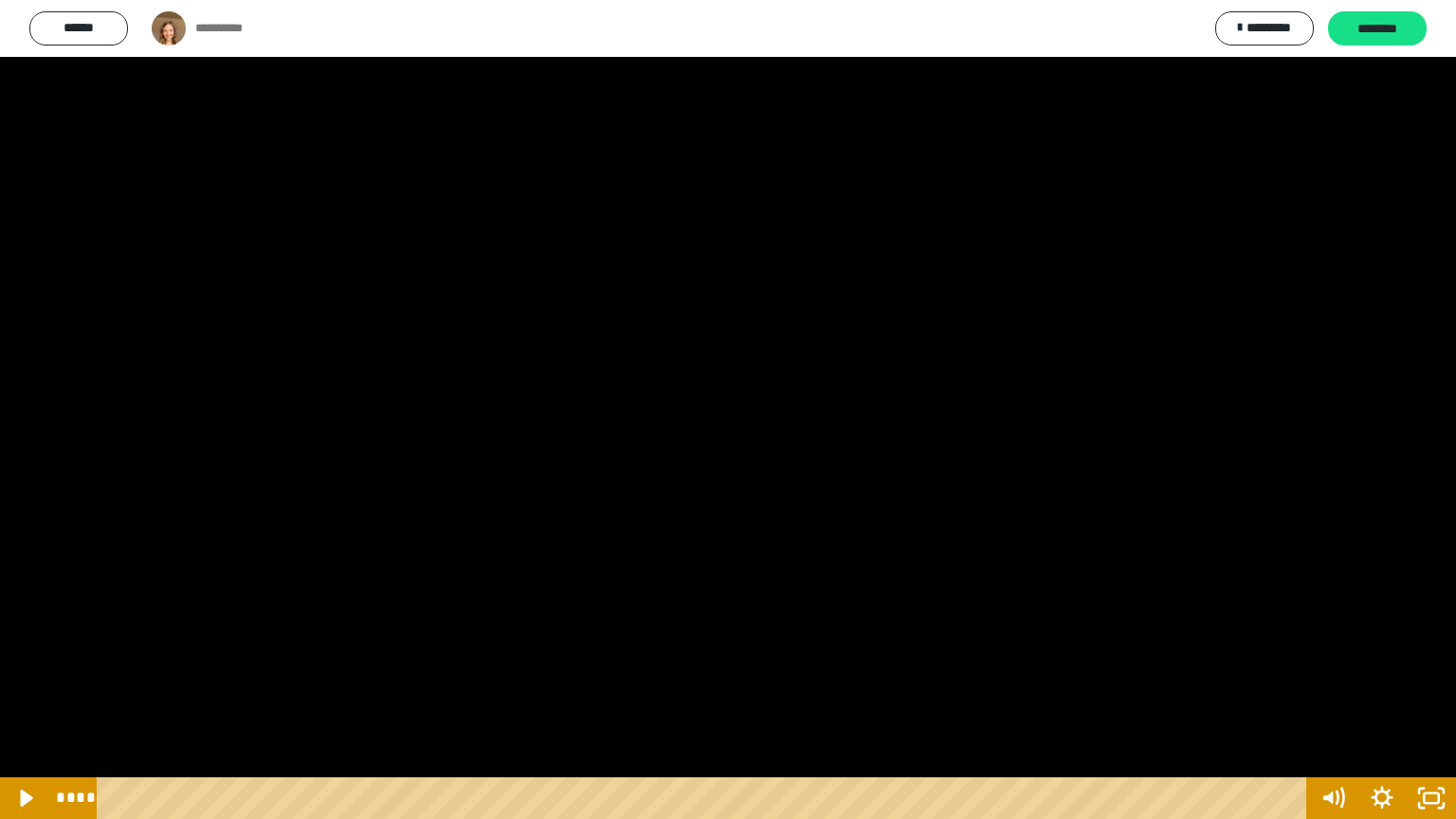 click at bounding box center [728, 410] 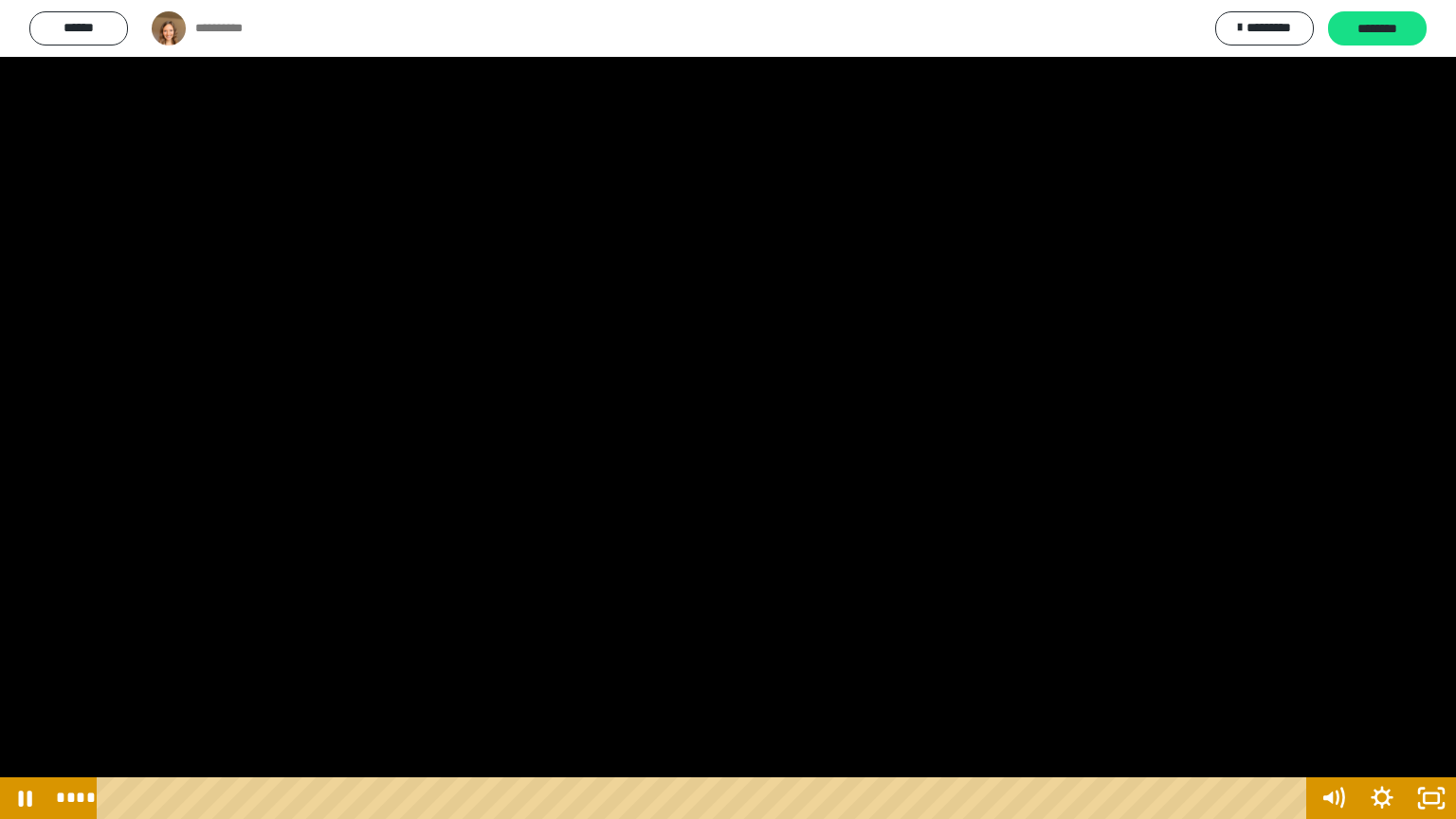 click at bounding box center [728, 410] 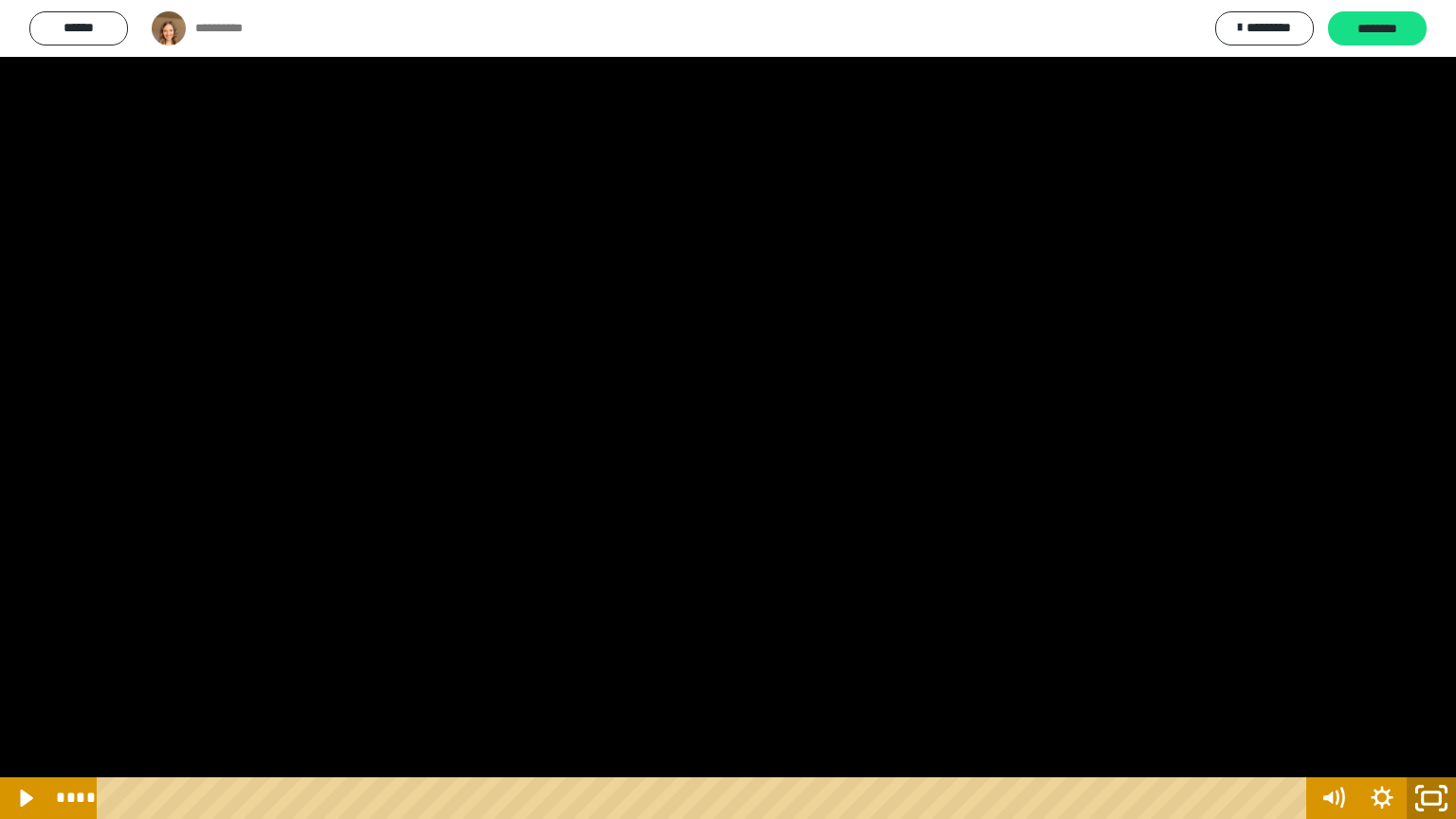 click 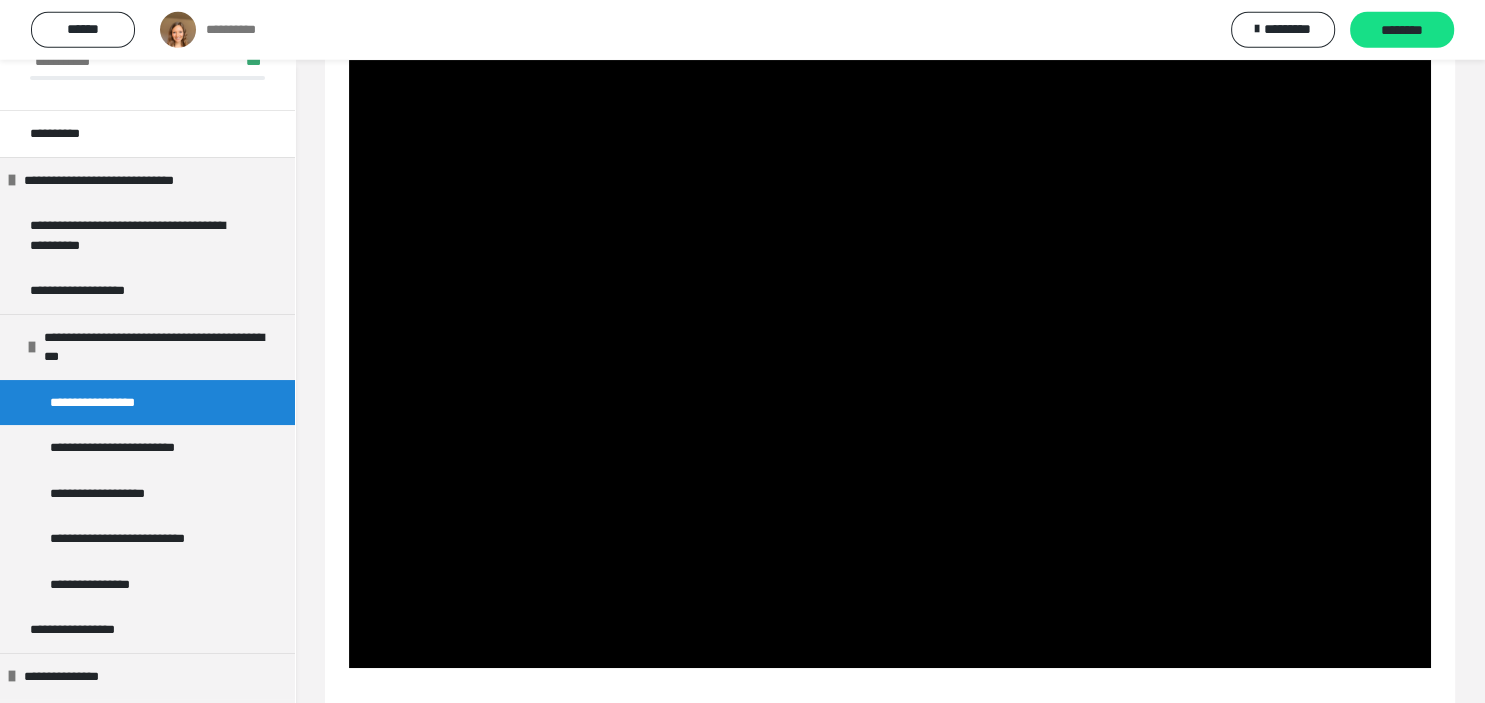 scroll, scrollTop: 458, scrollLeft: 0, axis: vertical 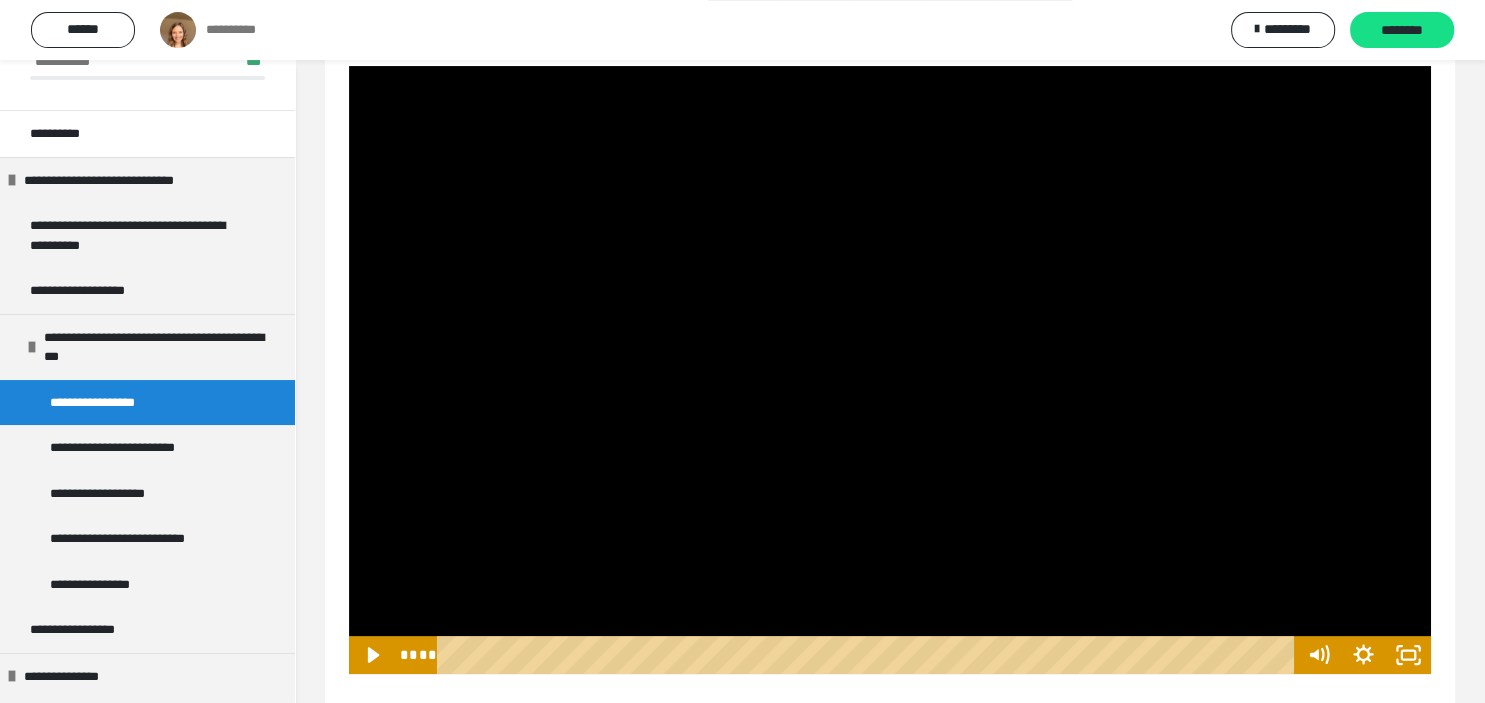click at bounding box center [890, 370] 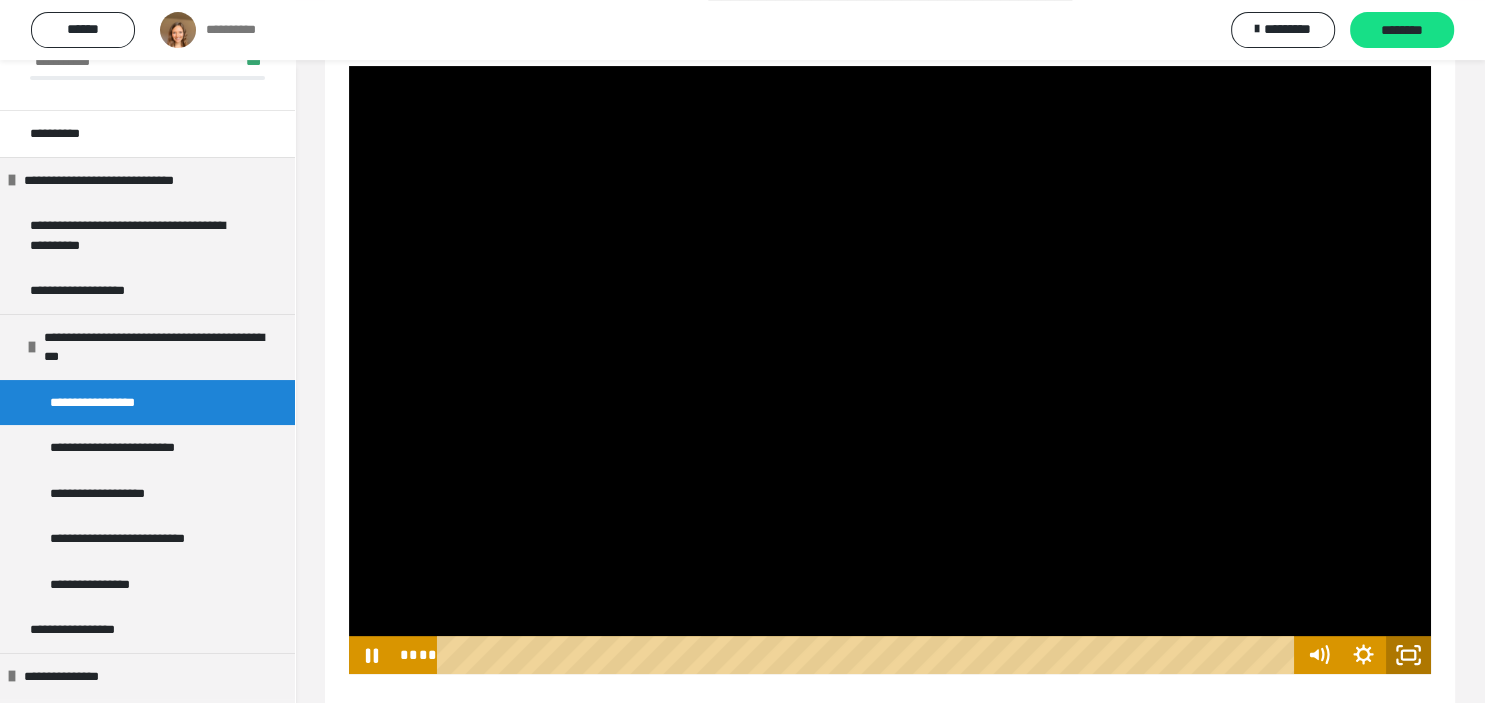 click 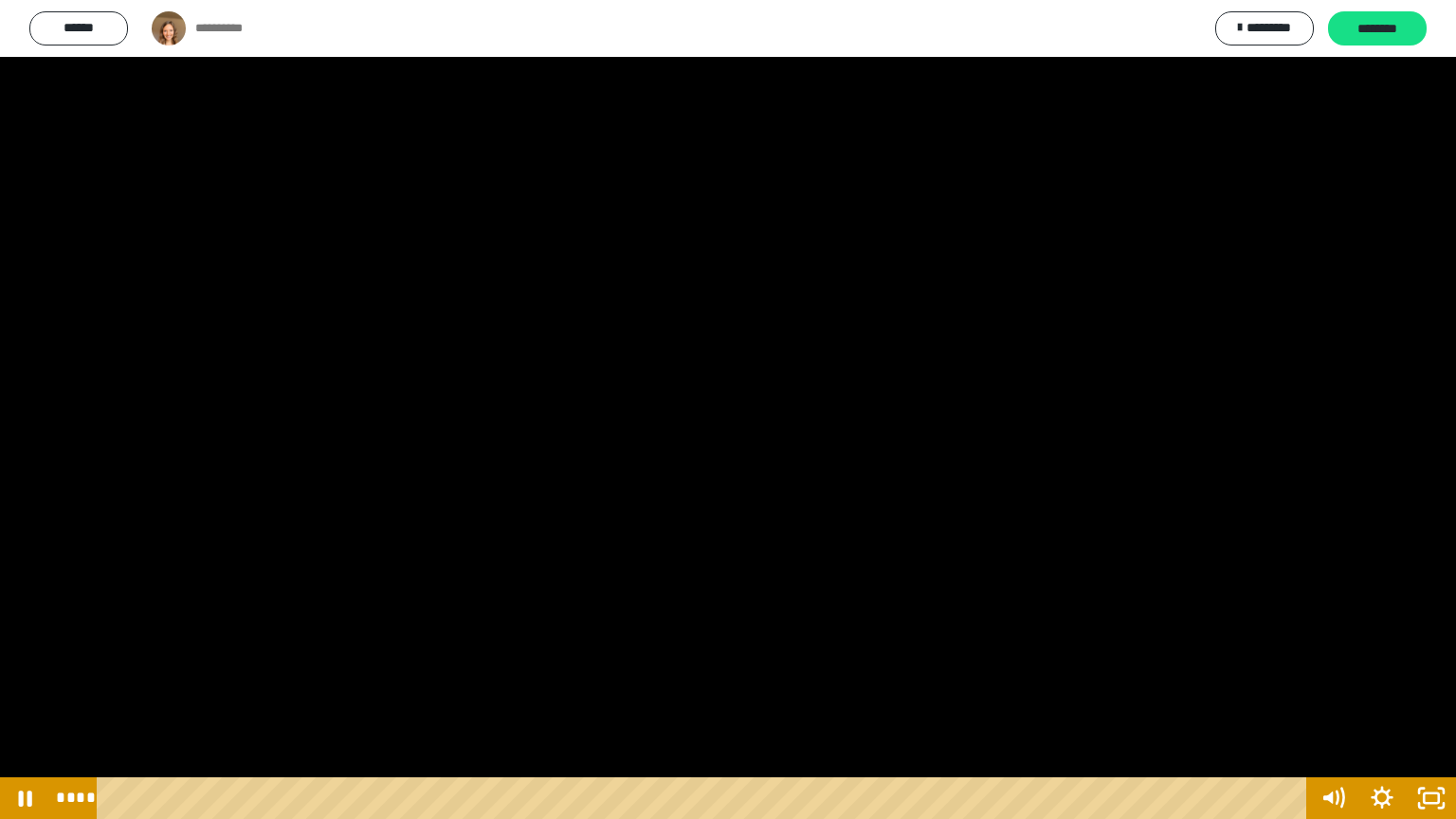 click at bounding box center [728, 410] 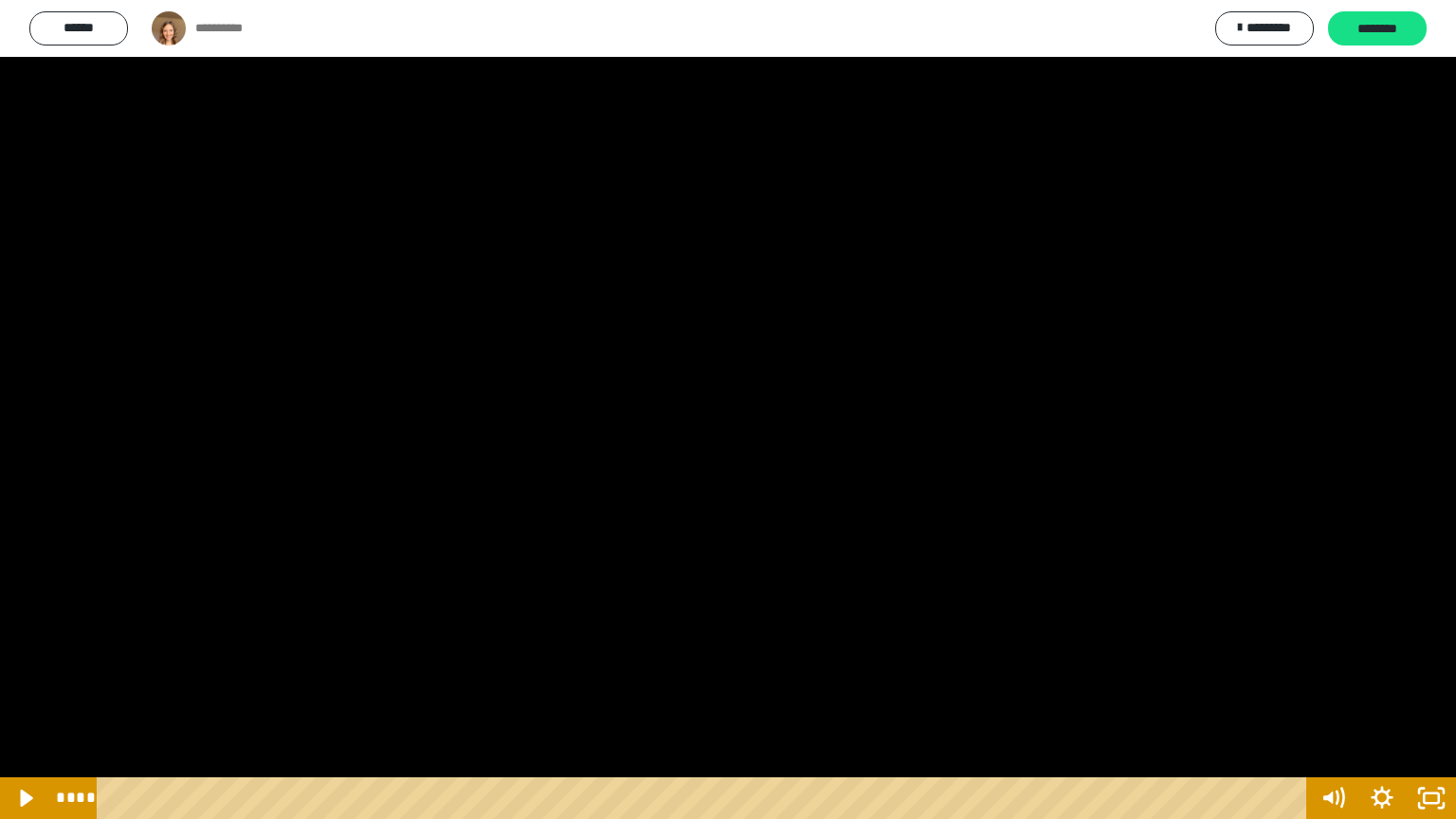 click at bounding box center (728, 410) 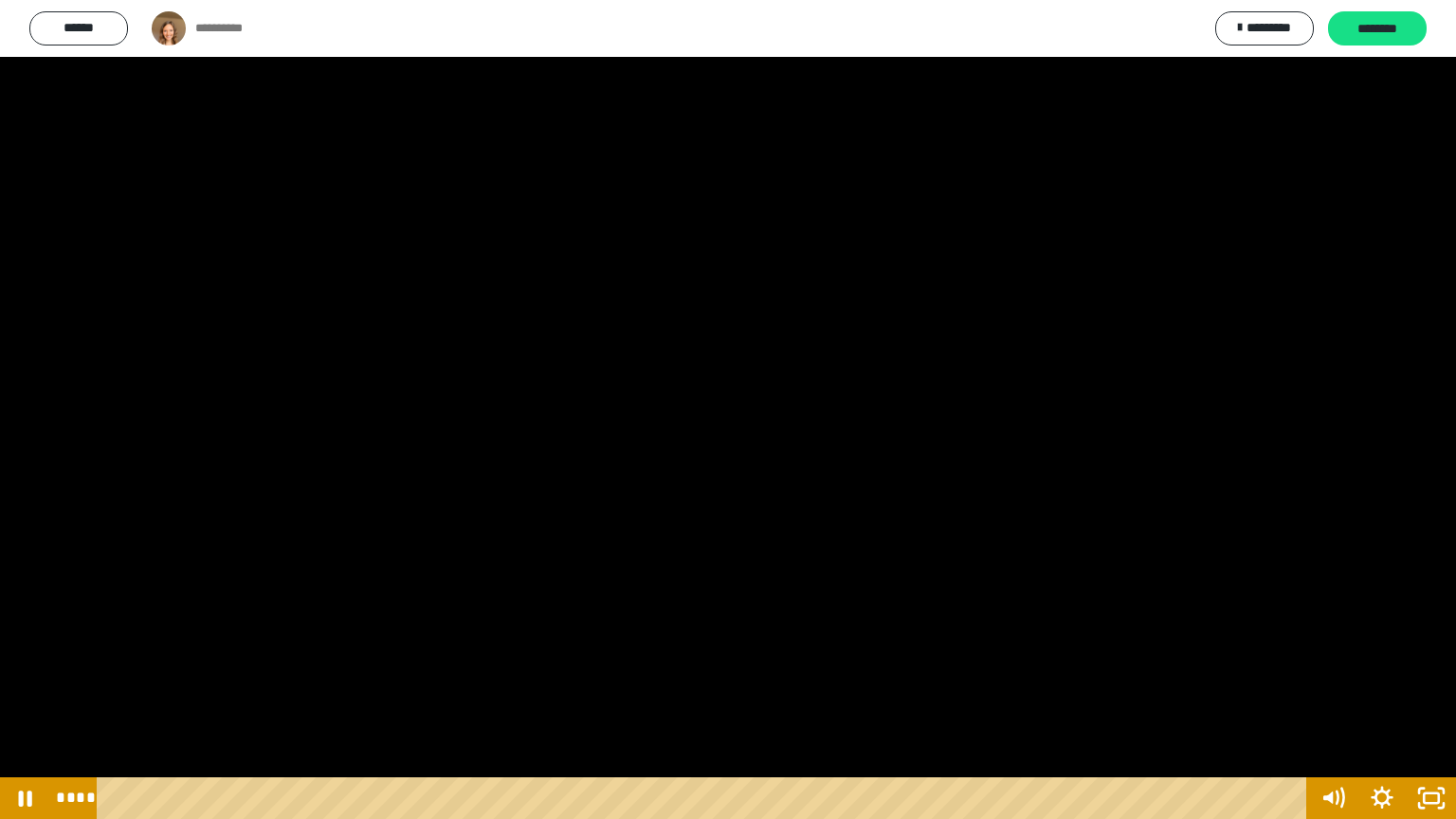 click at bounding box center [728, 410] 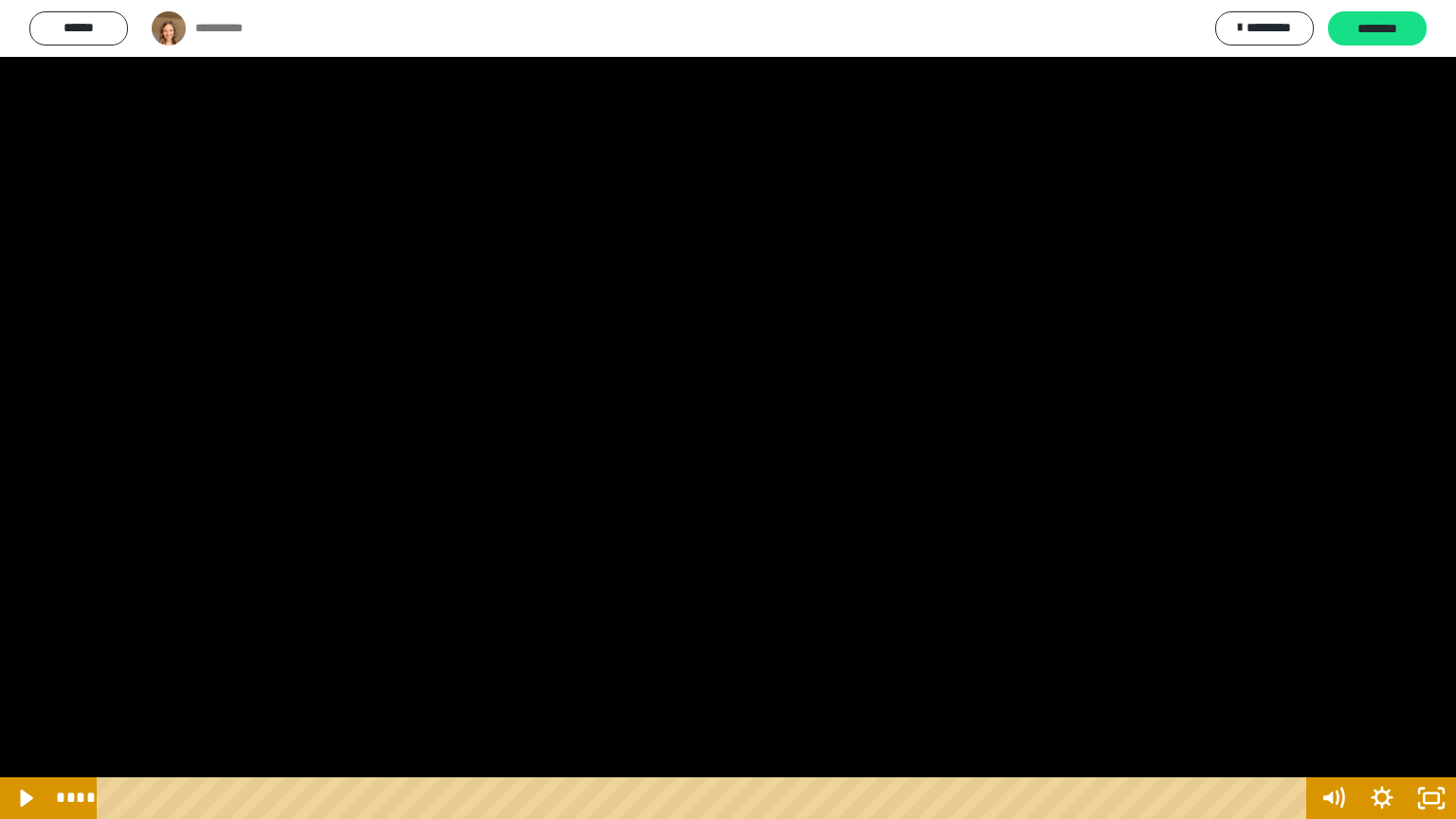 click at bounding box center [728, 410] 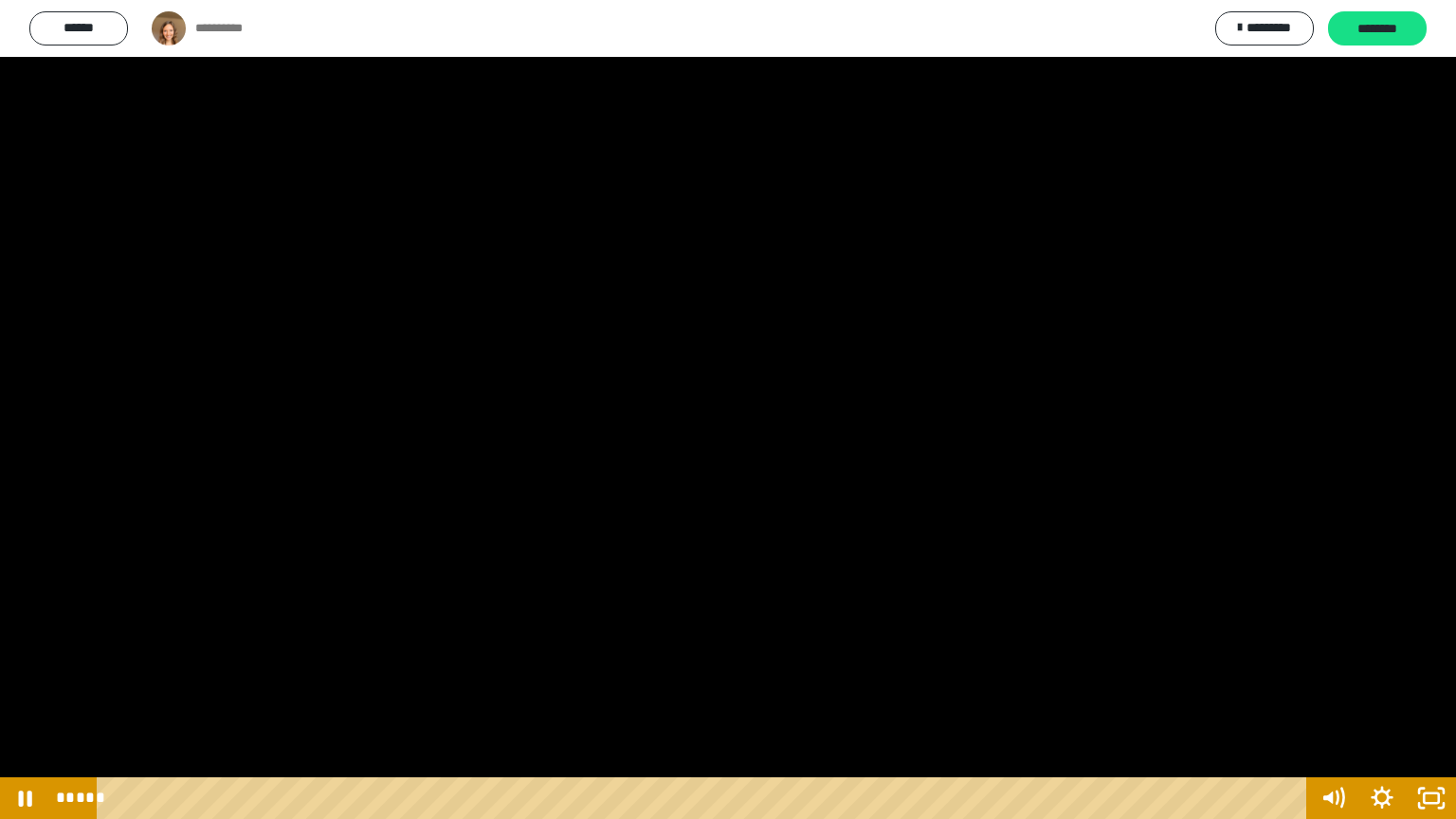 click at bounding box center [728, 410] 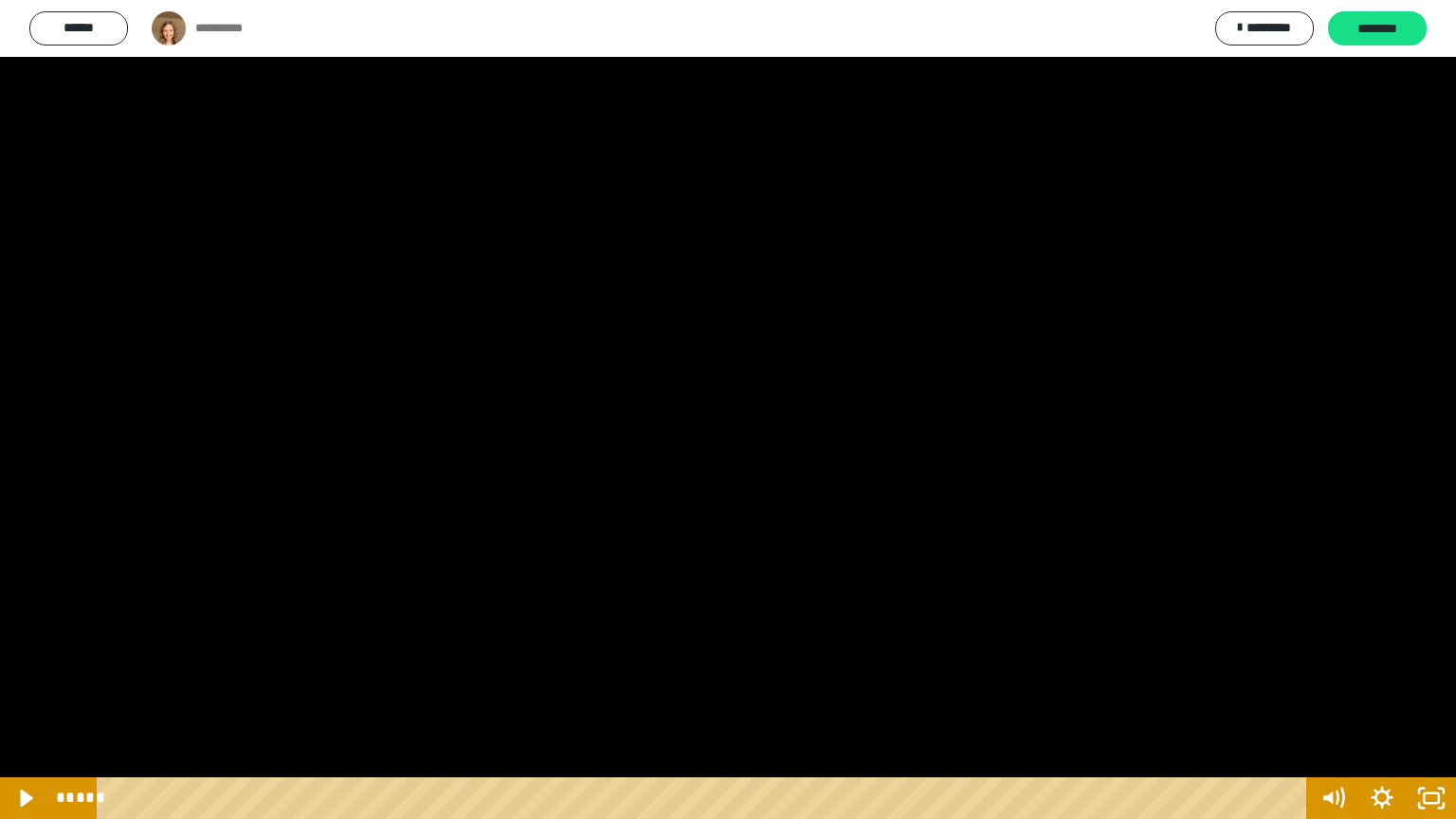 click at bounding box center (728, 410) 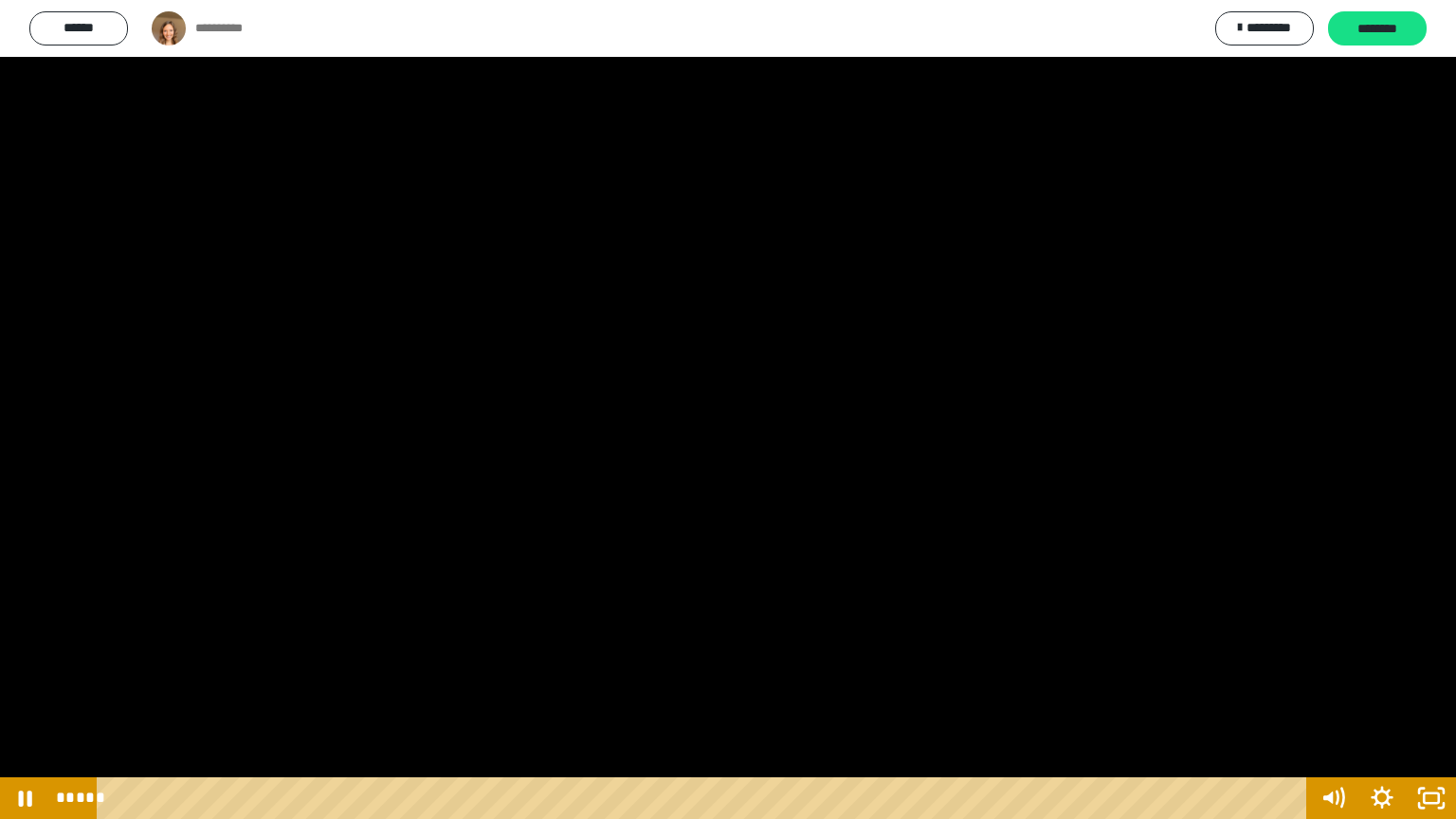click at bounding box center (728, 410) 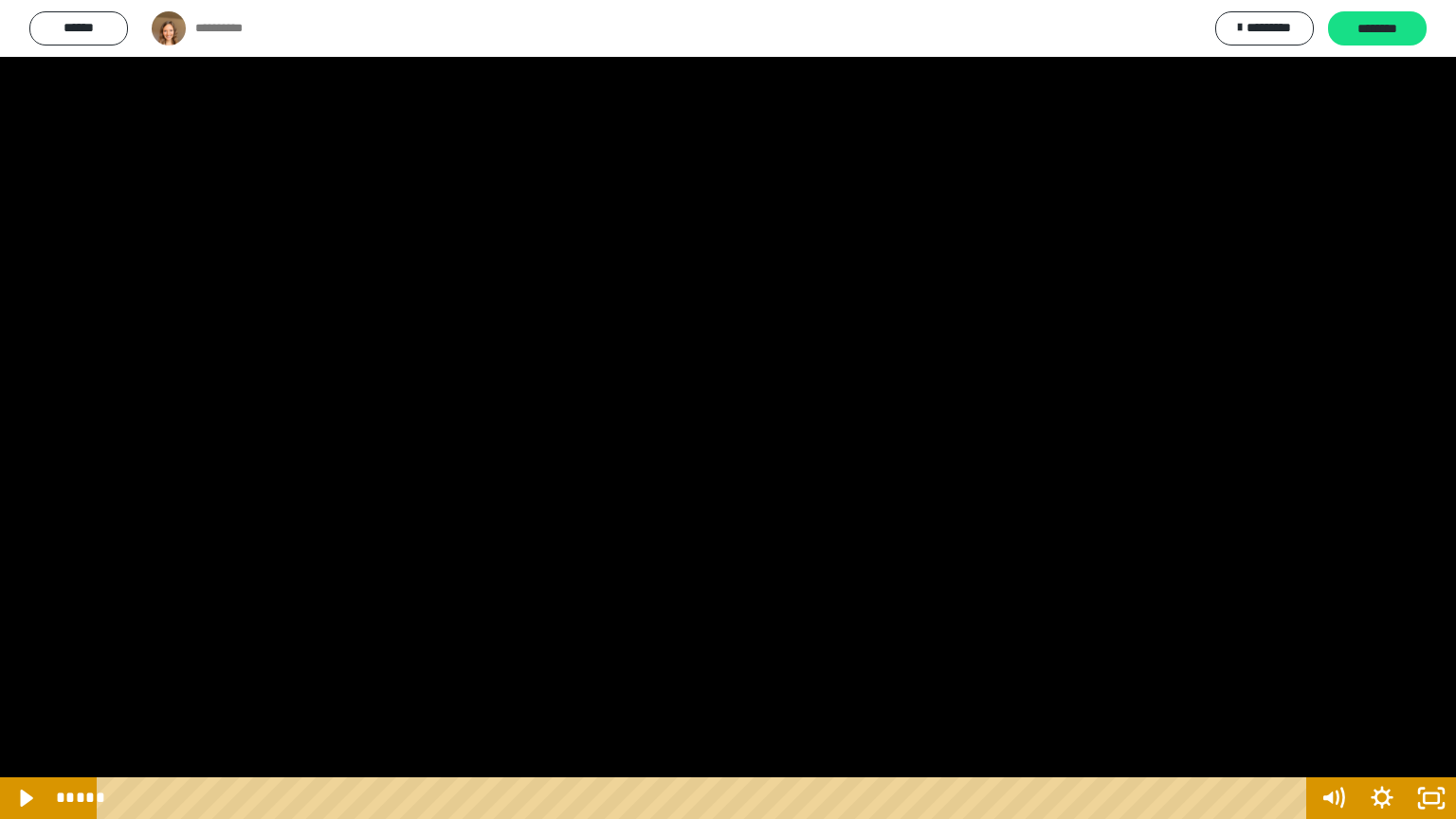click at bounding box center (728, 410) 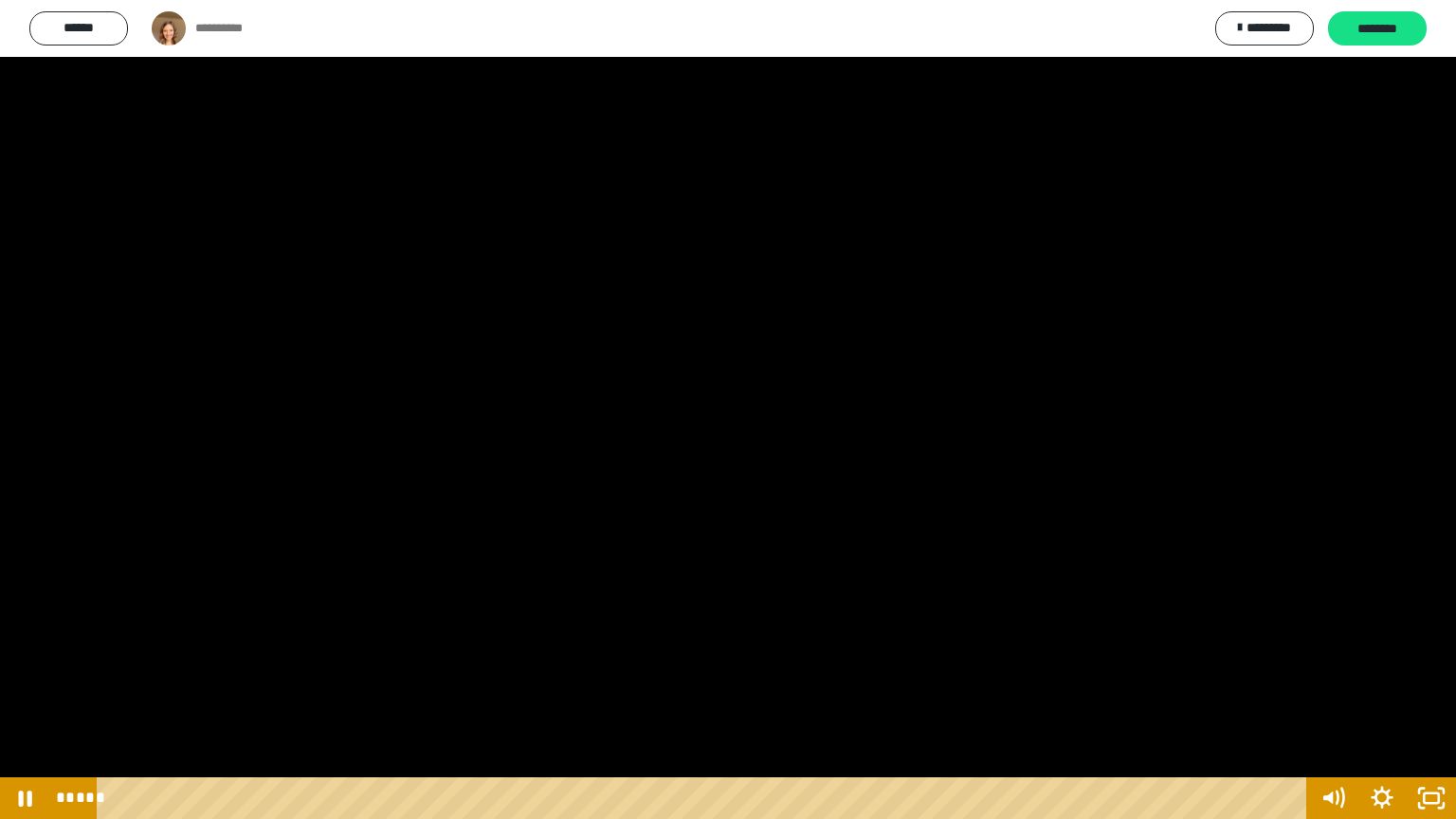 click at bounding box center (728, 410) 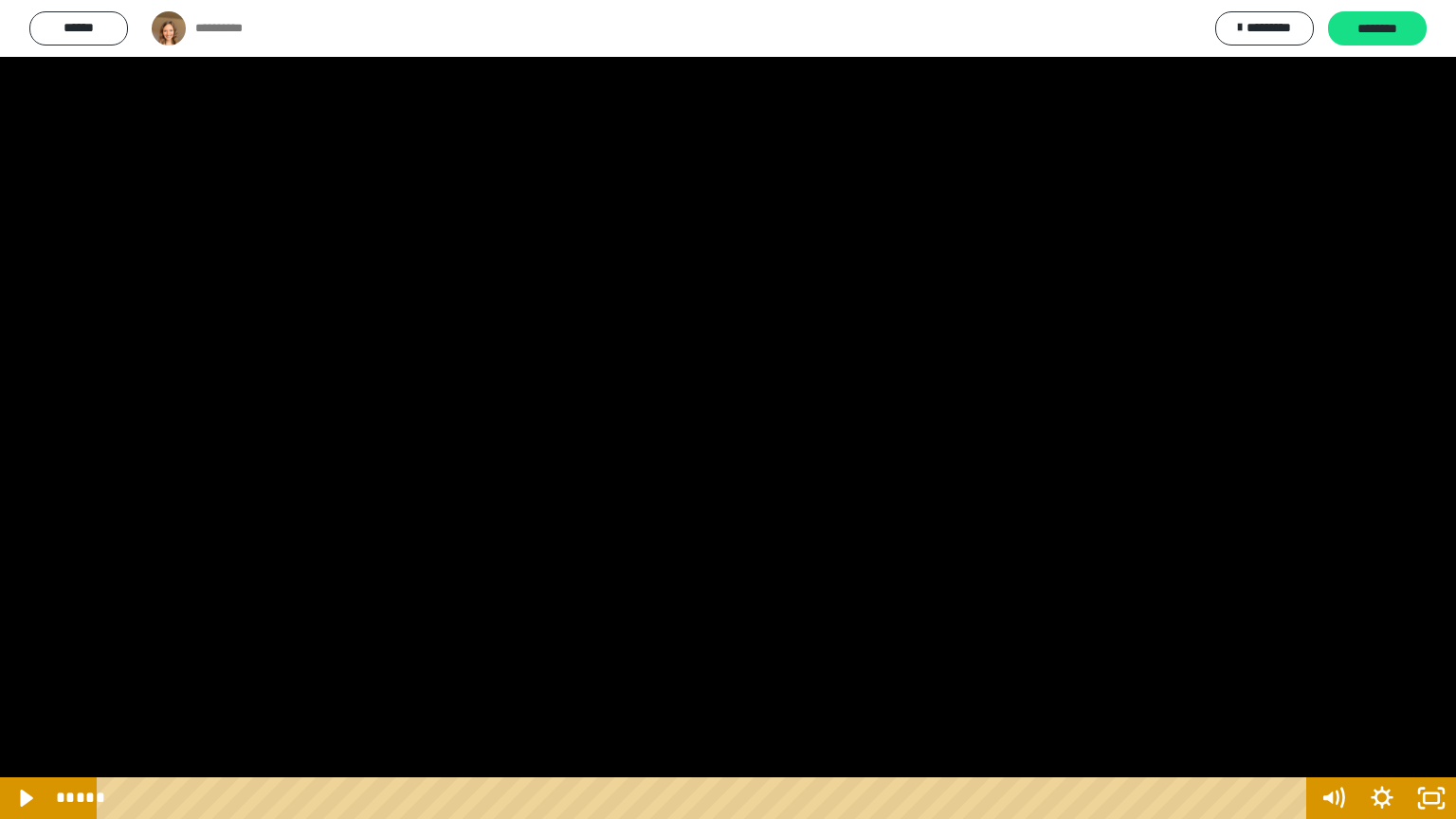click at bounding box center [728, 410] 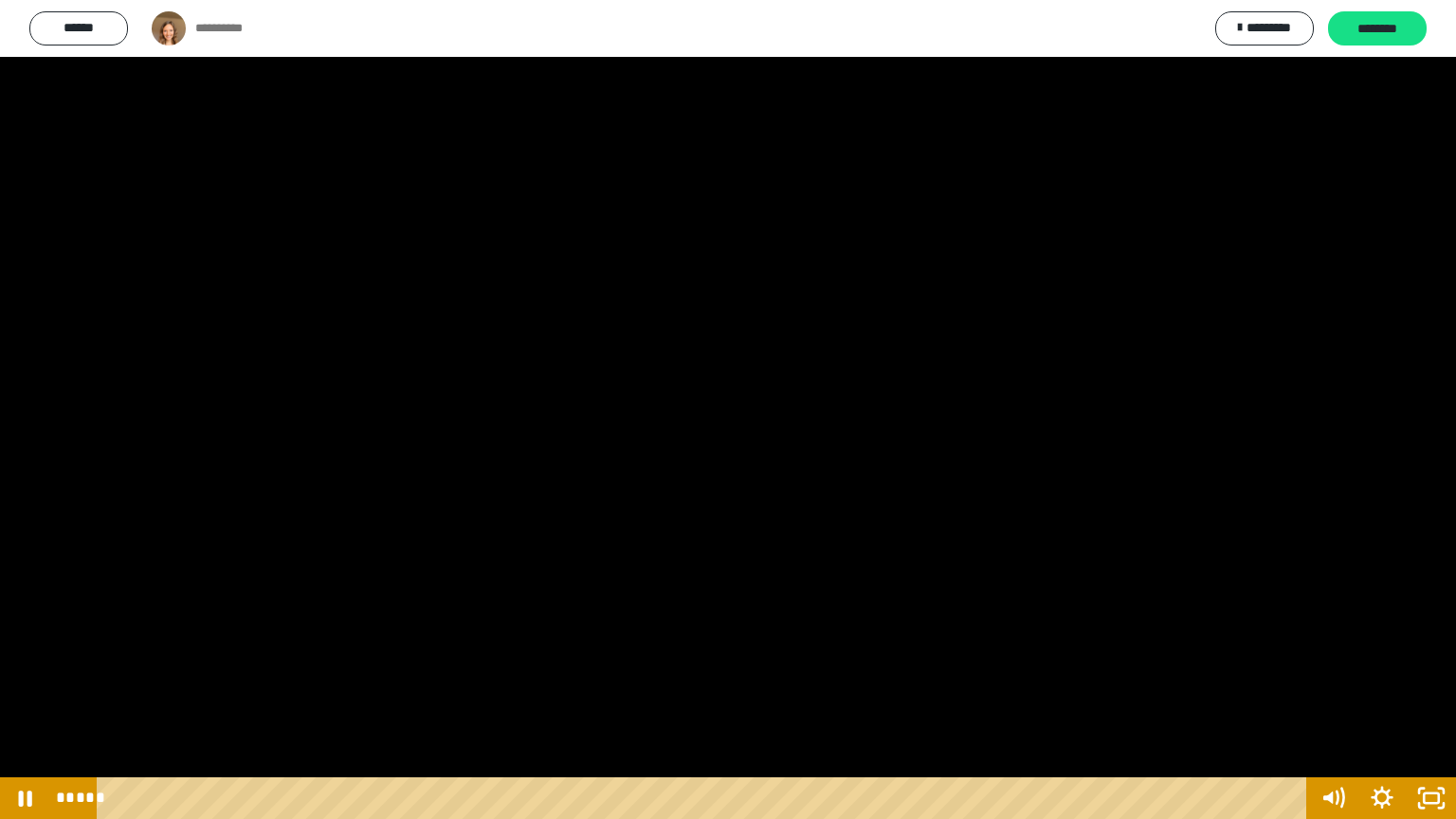 drag, startPoint x: 1455, startPoint y: 473, endPoint x: 1367, endPoint y: 719, distance: 261.26615 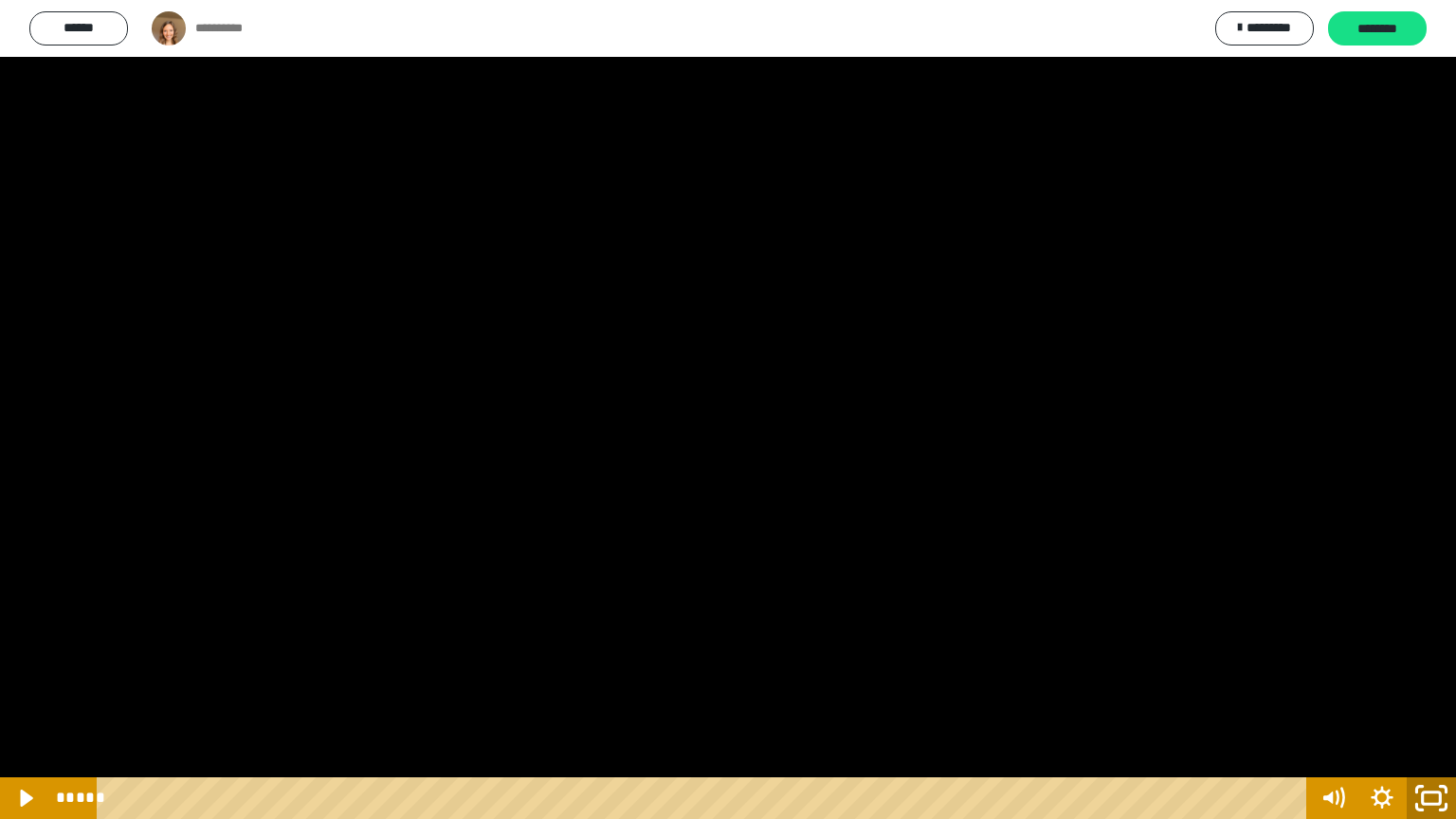 click 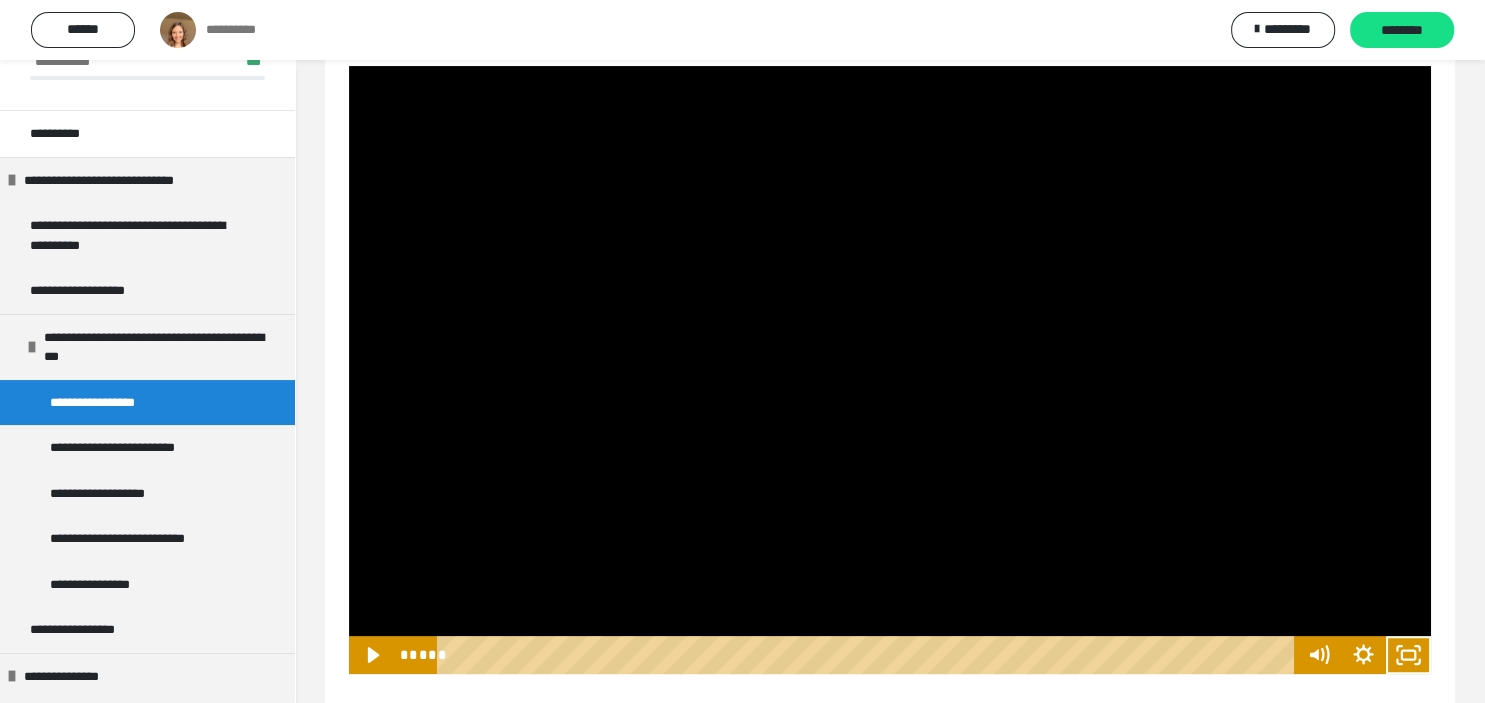 click at bounding box center [890, 370] 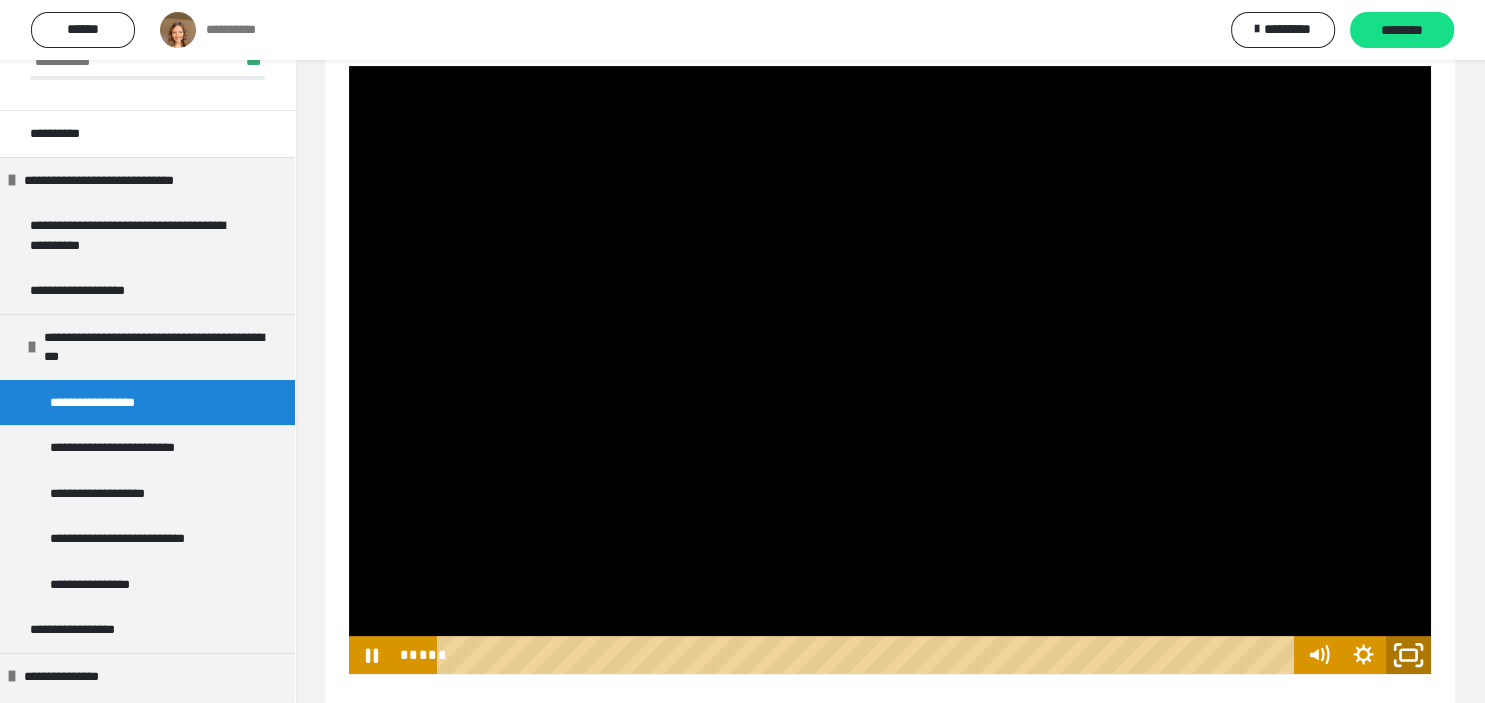 click 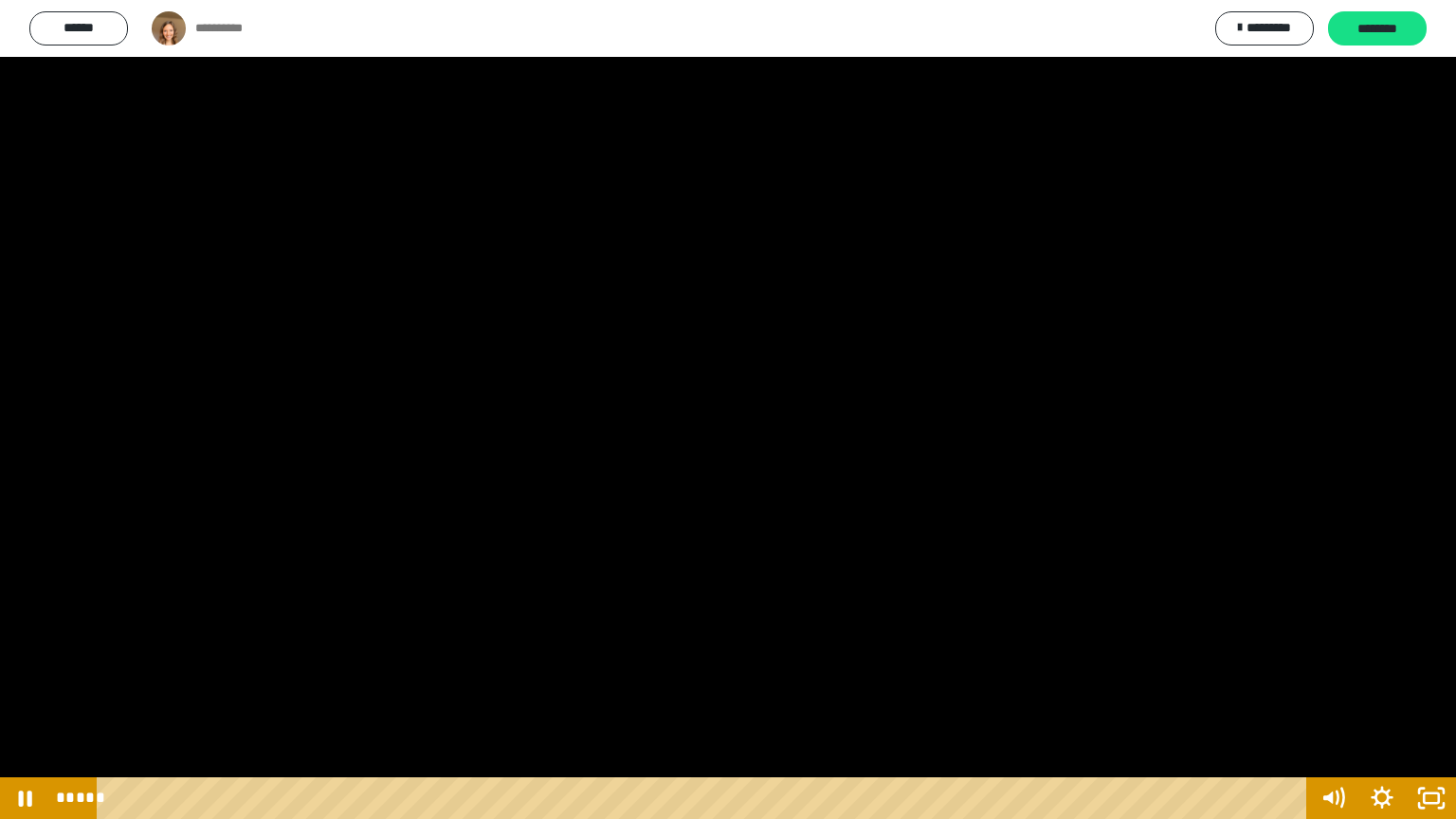 click at bounding box center [728, 410] 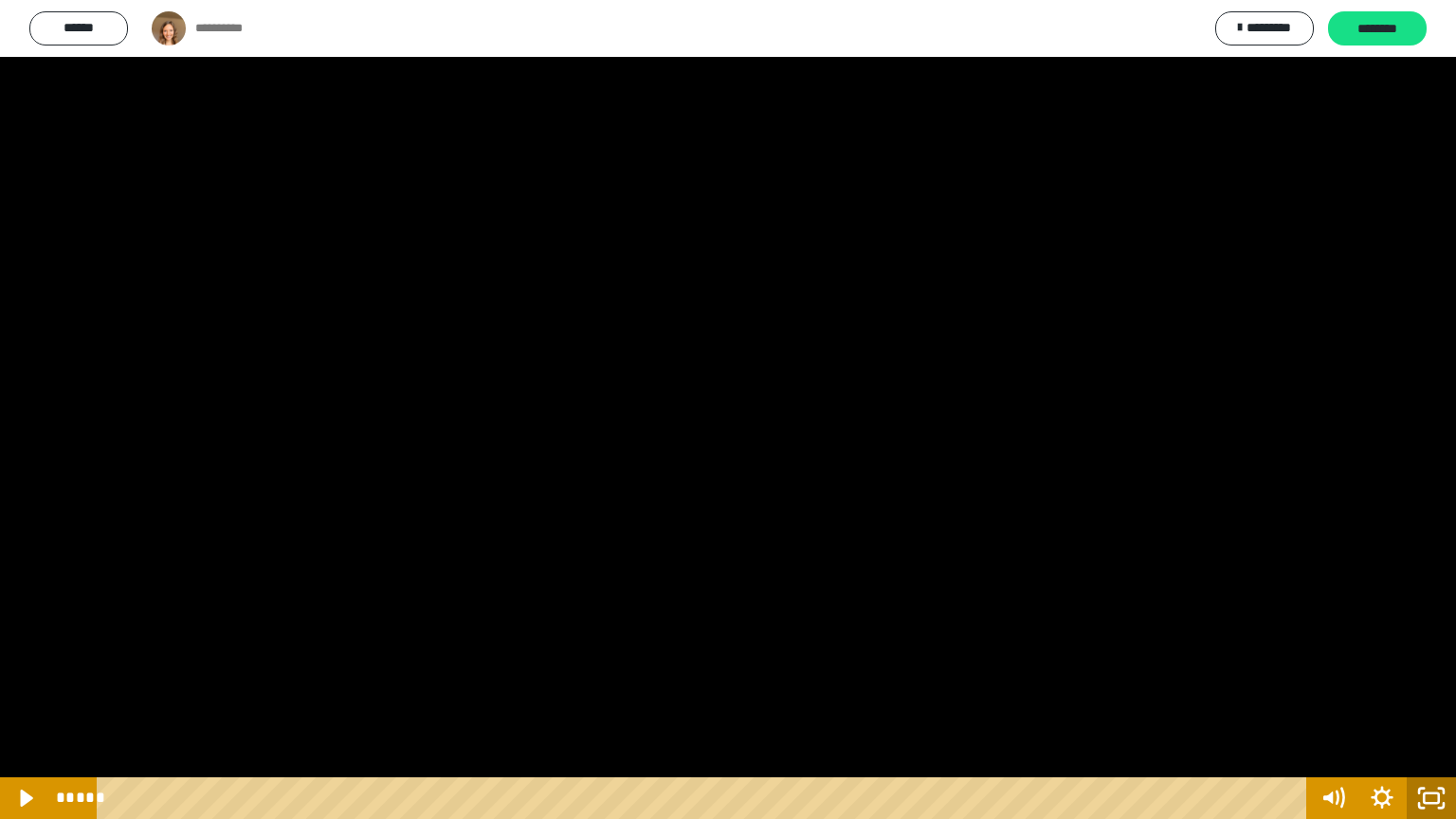 click 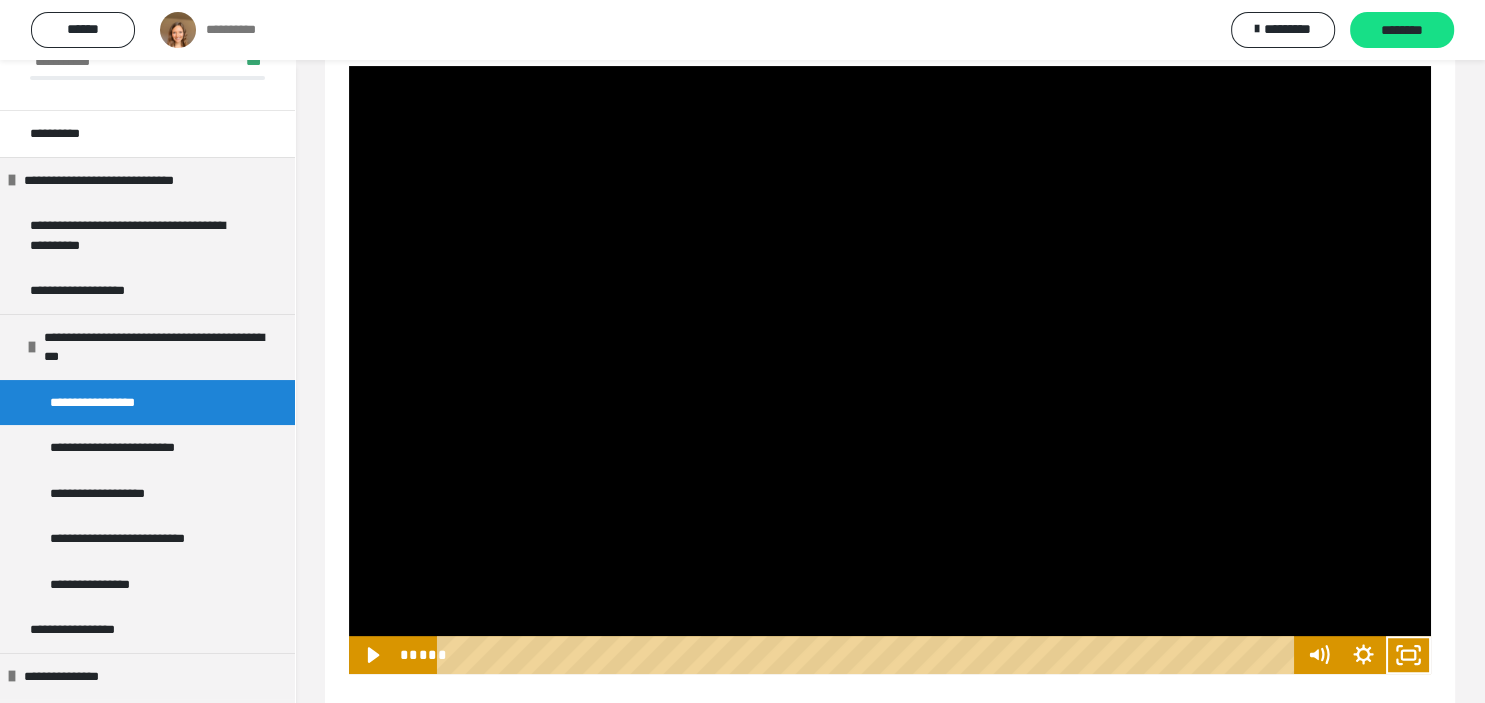 click at bounding box center [890, 370] 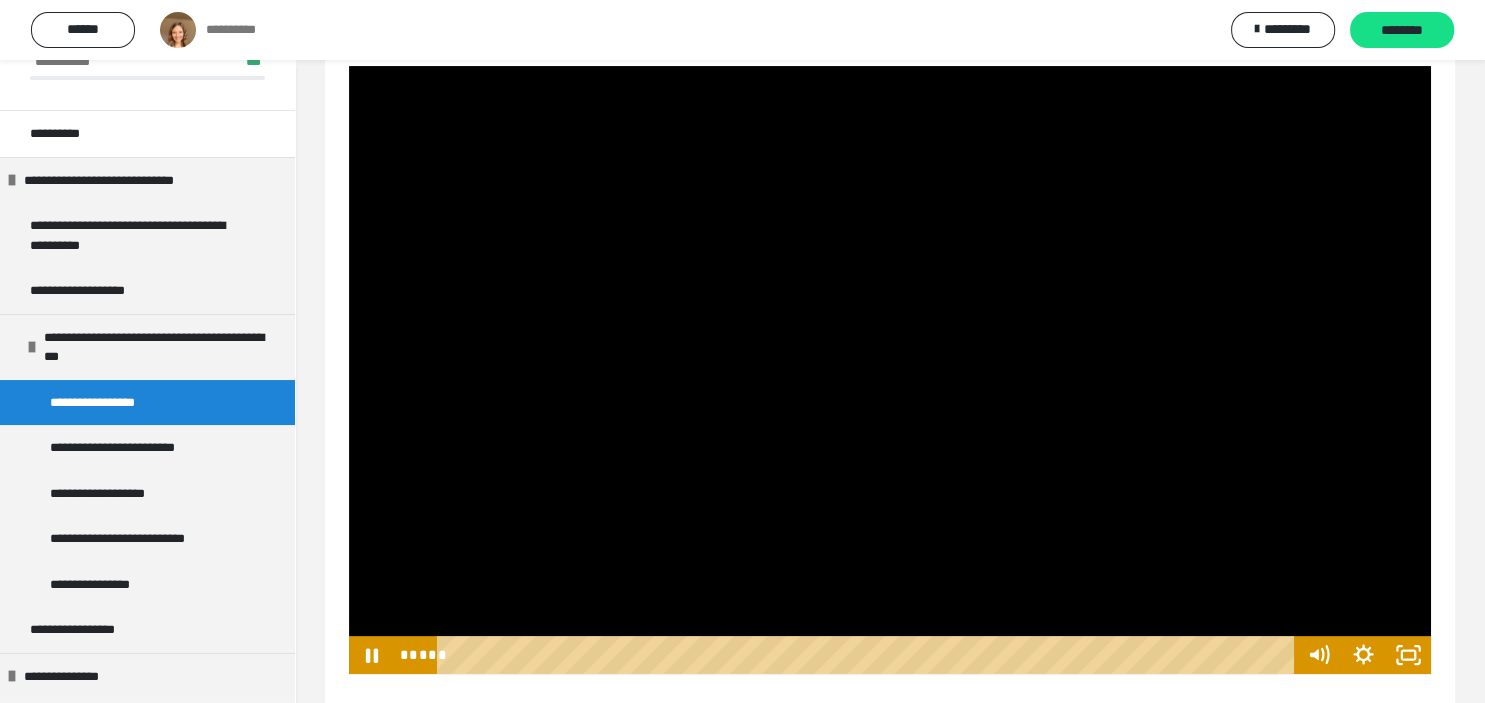 click at bounding box center [890, 370] 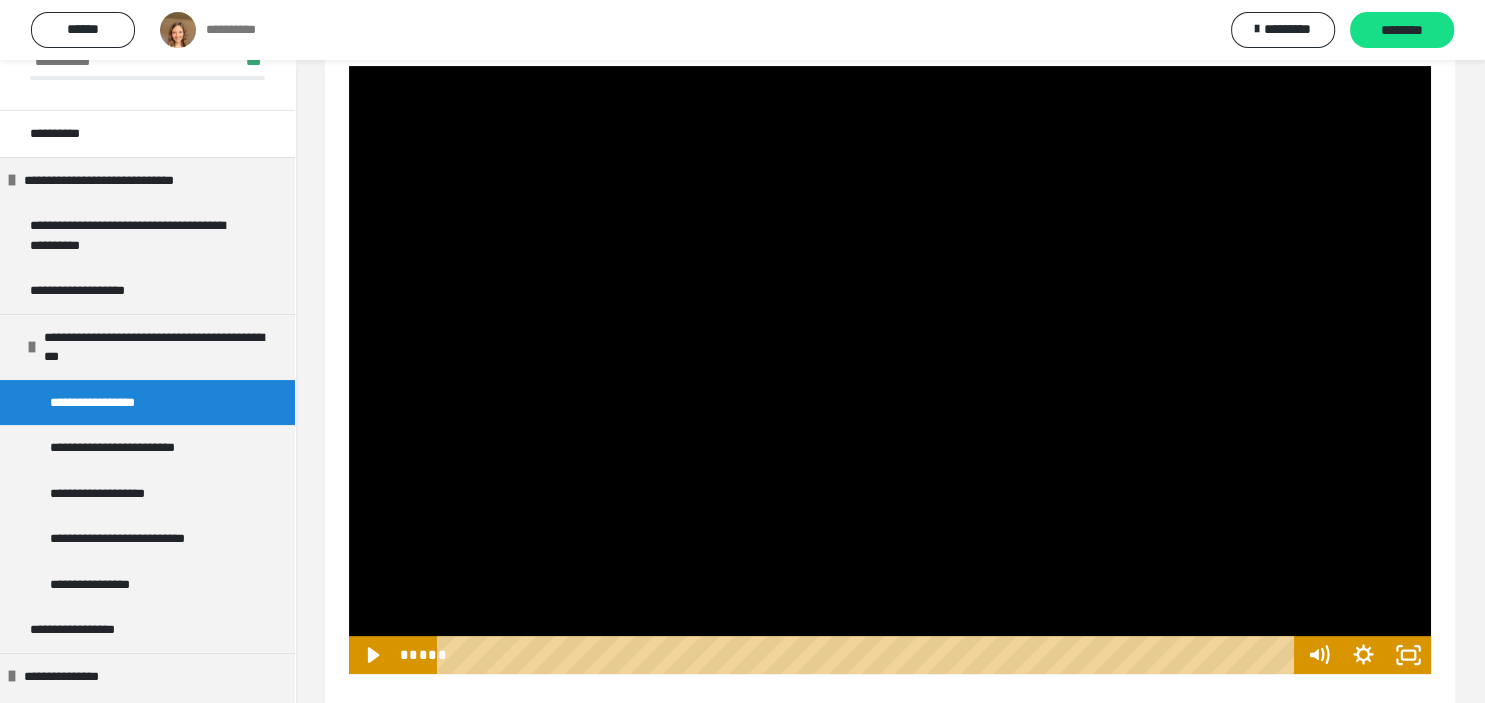 click at bounding box center [890, 370] 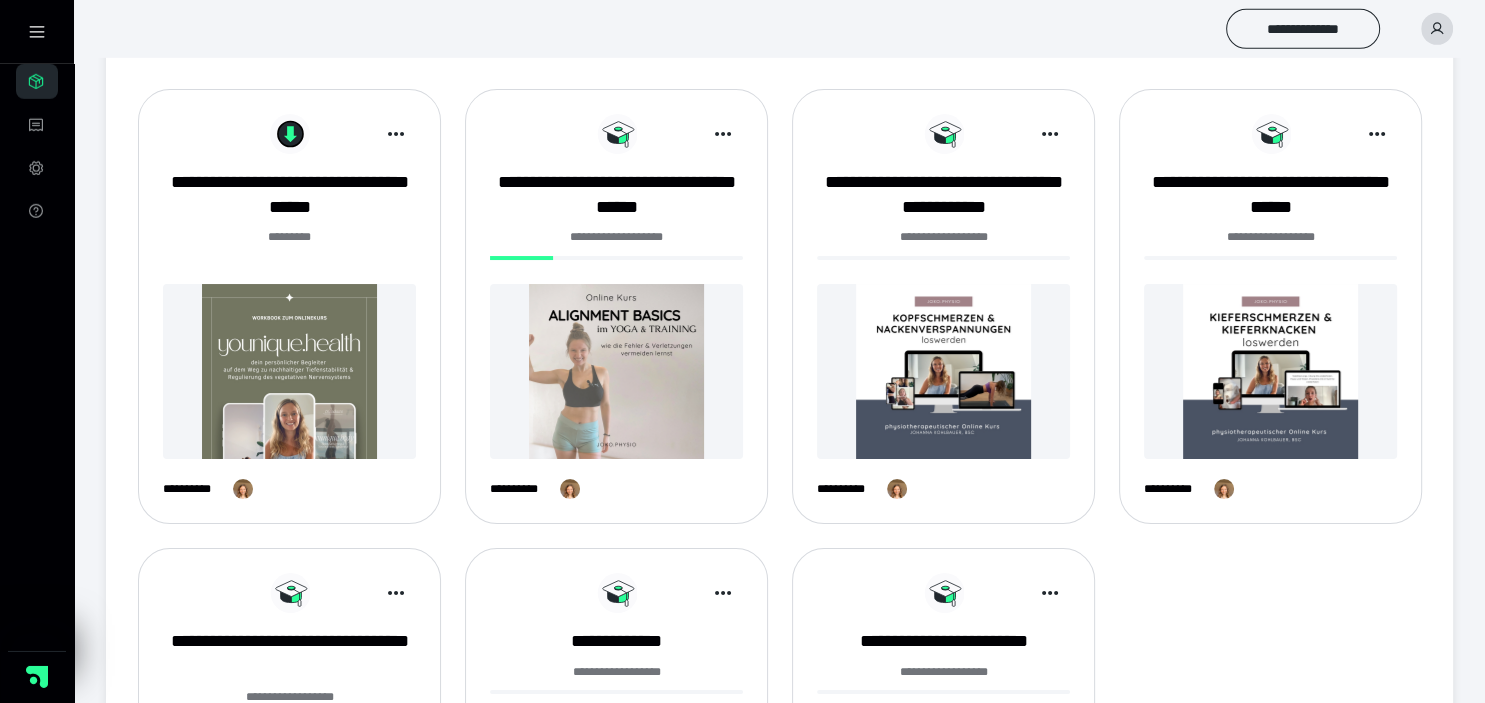 scroll, scrollTop: 88, scrollLeft: 0, axis: vertical 